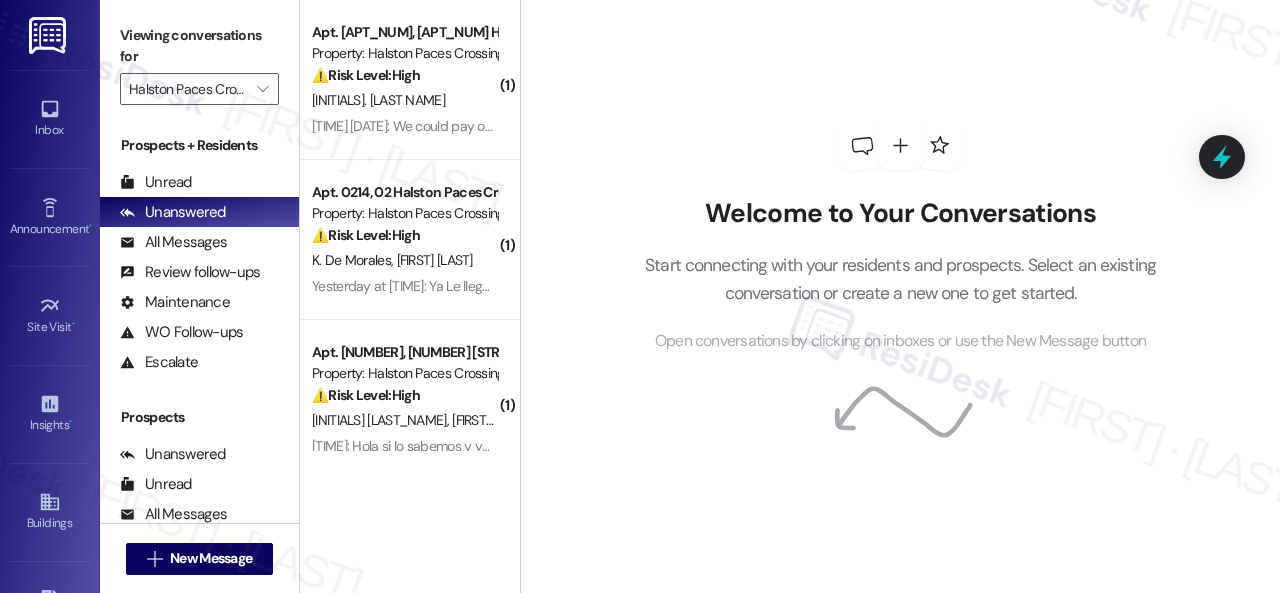 scroll, scrollTop: 0, scrollLeft: 0, axis: both 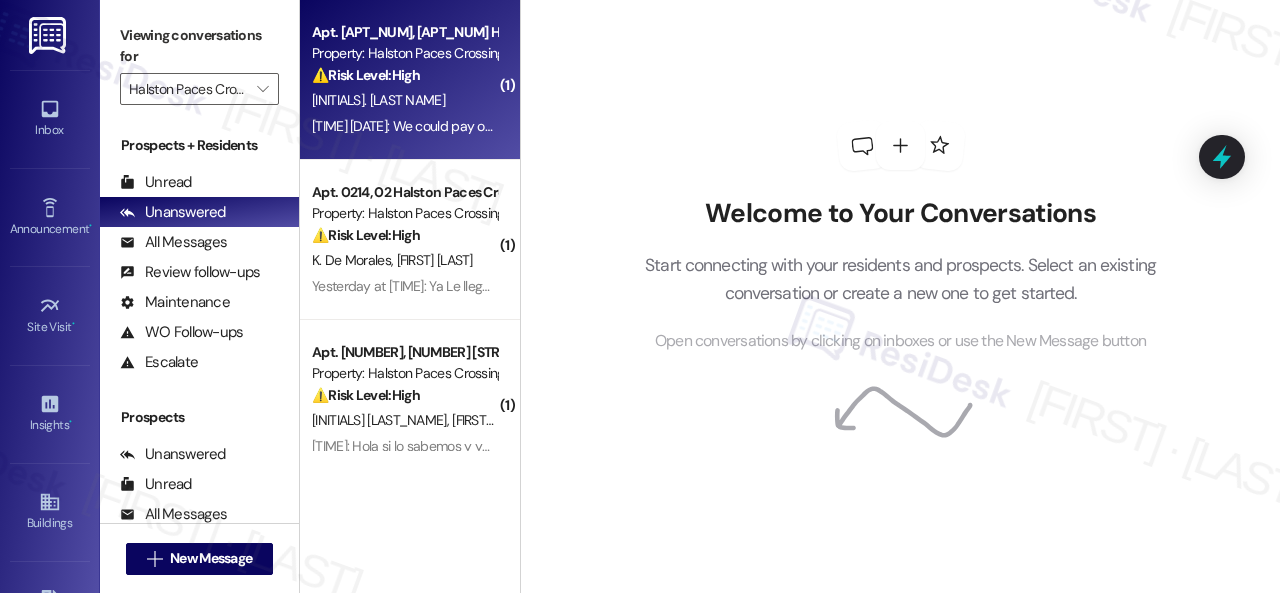 click on "[INITIALS]. [LAST NAME]" at bounding box center (404, 100) 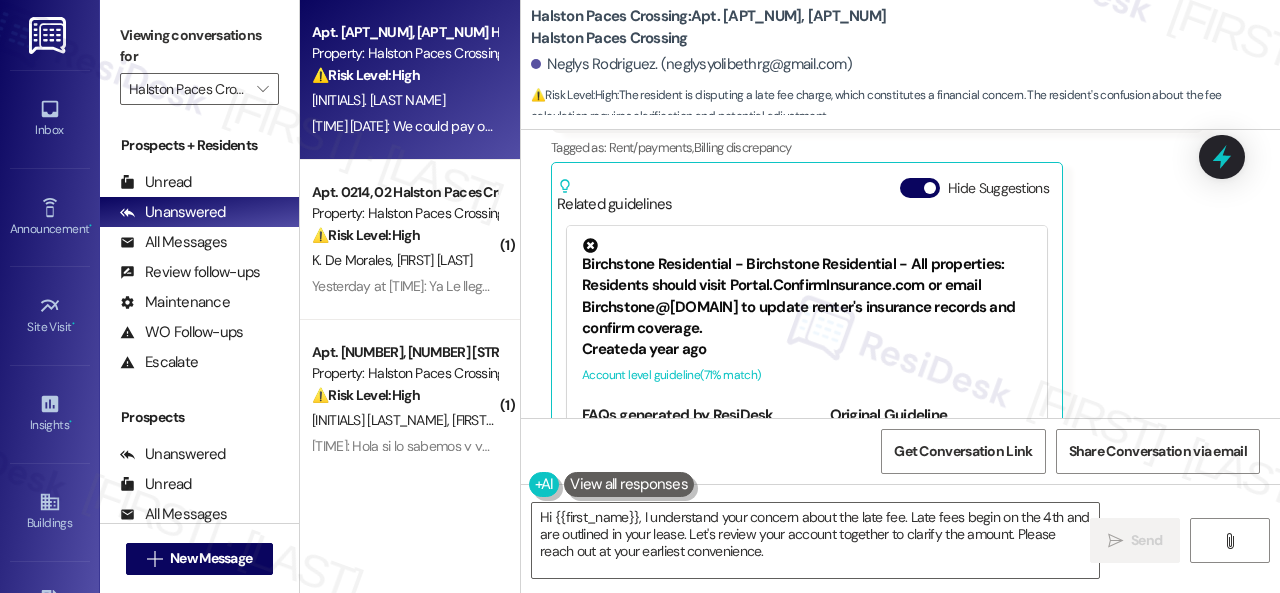 scroll, scrollTop: 354, scrollLeft: 0, axis: vertical 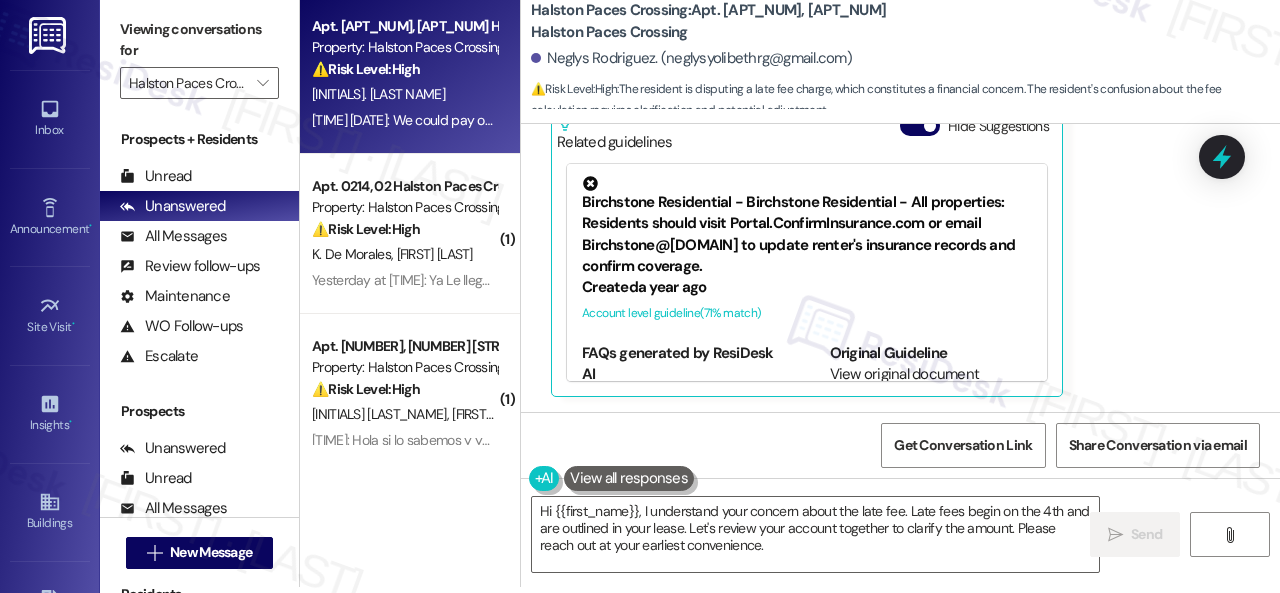 click on "Received via SMS [NAME] Neutral Yesterday at 1:03 PM We could pay on Friday but I called on Monday and they tell me that the value of the fine is 10 percent of the value of the rent and I don't understand why that amount they are charging me Tags and notes Tagged as: Rent/payments , Click to highlight conversations about Rent/payments Billing discrepancy Click to highlight conversations about Billing discrepancy Related guidelines Hide Suggestions Birchstone Residential - Birchstone Residential - All properties: Residents should visit Portal.ConfirmInsurance.com or email Birchstone@ConfirmInsurance.com to update renter's insurance records and confirm coverage. Created a year ago Account level guideline ( 71 % match) FAQs generated by ResiDesk AI How can I update my renter's insurance records? You can visit Portal.ConfirmInsurance.com to update your records or email Birchstone@ConfirmInsurance.com for help. How can I confirm if I have renter's insurance coverage? Original Guideline Created" at bounding box center (900, 158) 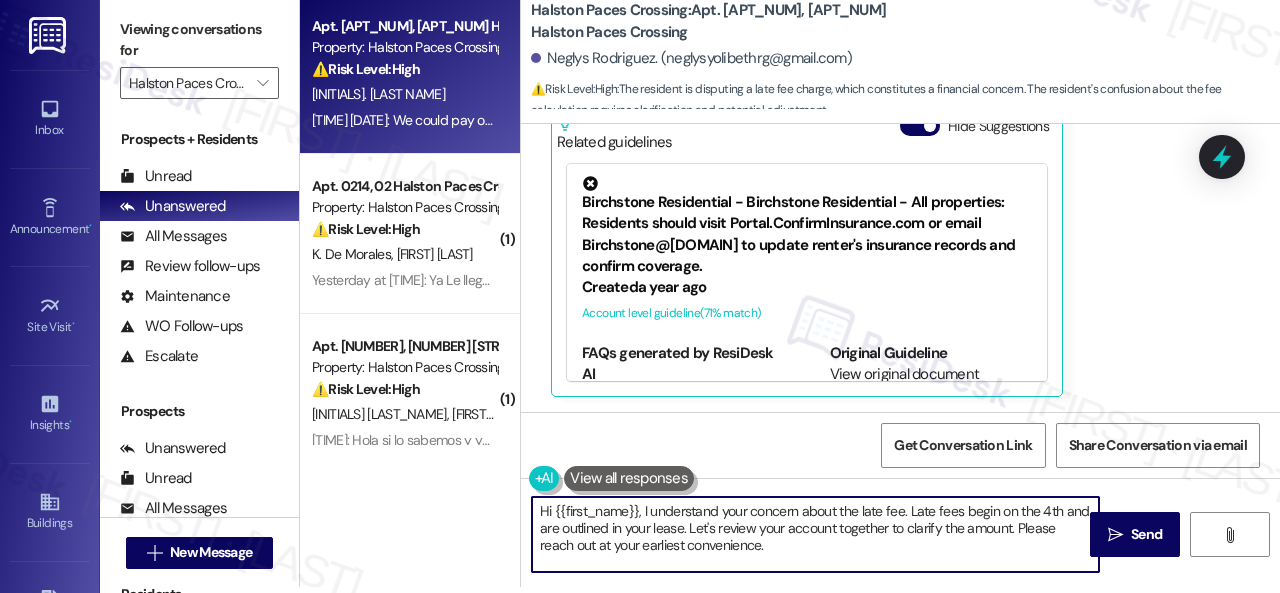 drag, startPoint x: 906, startPoint y: 509, endPoint x: 912, endPoint y: 565, distance: 56.32051 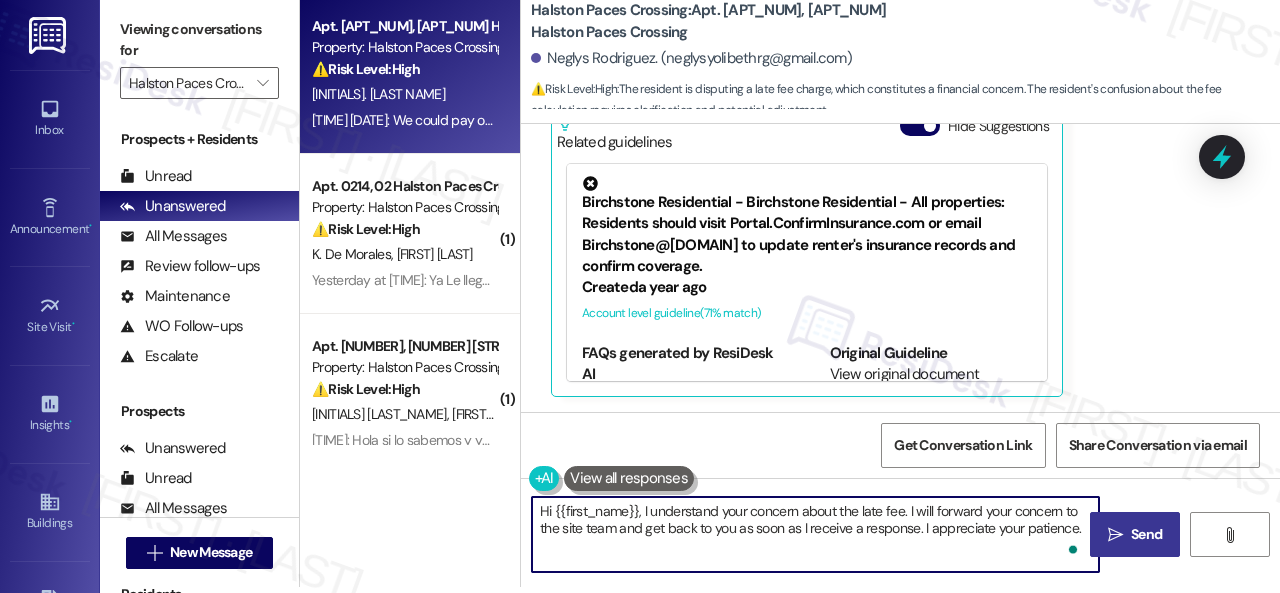 type on "Hi {{first_name}}, I understand your concern about the late fee. I will forward your concern to the site team and get back to you as soon as I receive a response. I appreciate your patience." 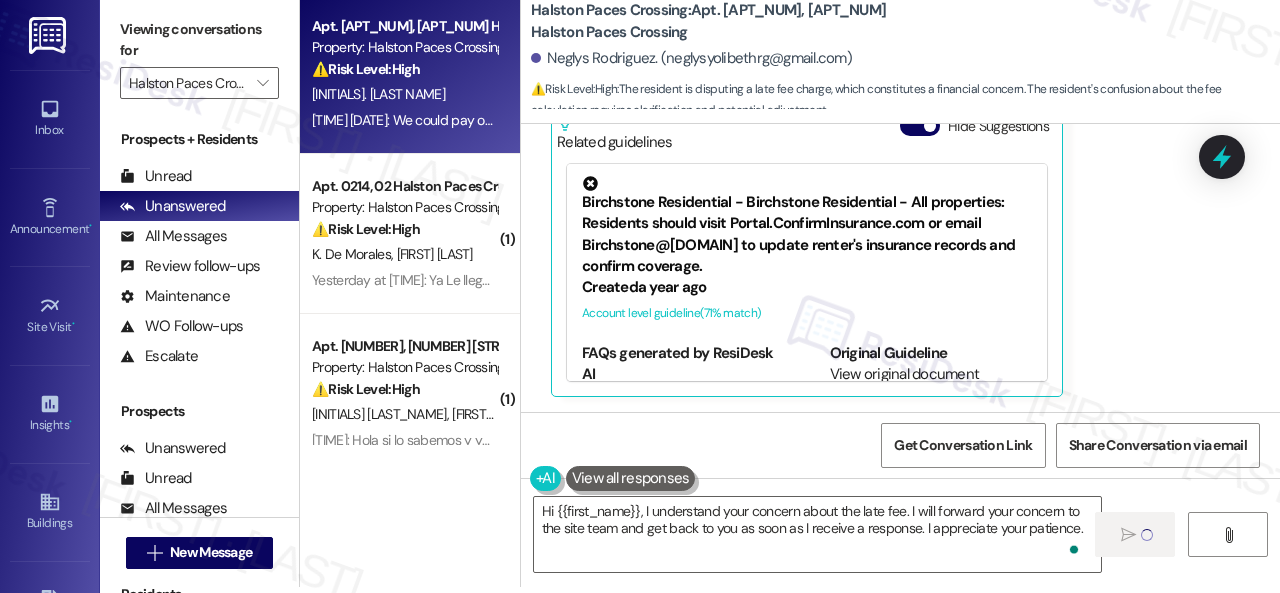 type 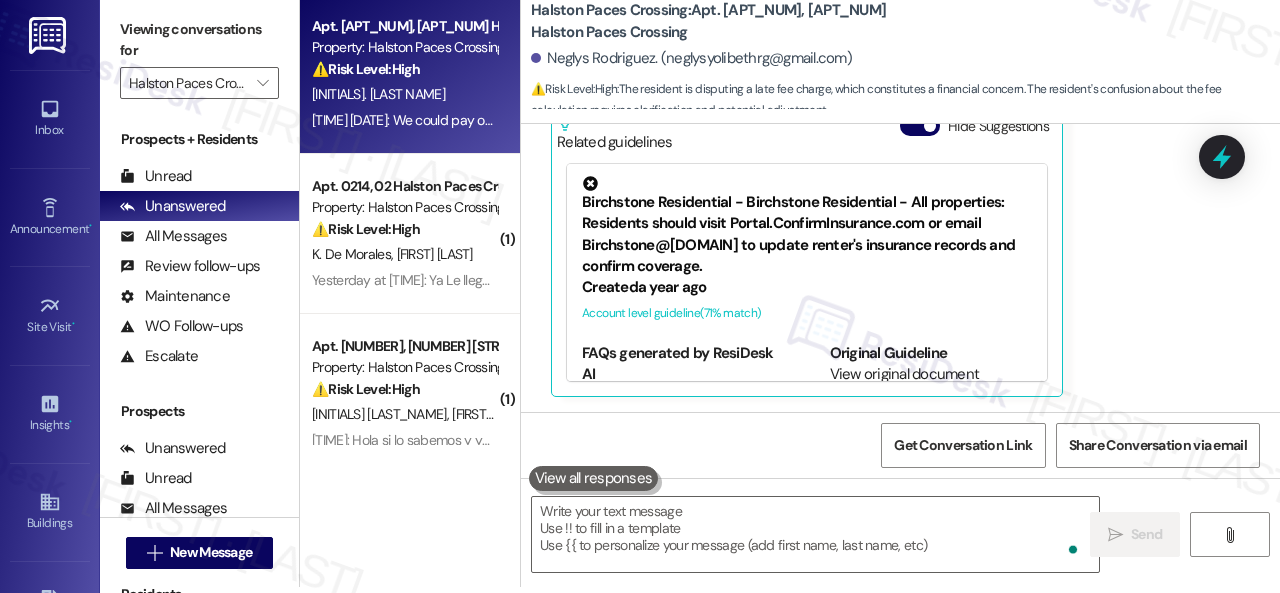 scroll, scrollTop: 0, scrollLeft: 0, axis: both 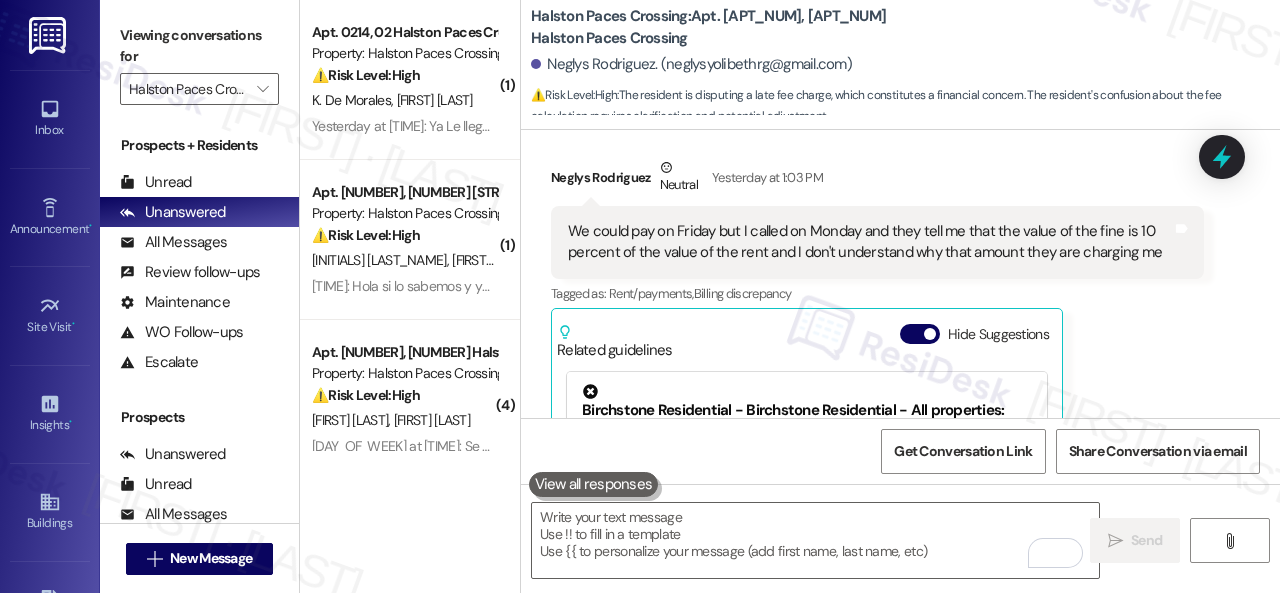 click on "[FIRST] [LAST]   Neutral [DAY] at [TIME] We could pay on Friday but I called on Monday and they tell me that the value of the fine is 10 percent of the value of the rent and I don't understand why that amount they are charging me Tags and notes Tagged as:   Rent/payments ,  Click to highlight conversations about Rent/payments Billing discrepancy Click to highlight conversations about Billing discrepancy  Related guidelines Hide Suggestions Birchstone Residential - Birchstone Residential - All properties: Residents should visit Portal.ConfirmInsurance.com or email Birchstone@[EMAIL_DOMAIN].com to update renter's insurance records and confirm coverage. Created  a year ago Account level guideline  ( 71 % match) FAQs generated by ResiDesk AI How can I update my renter's insurance records? You can visit Portal.ConfirmInsurance.com to update your records or email Birchstone@[EMAIL_DOMAIN].com for help. How can I confirm if I have renter's insurance coverage? Original Guideline http://res.cl… Created" at bounding box center (877, 381) 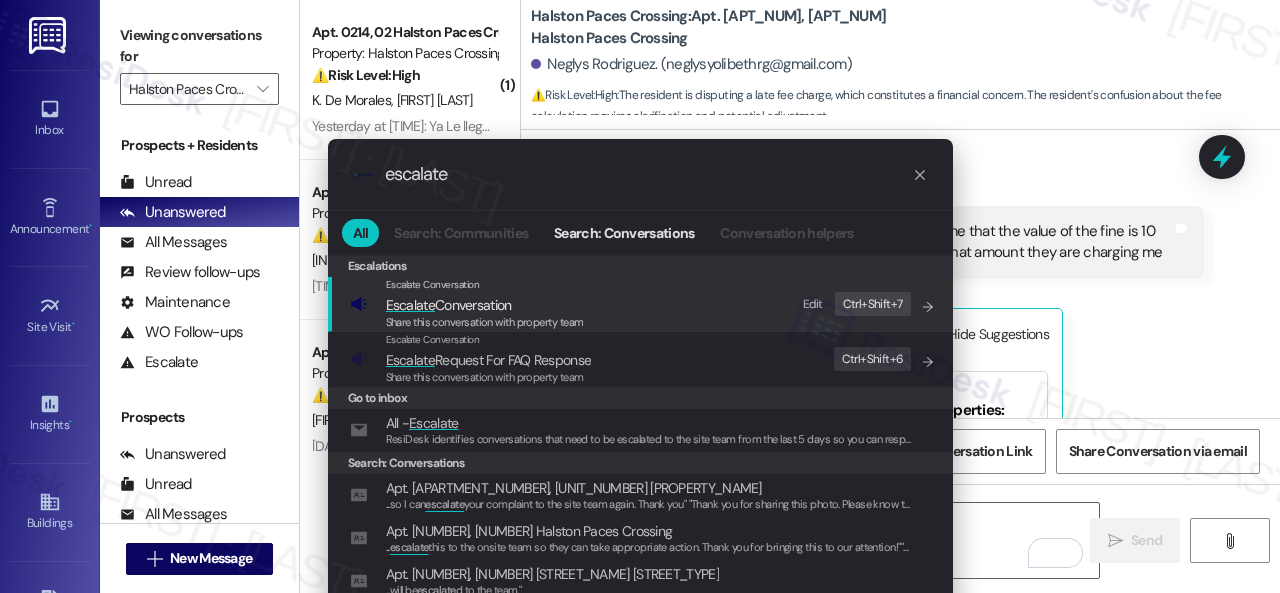 click on "Edit" at bounding box center [813, 304] 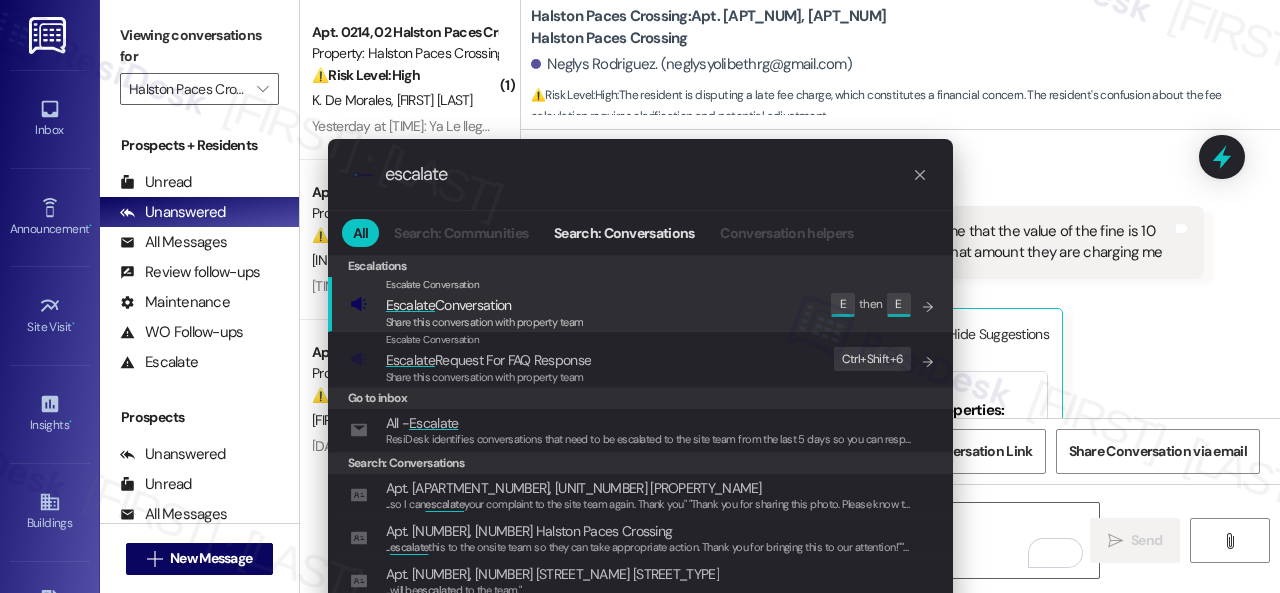 drag, startPoint x: 510, startPoint y: 181, endPoint x: 234, endPoint y: 181, distance: 276 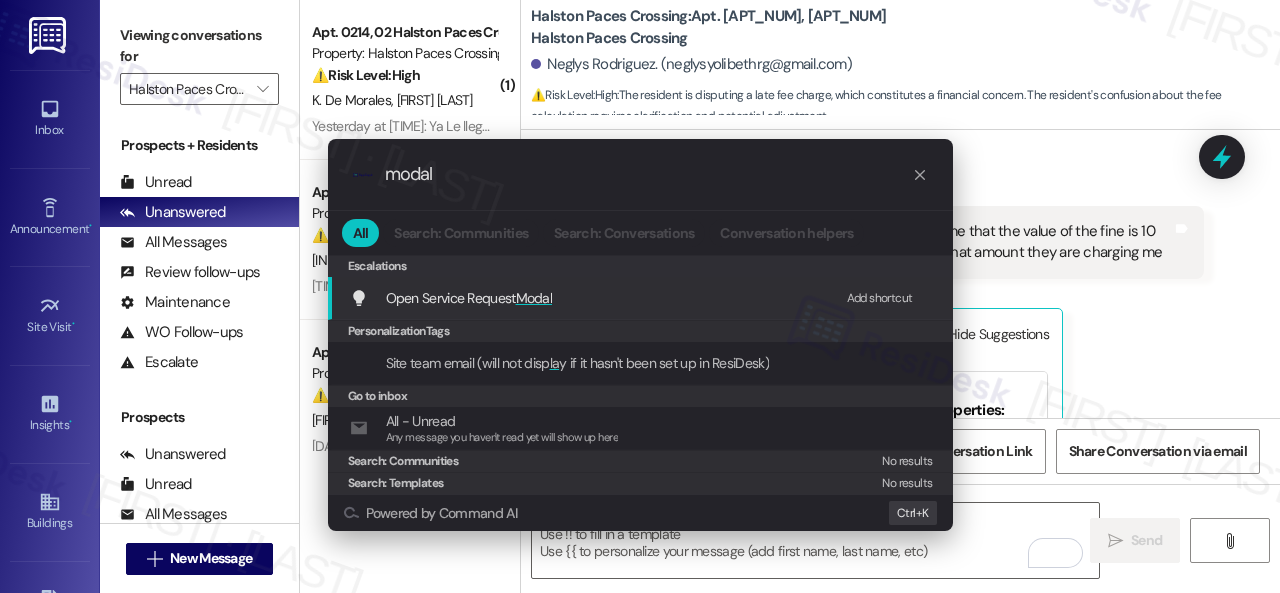 type on "modal" 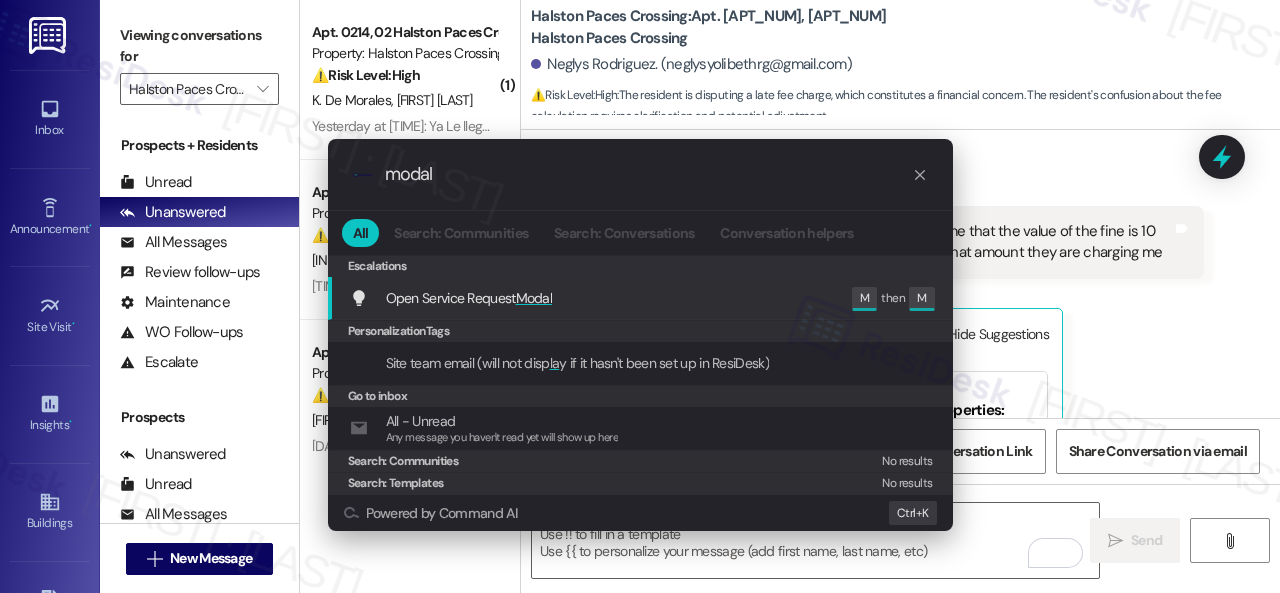click on ".cls-1{fill:#0a055f;}.cls-2{fill:#0cc4c4;} resideskLogoBlueOrange modal All Search: Communities Search: Conversations Conversation helpers Escalations Escalations Open Service Request Modal Edit M then M PersonalizationTags Site team email (will not disp la y if it hasn't been set up in ResiDesk) Go to inbox All - Unread Any message you haven't read yet will show up here Search: Communities No results Search: Templates No results Powered by Command AI Ctrl+ K" at bounding box center (640, 296) 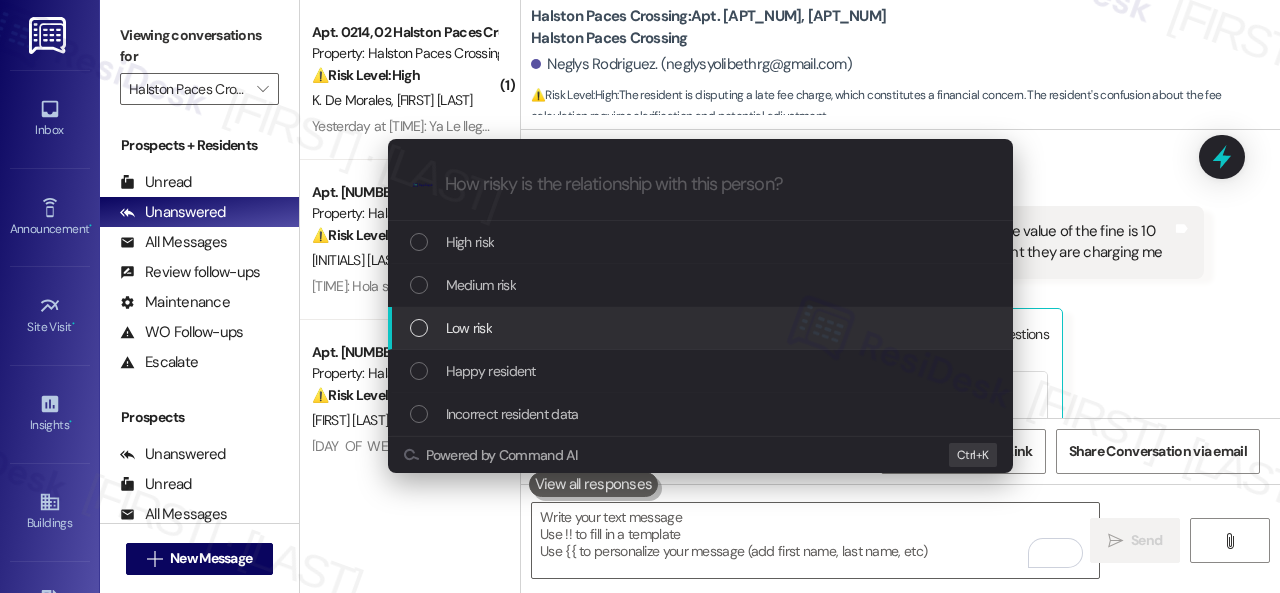 click on "Low risk" at bounding box center (469, 328) 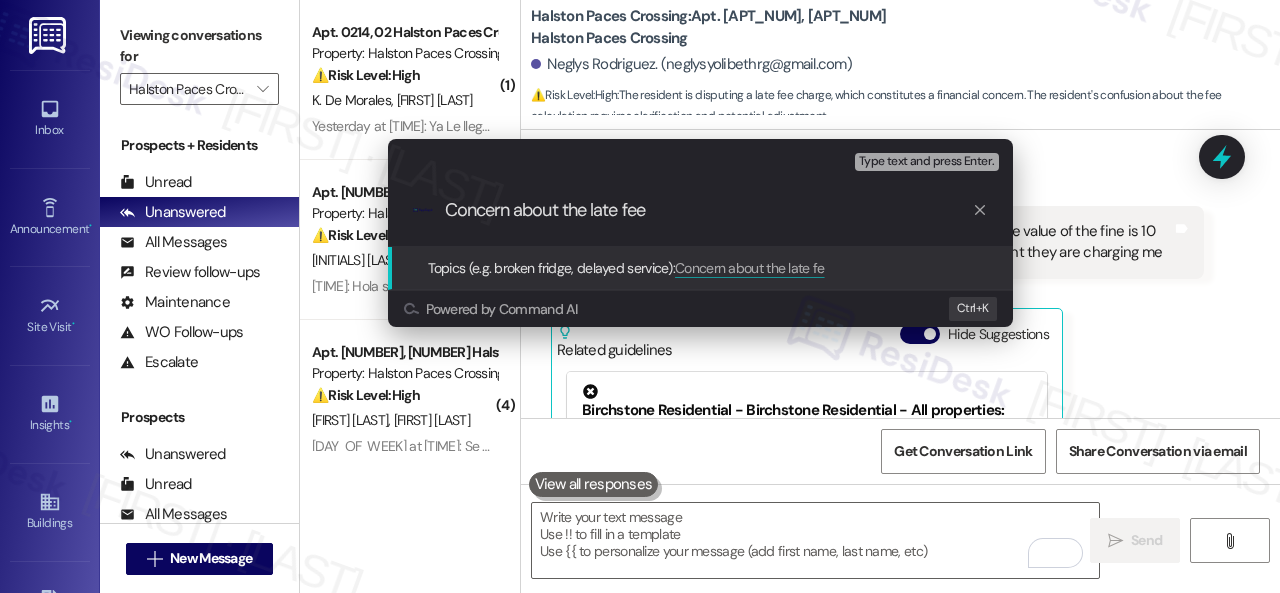 type on "Concern about the late fee." 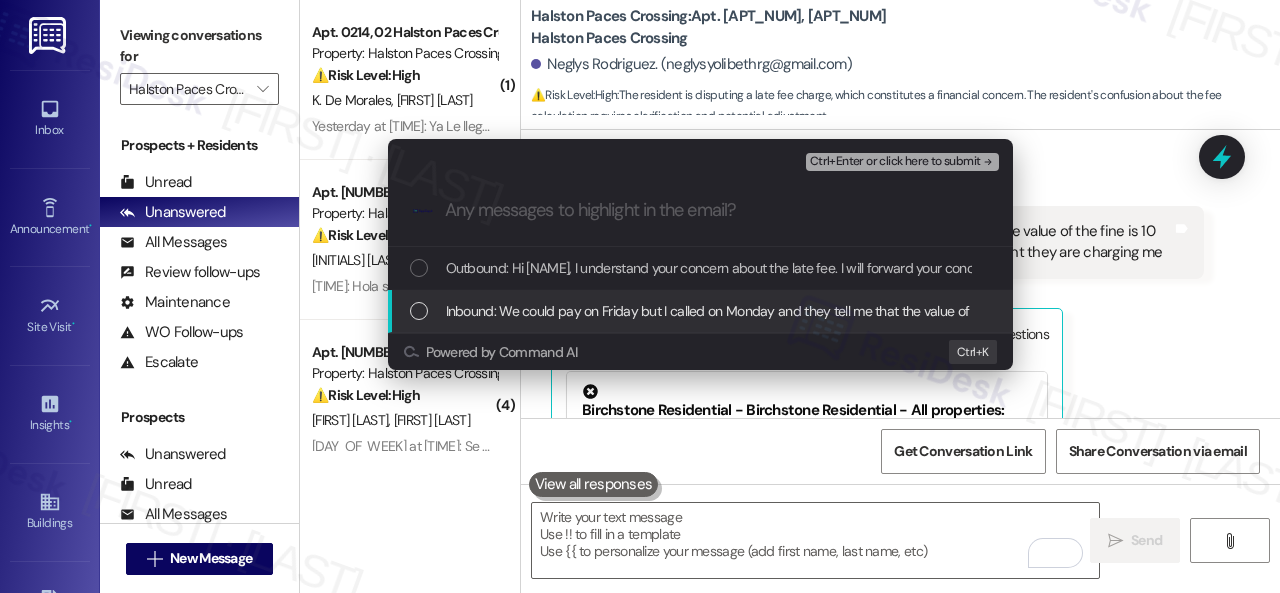 click on "Inbound: We could pay on Friday but I called on Monday and they tell me that the value of the fine is 10 percent of the value of the rent and I don't understand why that amount they are charging me" at bounding box center (1019, 311) 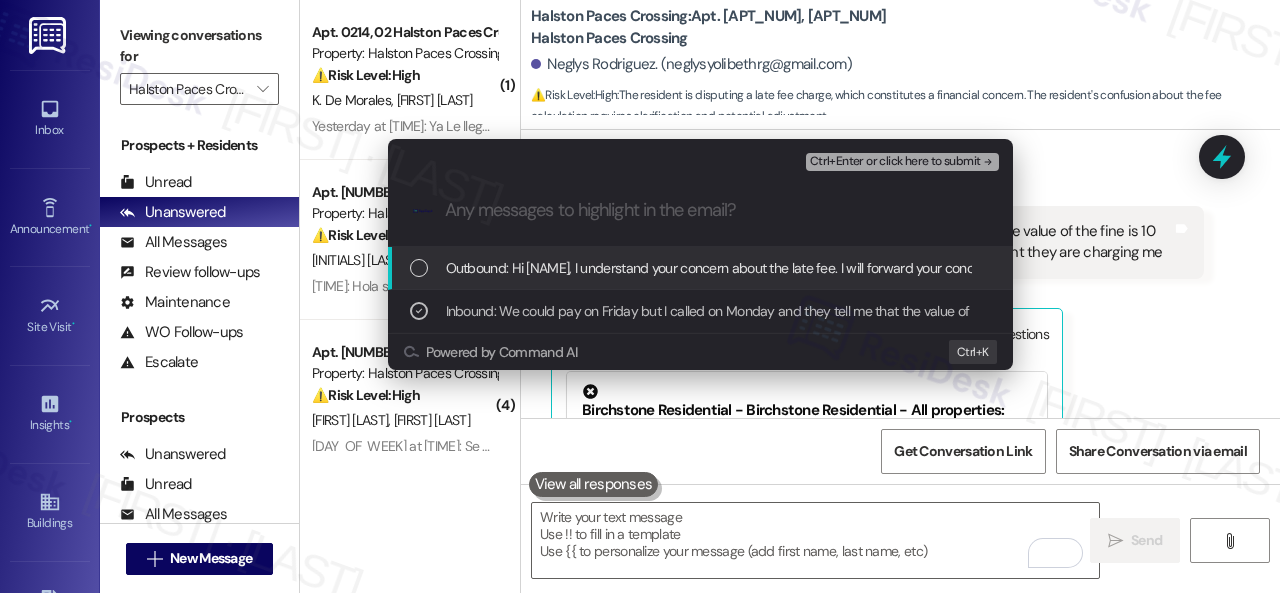 click on "Ctrl+Enter or click here to submit" at bounding box center [895, 162] 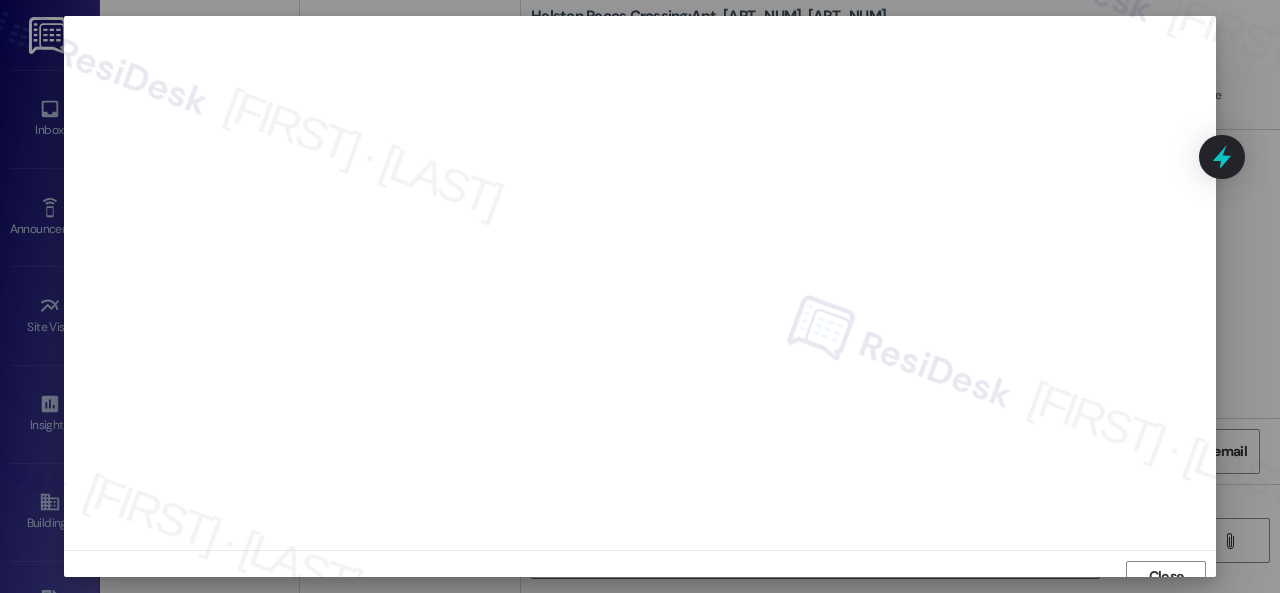scroll, scrollTop: 15, scrollLeft: 0, axis: vertical 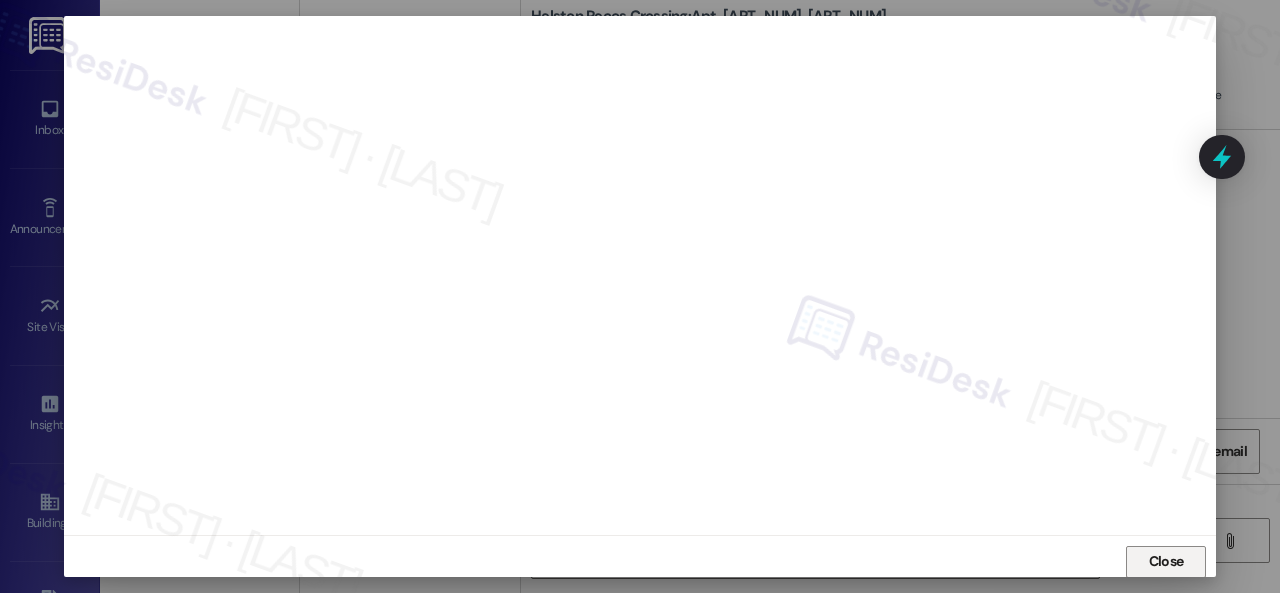click on "Close" at bounding box center [1166, 561] 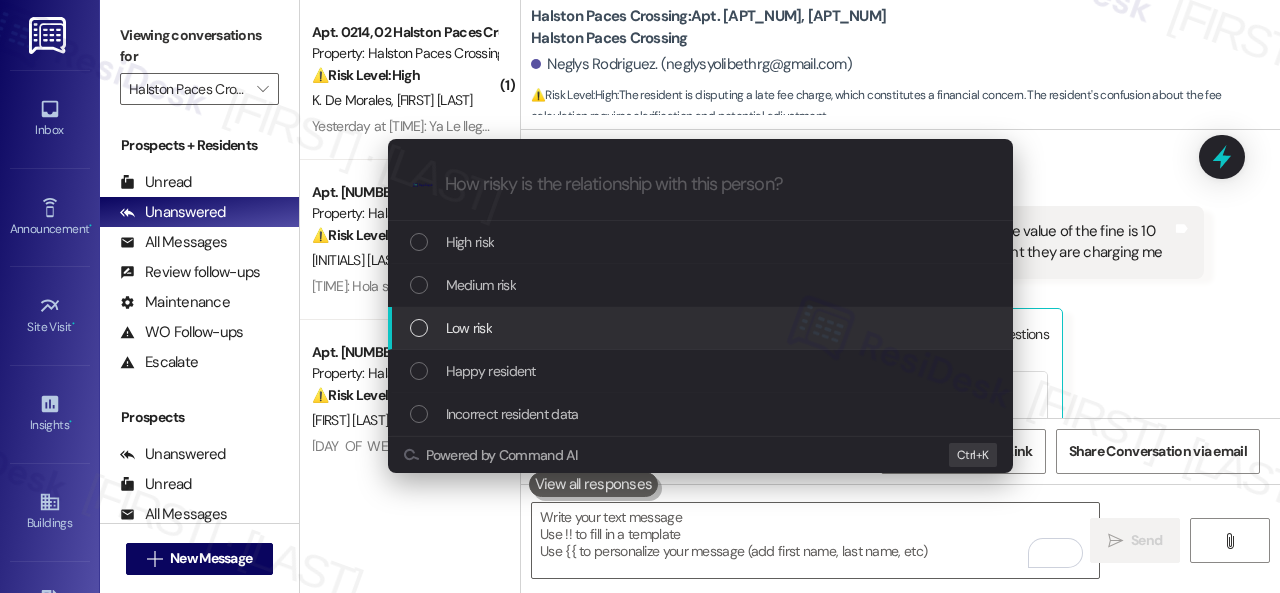 click on "Low risk" at bounding box center (469, 328) 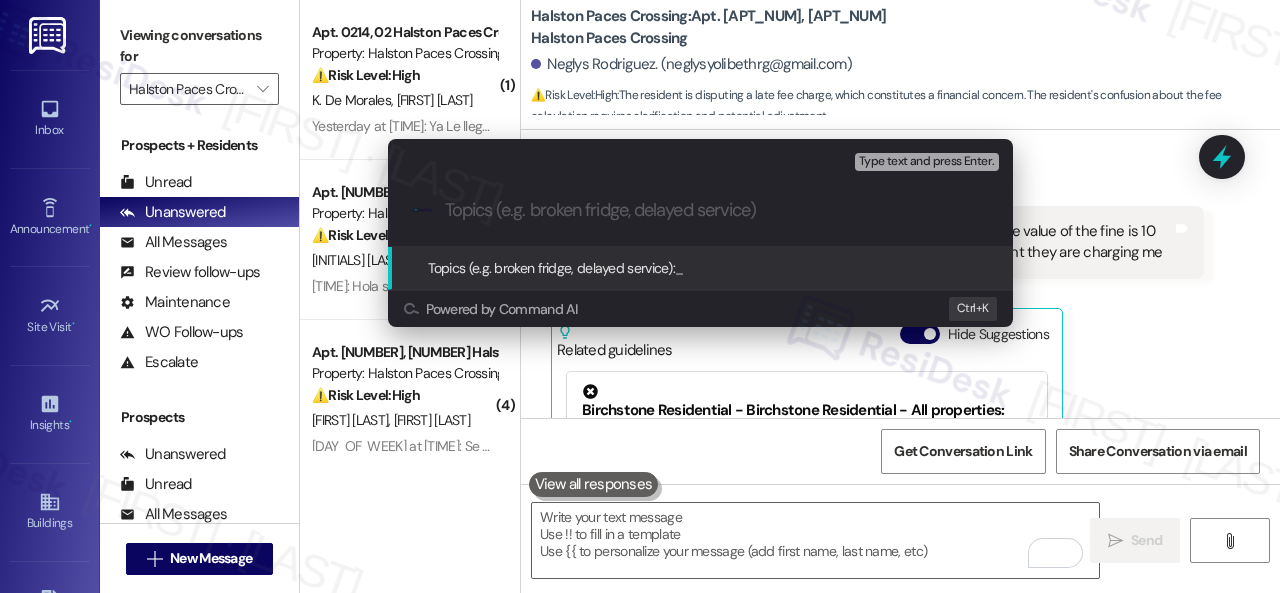 paste on "Concern about the late fee." 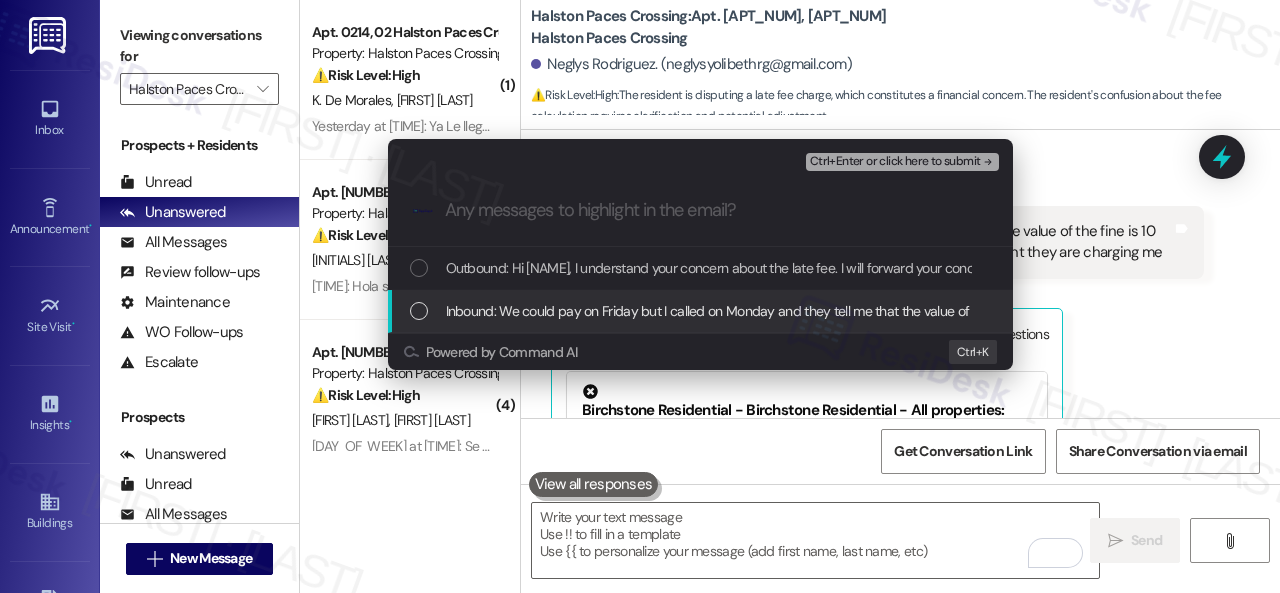 click on "Inbound: We could pay on Friday but I called on Monday and they tell me that the value of the fine is 10 percent of the value of the rent and I don't understand why that amount they are charging me" at bounding box center (1019, 311) 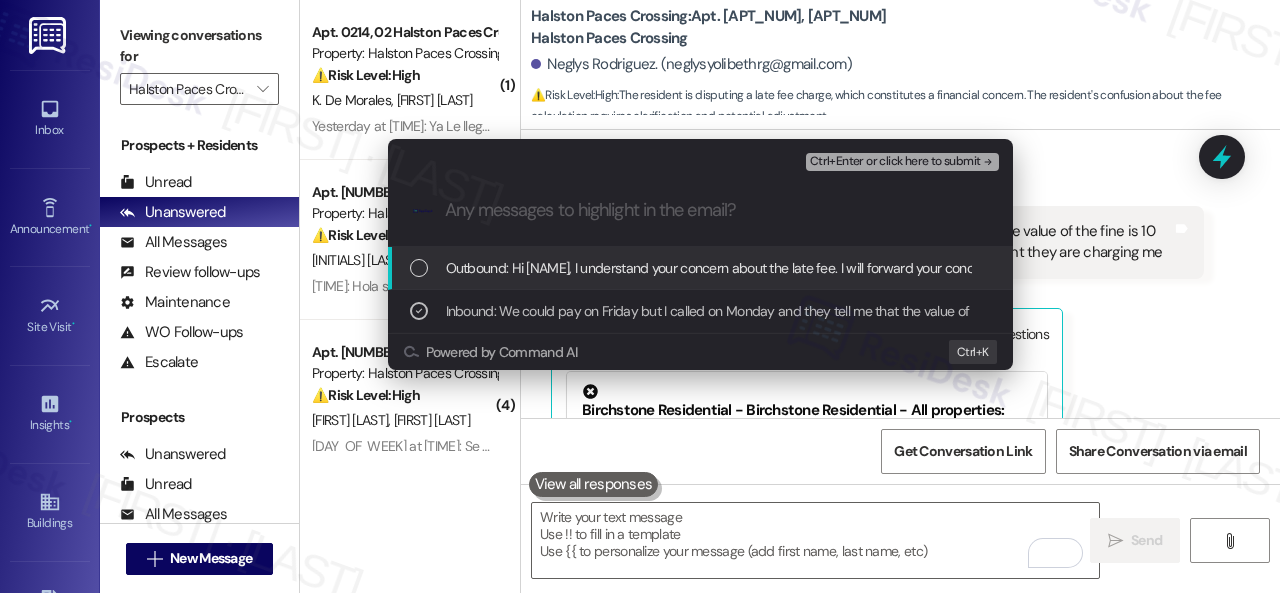 click on "Ctrl+Enter or click here to submit" at bounding box center (895, 162) 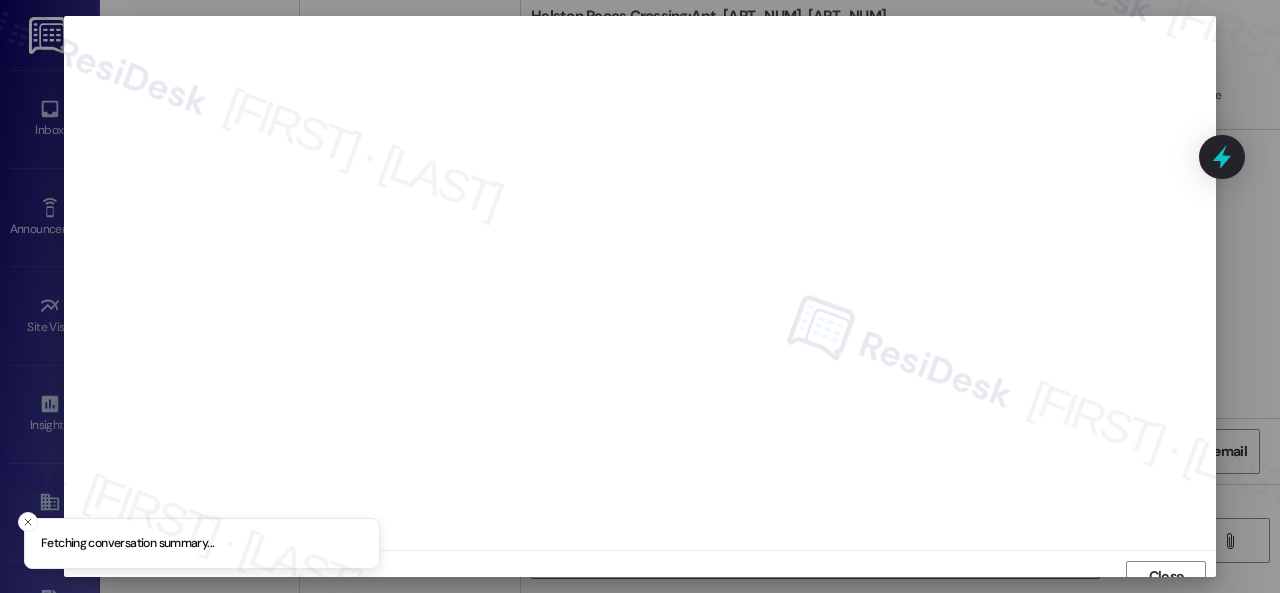 scroll, scrollTop: 15, scrollLeft: 0, axis: vertical 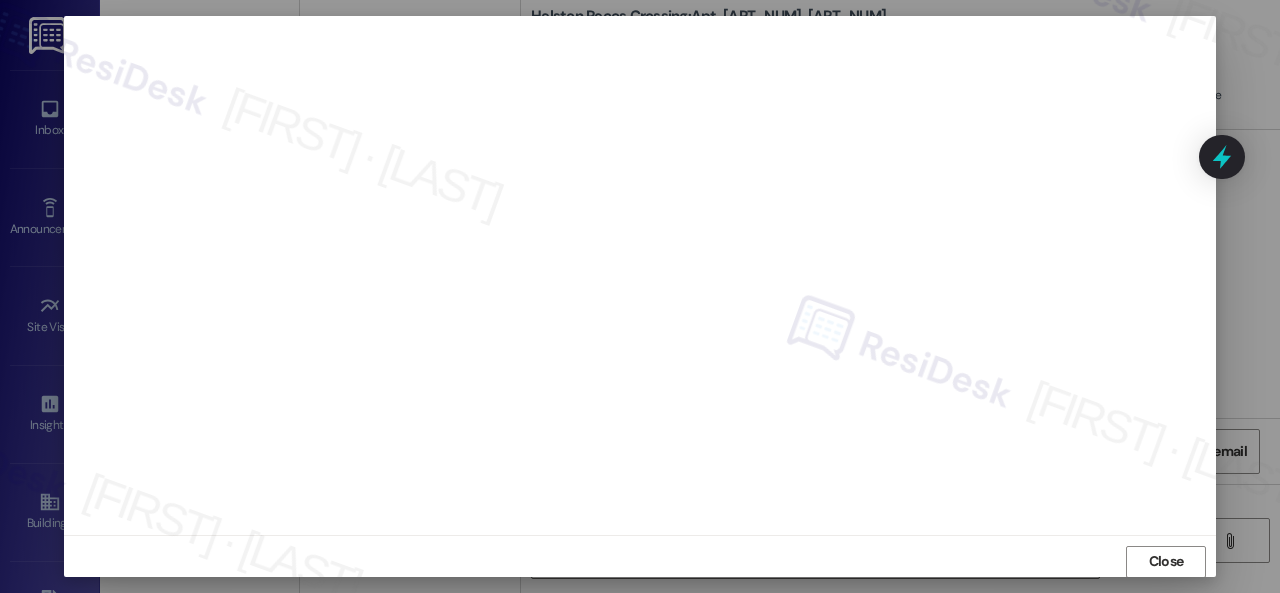 drag, startPoint x: 1162, startPoint y: 556, endPoint x: 1134, endPoint y: 547, distance: 29.410883 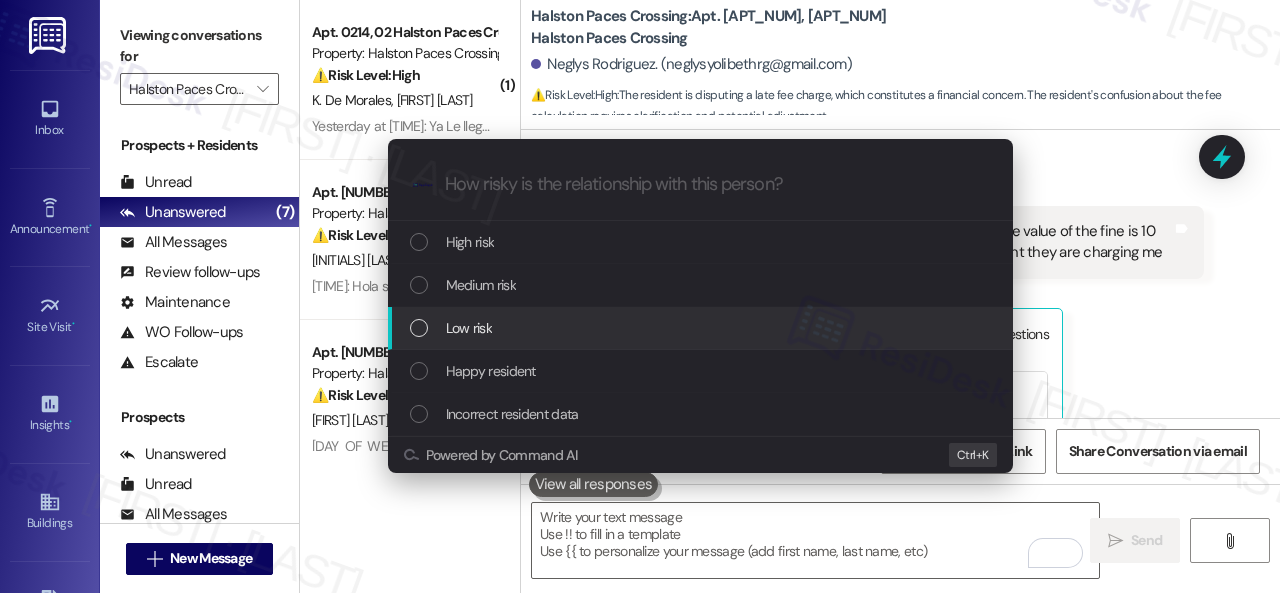 click on "Low risk" at bounding box center (469, 328) 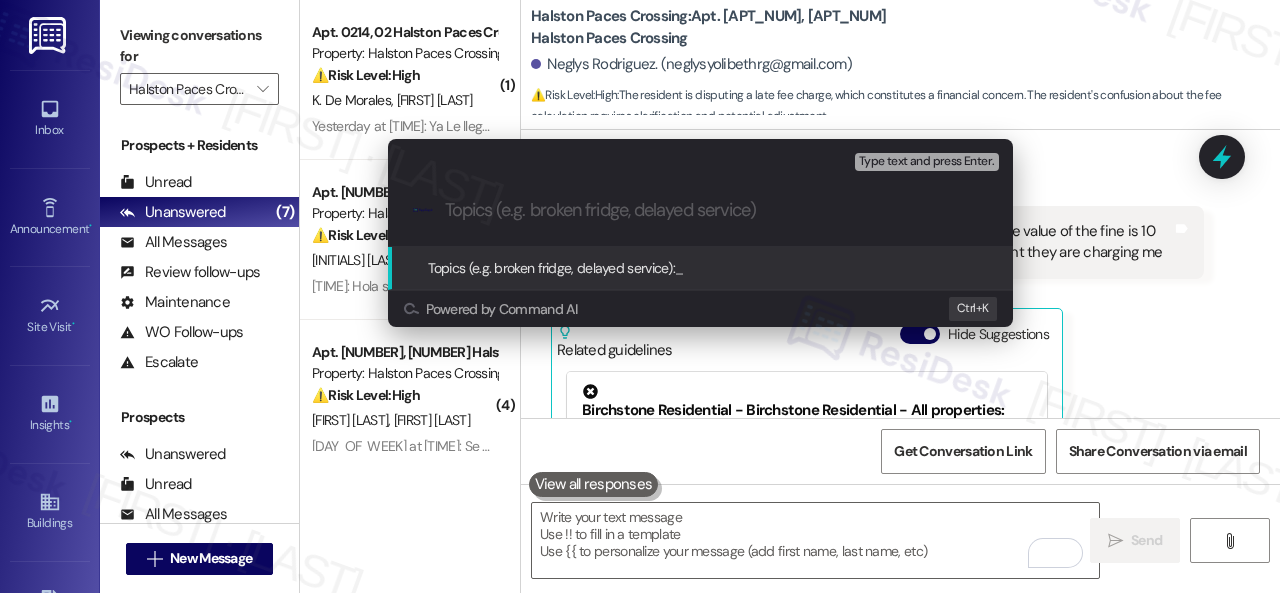 paste on "Concern about the late fee." 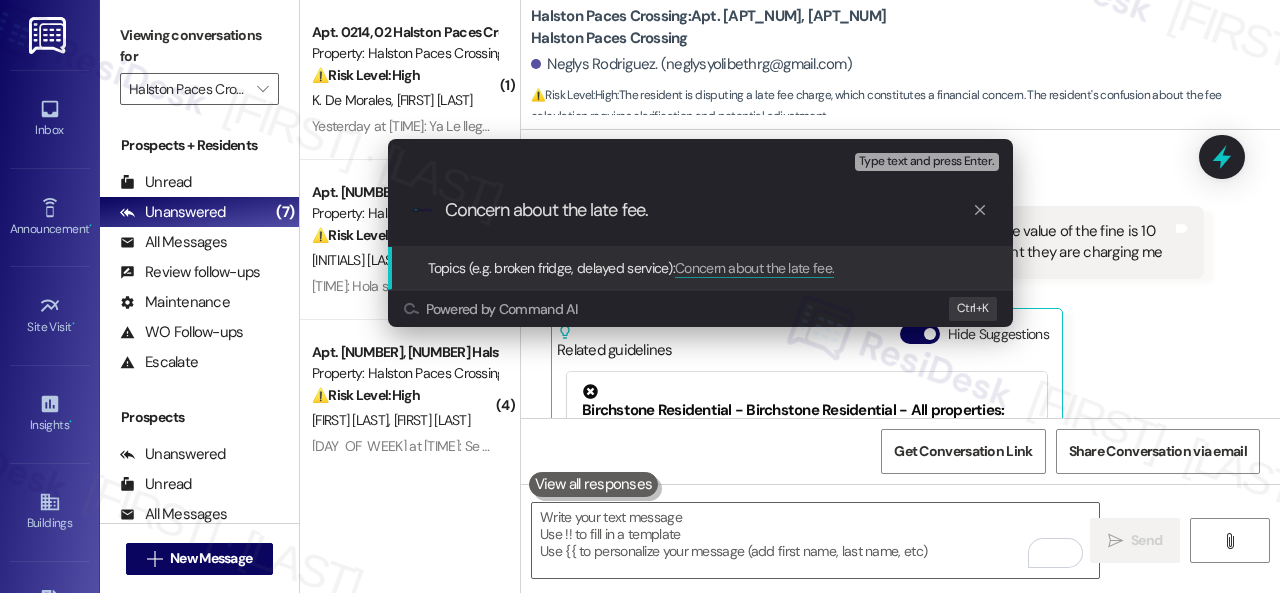 type 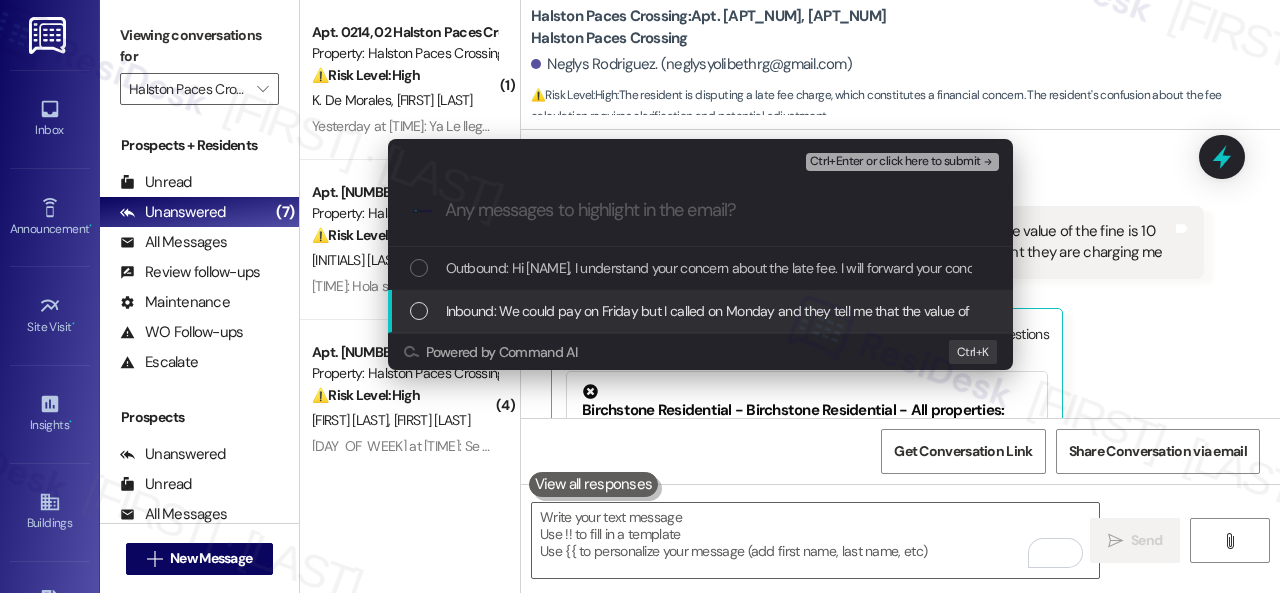 click on "Inbound: We could pay on Friday but I called on Monday and they tell me that the value of the fine is 10 percent of the value of the rent and I don't understand why that amount they are charging me" at bounding box center [1019, 311] 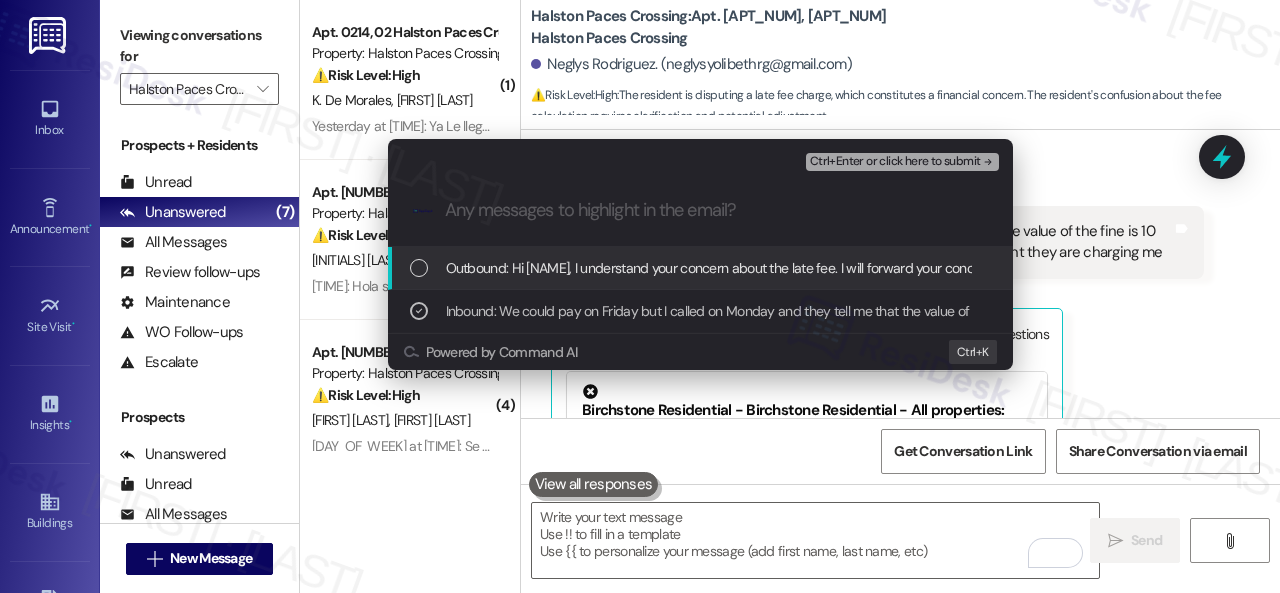 click on "Ctrl+Enter or click here to submit" at bounding box center (895, 162) 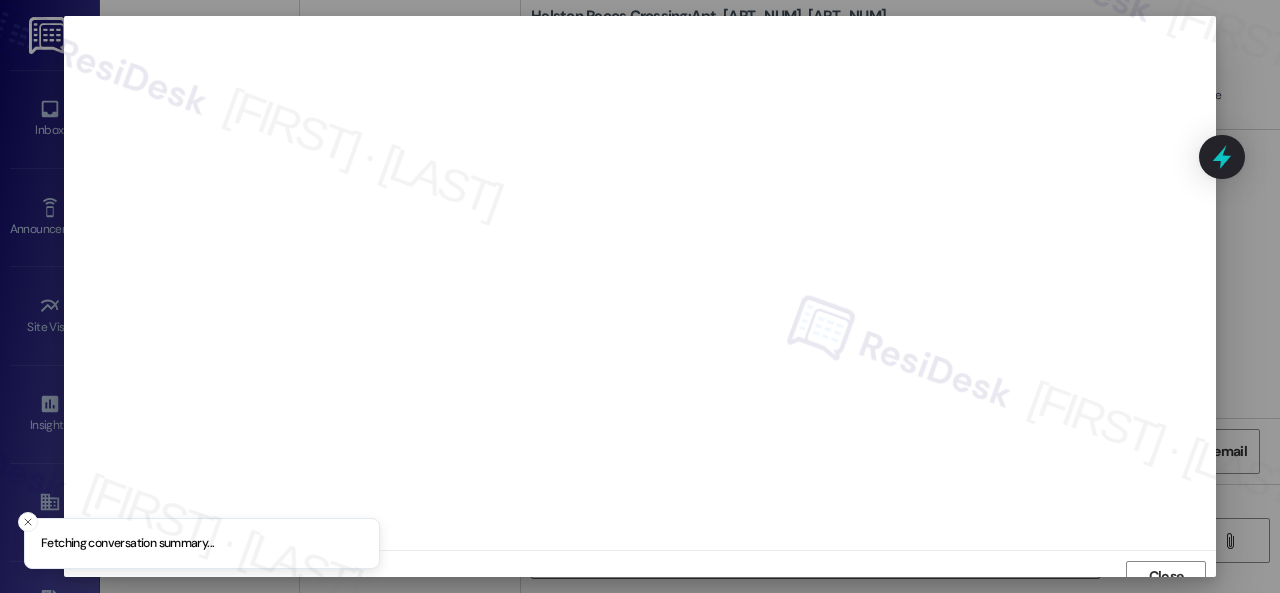 scroll, scrollTop: 15, scrollLeft: 0, axis: vertical 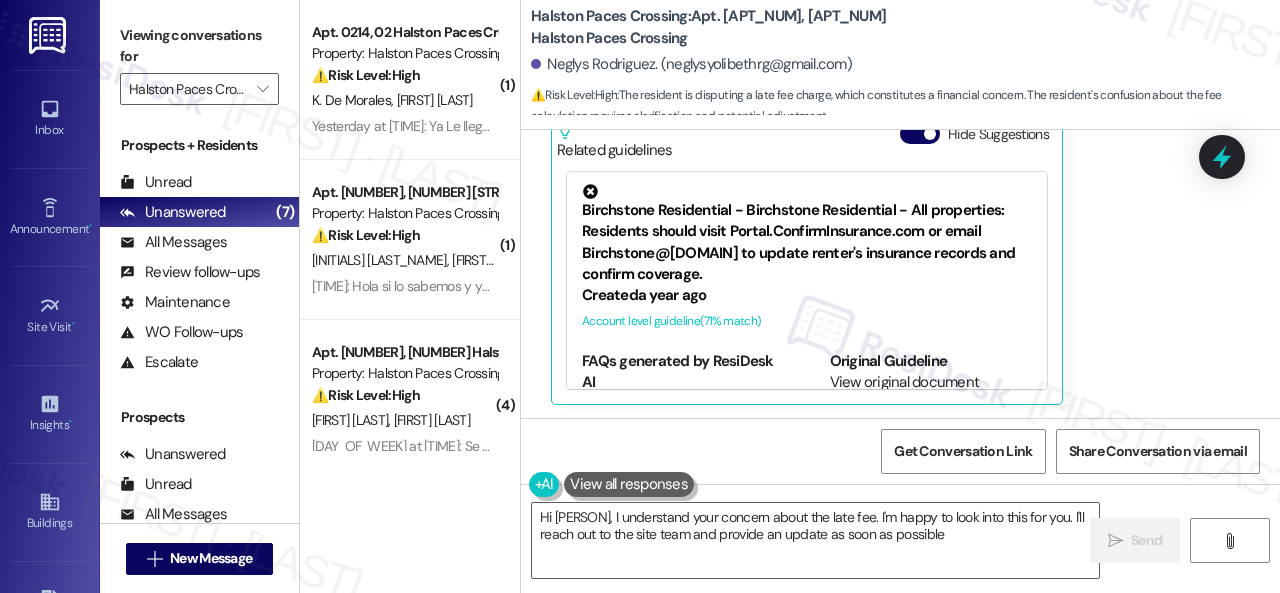 type on "Hi Neglys, I understand your concern about the late fee. I'm happy to look into this for you. I'll reach out to the site team and provide an update as soon as possible." 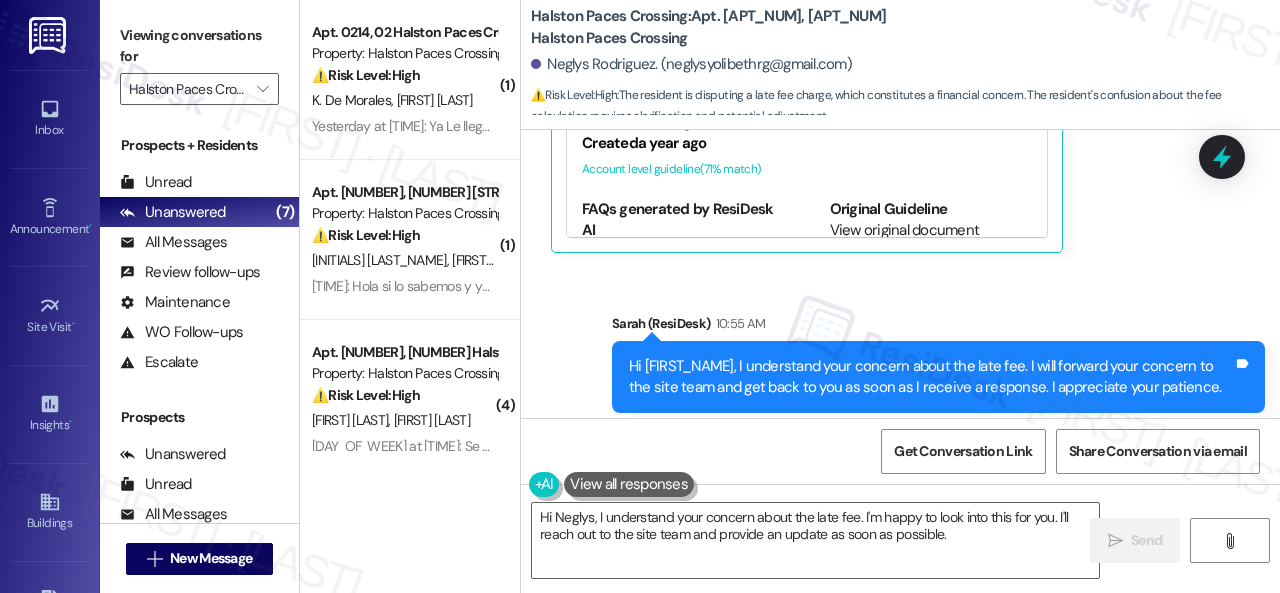 scroll, scrollTop: 544, scrollLeft: 0, axis: vertical 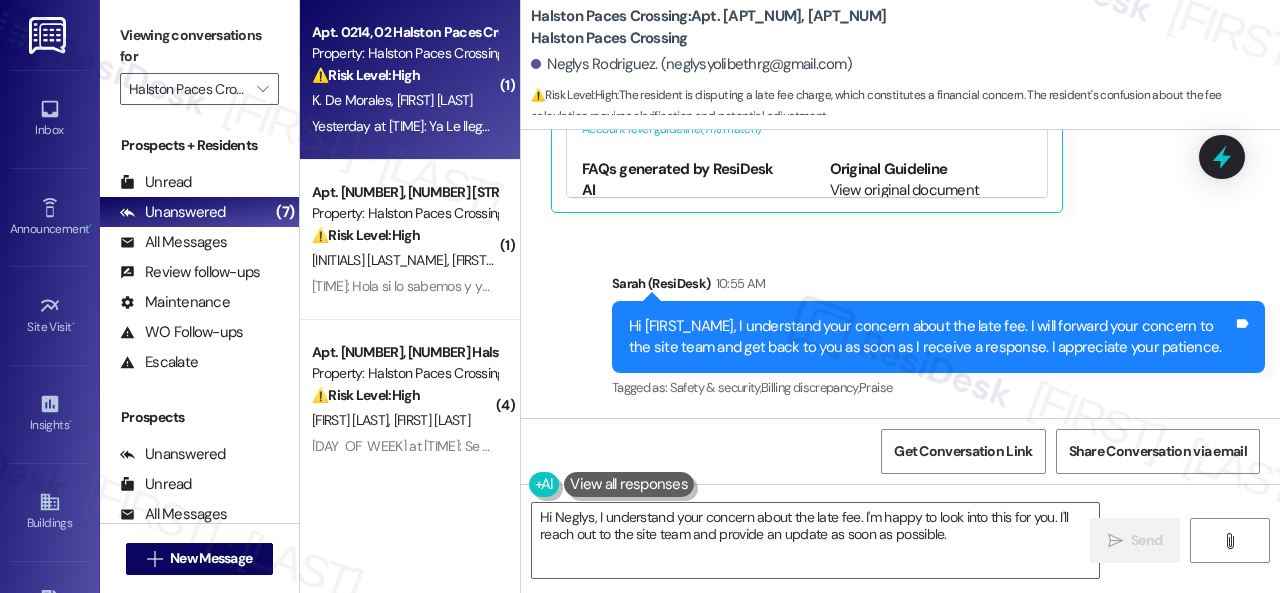 click on "⚠️  Risk Level:  High The resident indicates they are withholding rent due to an issue with the dining room. This constitutes a financial concern and potential lease violation, requiring prompt attention." at bounding box center (404, 75) 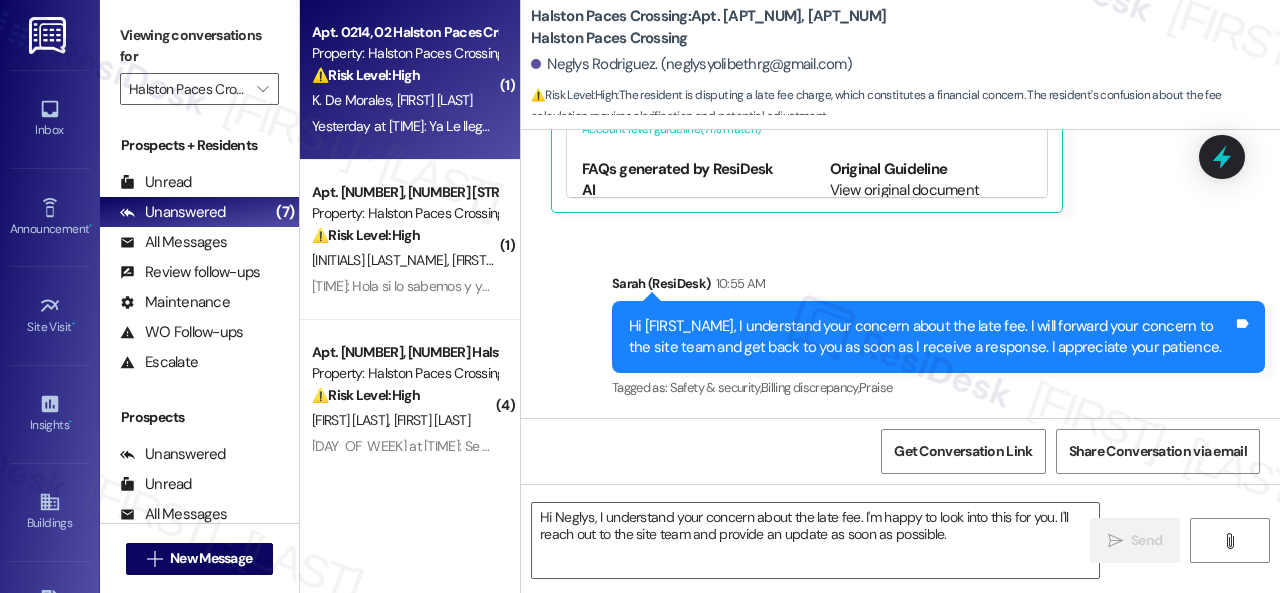 type on "Fetching suggested responses. Please feel free to read through the conversation in the meantime." 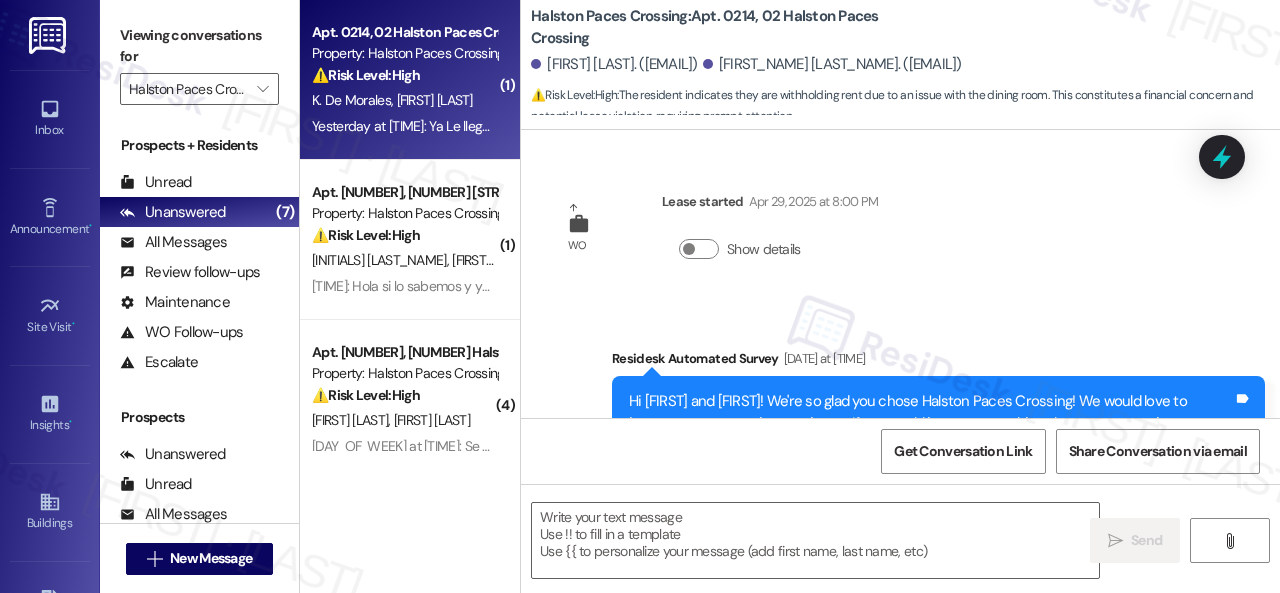 type on "Fetching suggested responses. Please feel free to read through the conversation in the meantime." 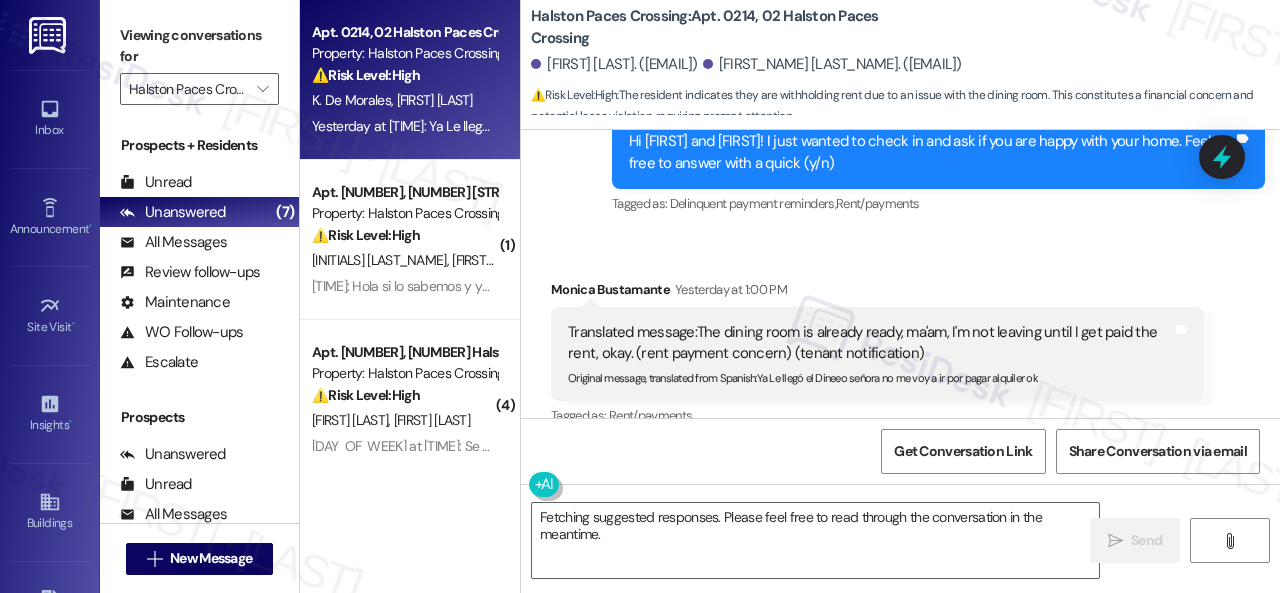 scroll, scrollTop: 4559, scrollLeft: 0, axis: vertical 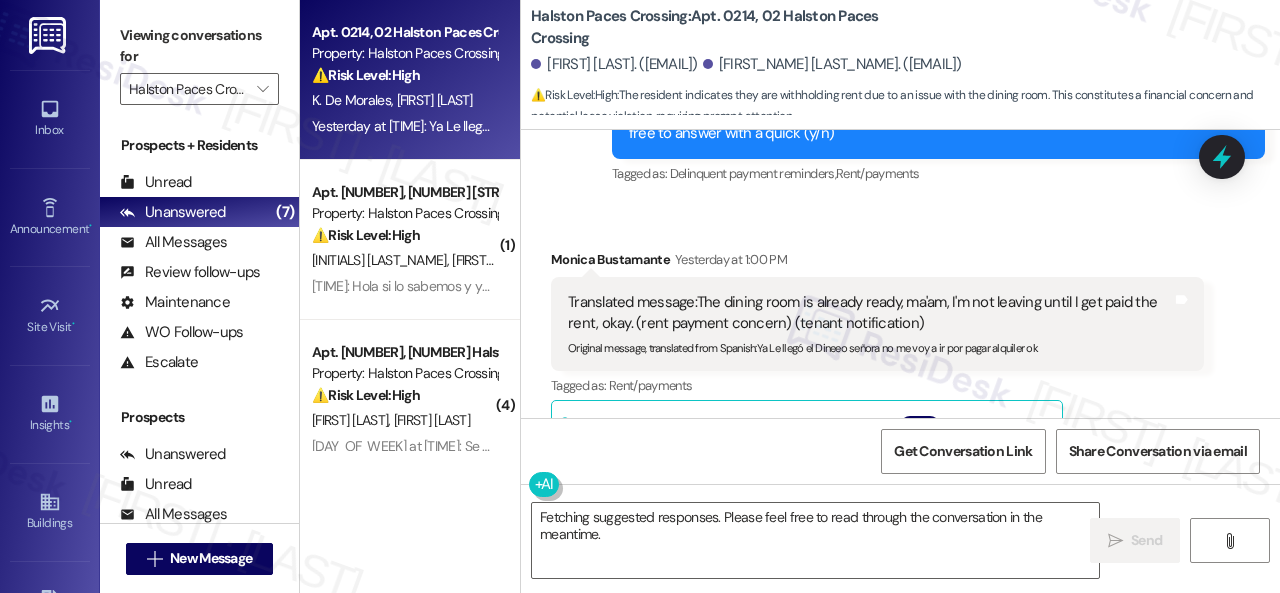 click on "Received via SMS Monica Bustamante Yesterday at 1:00 PM Translated message: The dining room is already ready, ma'am, I'm not leaving until I get paid the rent, okay. (rent payment concern) (tenant notification) Original message, translated from Spanish : Ya Le llegó el Dineeo señora no me voy a ir por pagar alquiler ok Translated from original message: Ya Le llegó el Dineeo señora no me voy a ir por pagar alquiler ok Tags and notes Tagged as: Rent/payments Click to highlight conversations about Rent/payments Related guidelines Hide Suggestions Birchstone Residential - Halston Paces Crossing: Rent due on the 1st, late fees begin on the 4th, flexible rent payment options available through Flex program, accepts check, online, money order, cashier's check, MoneyGram, and ACH. Created a year ago Property level guideline ( 69 % match) FAQs generated by ResiDesk AI What is the emergency/afterhours number for the property? (770) 934-8844 What is the resident portal link for the property? On the 1st ( 68" at bounding box center [877, 473] 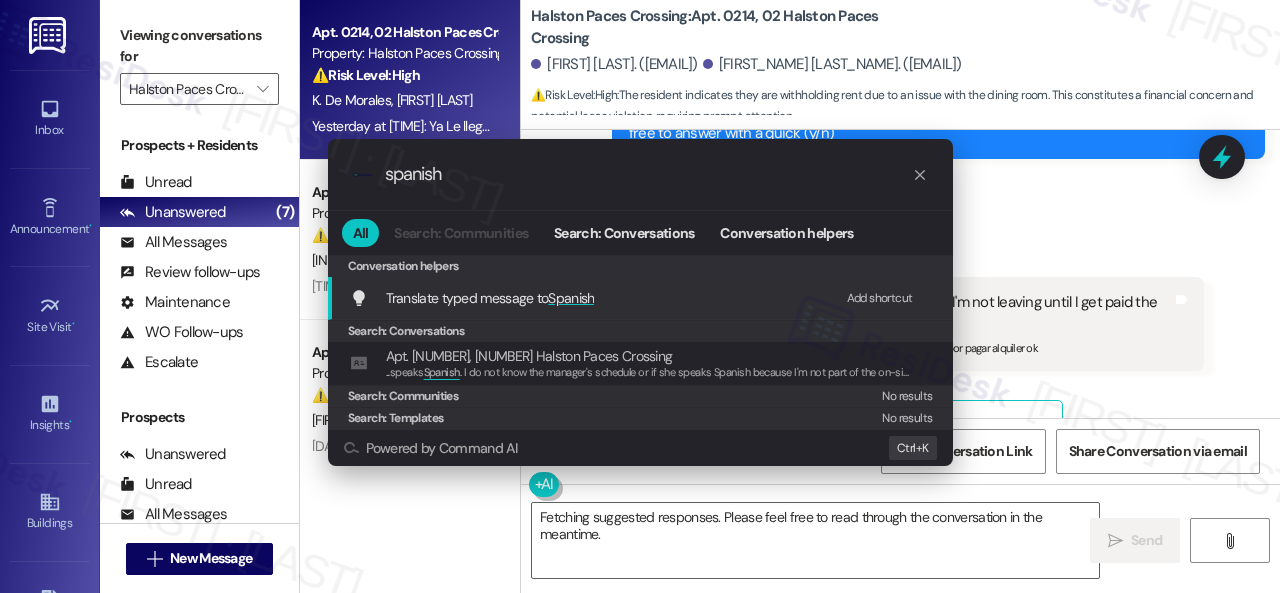 click on "Add shortcut" at bounding box center (880, 298) 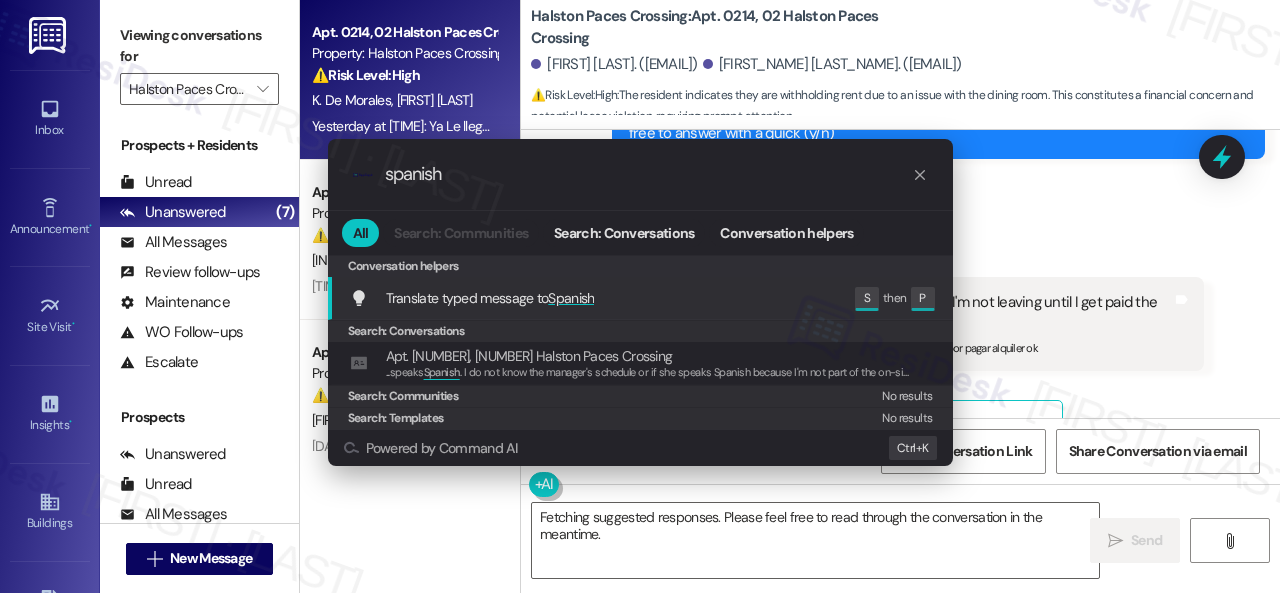 drag, startPoint x: 460, startPoint y: 179, endPoint x: 214, endPoint y: 172, distance: 246.09958 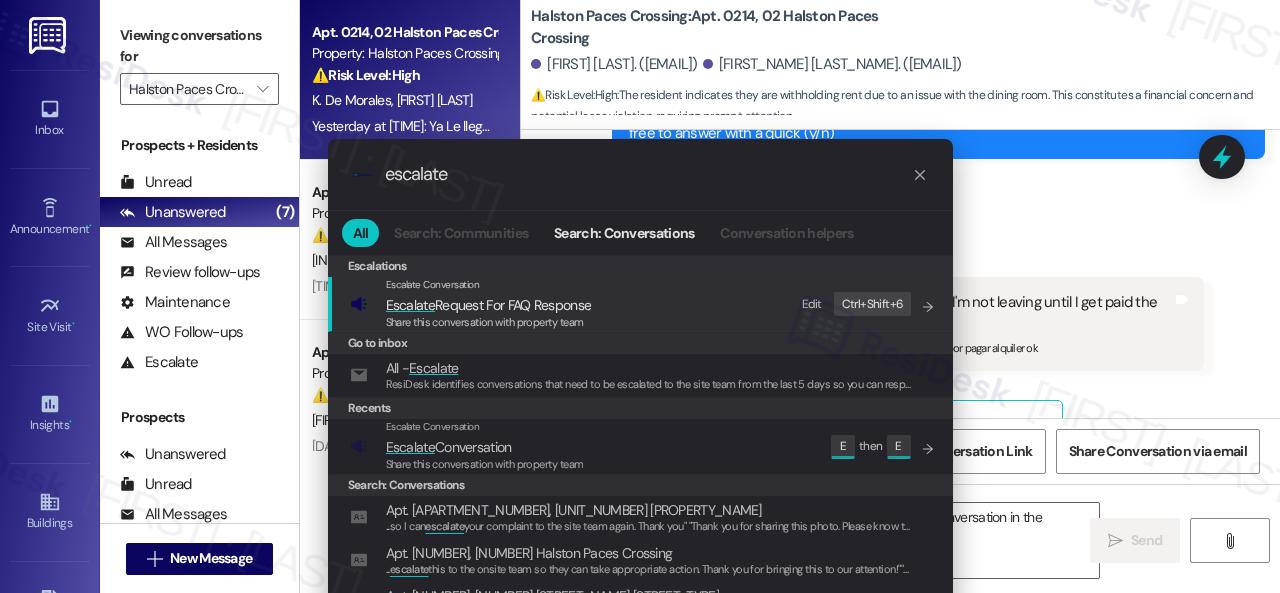 type on "escalate" 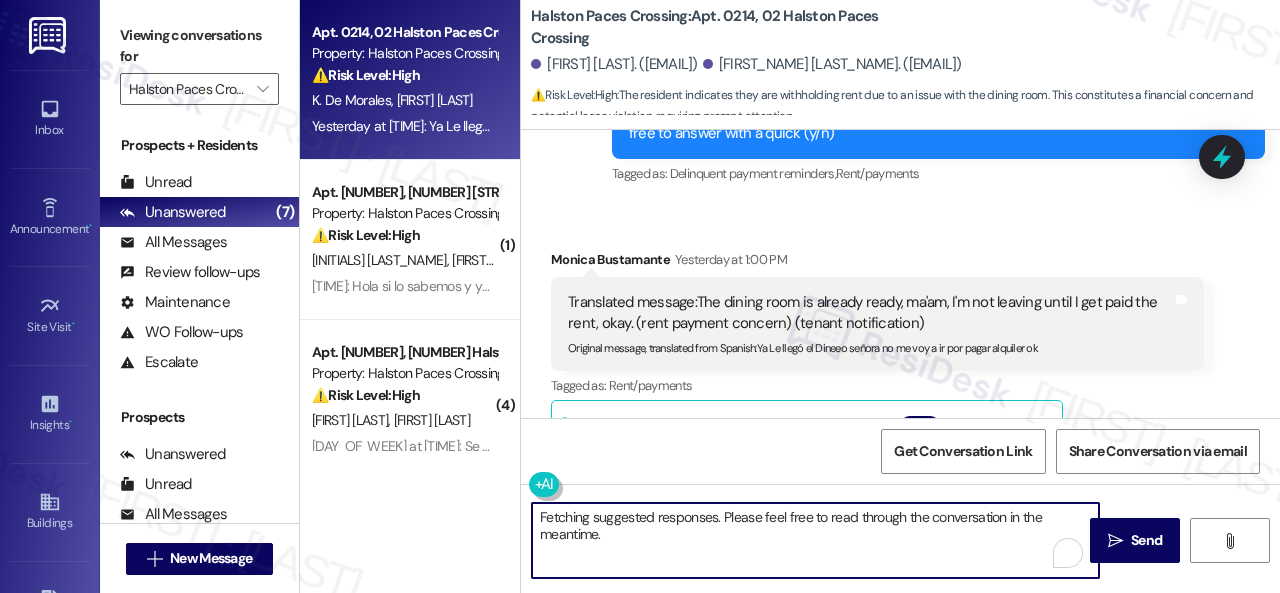 drag, startPoint x: 622, startPoint y: 545, endPoint x: 412, endPoint y: 495, distance: 215.87033 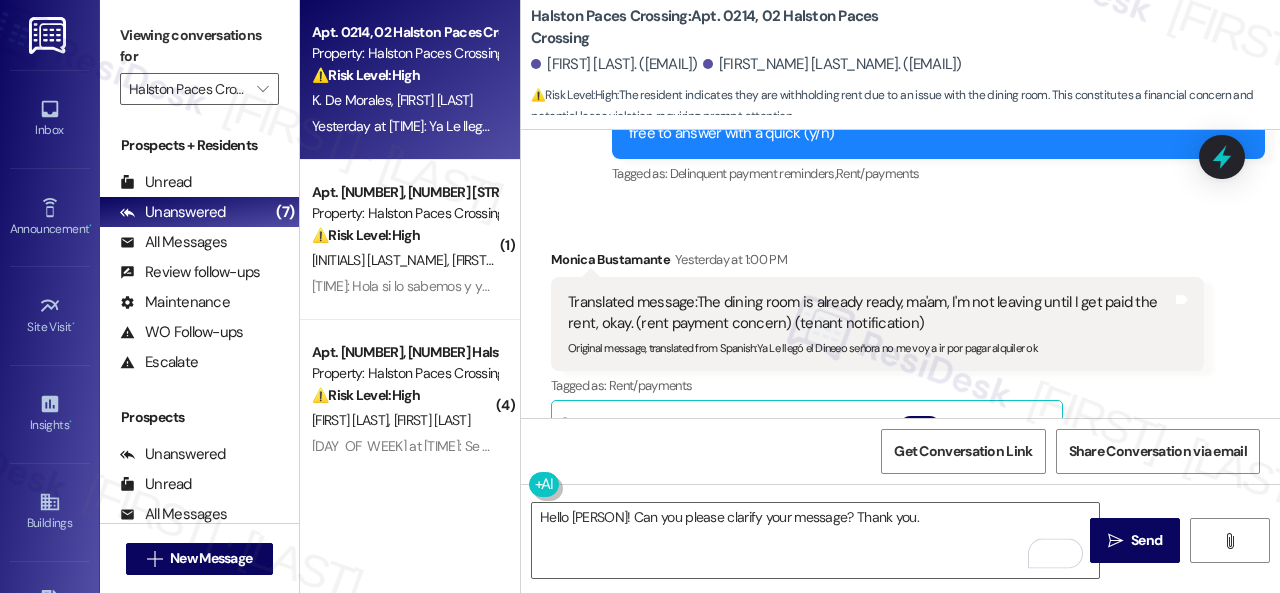 click on "Get Conversation Link Share Conversation via email" at bounding box center [900, 451] 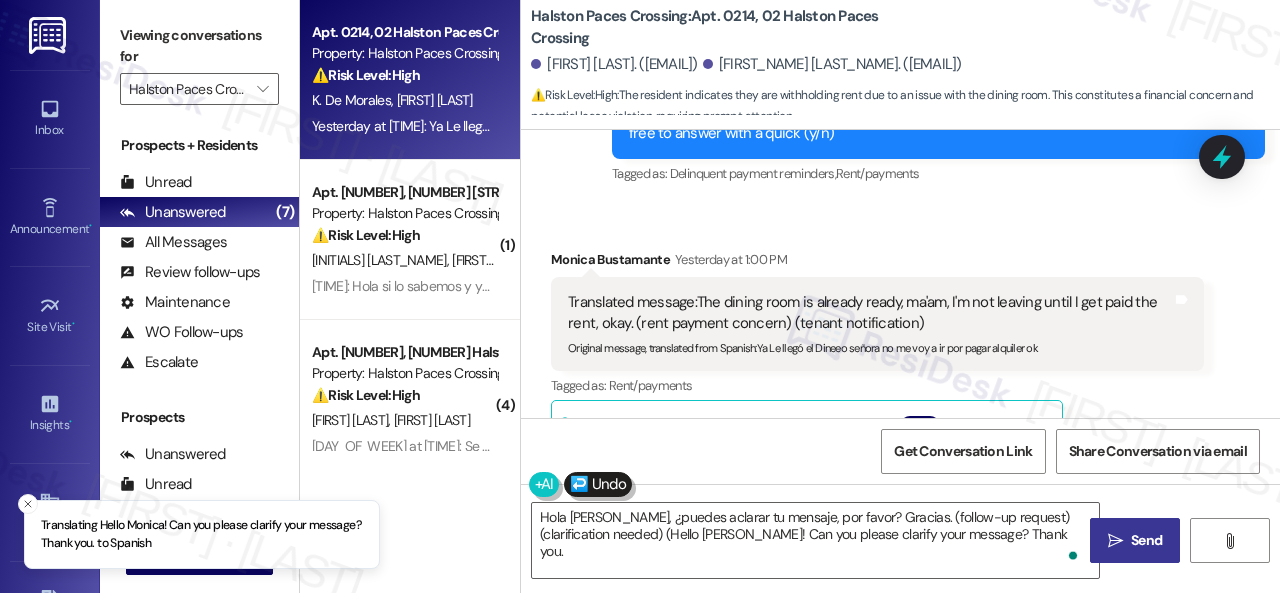 type on "Hola [FIRST], ¿puedes aclarar tu mensaje, por favor? Gracias. (follow-up request) (clarification needed) (Hello [FIRST]! Can you please clarify your message? Thank you.)" 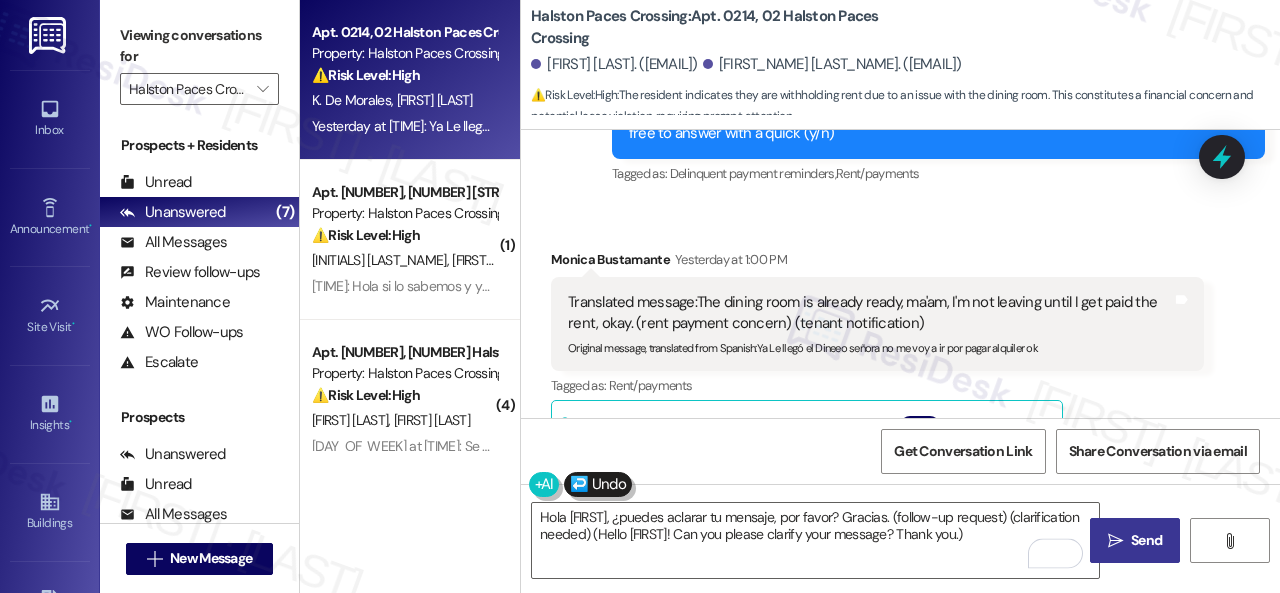 click on "Send" at bounding box center [1146, 540] 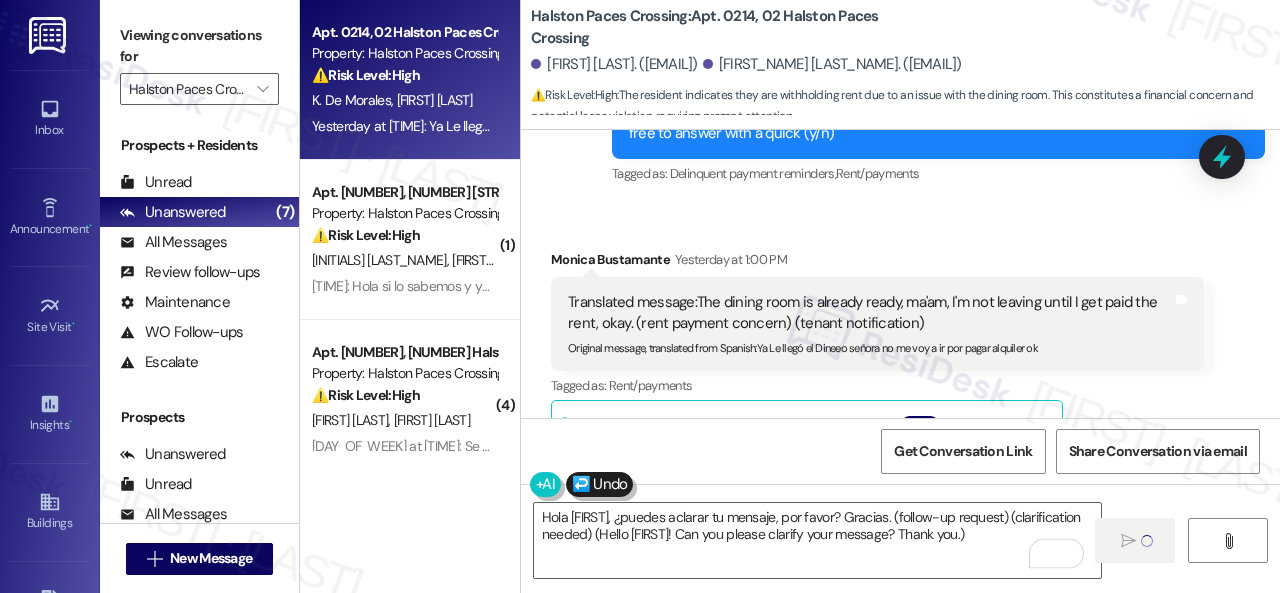 type 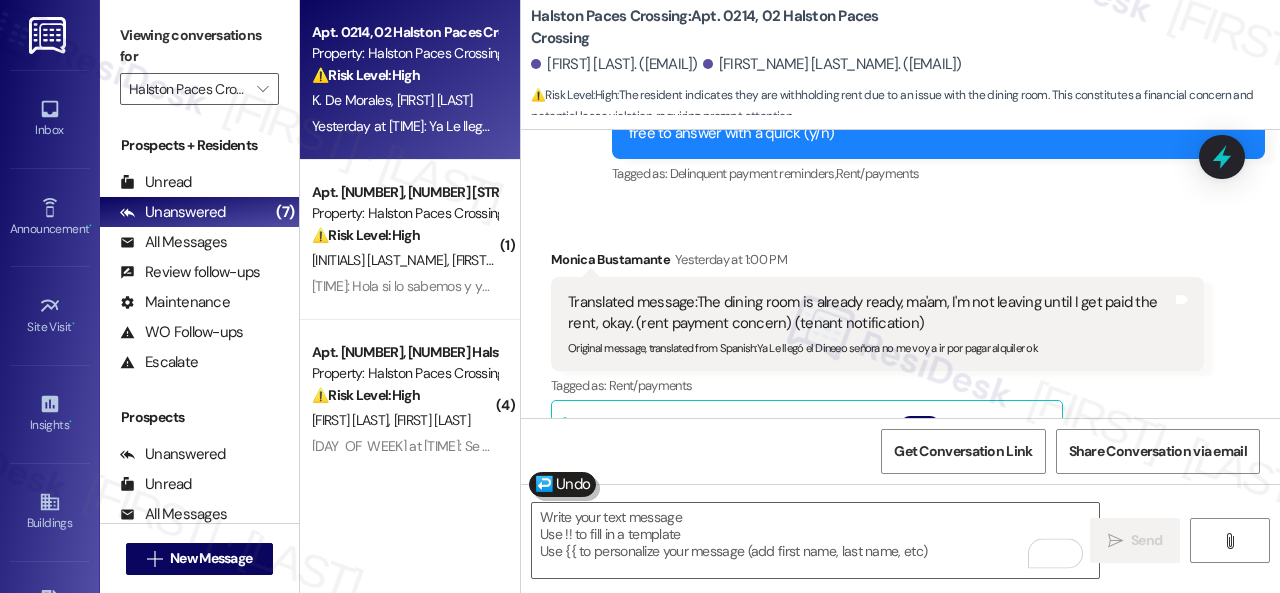 scroll, scrollTop: 4852, scrollLeft: 0, axis: vertical 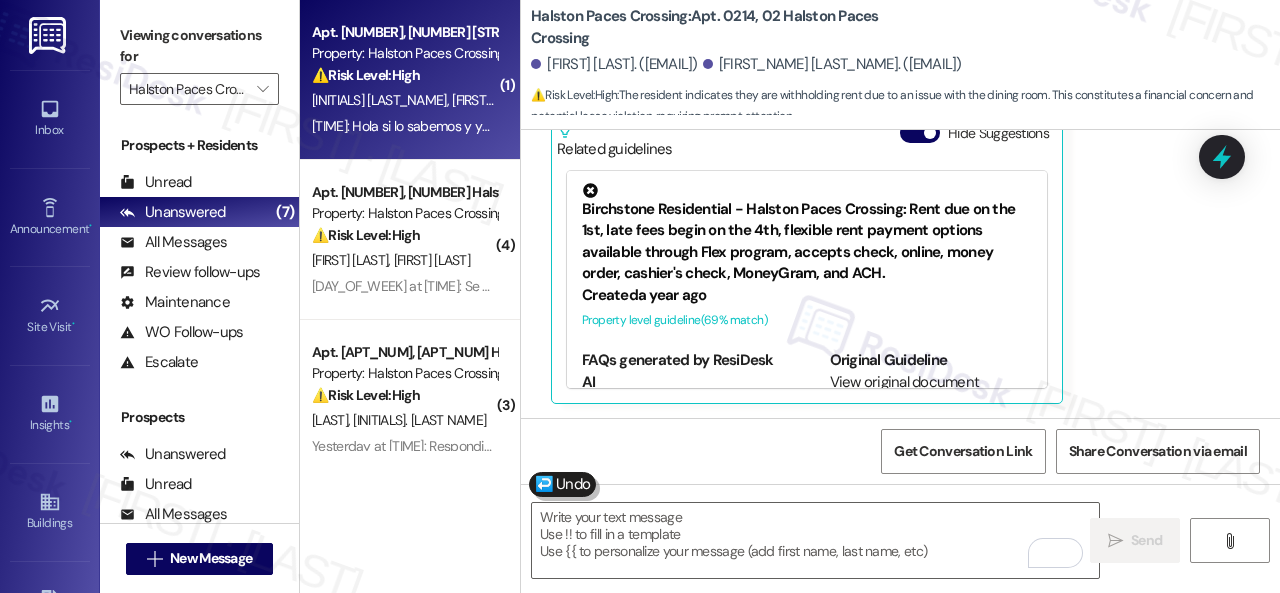 click on "⚠️ Risk Level: High The resident acknowledges the overdue rent and states they have informed 'them' (presumably management) to wait until Friday due to an 'inconvenience'. This indicates a potential financial issue and a risk of late payment, requiring monitoring and potential follow-up." at bounding box center [404, 75] 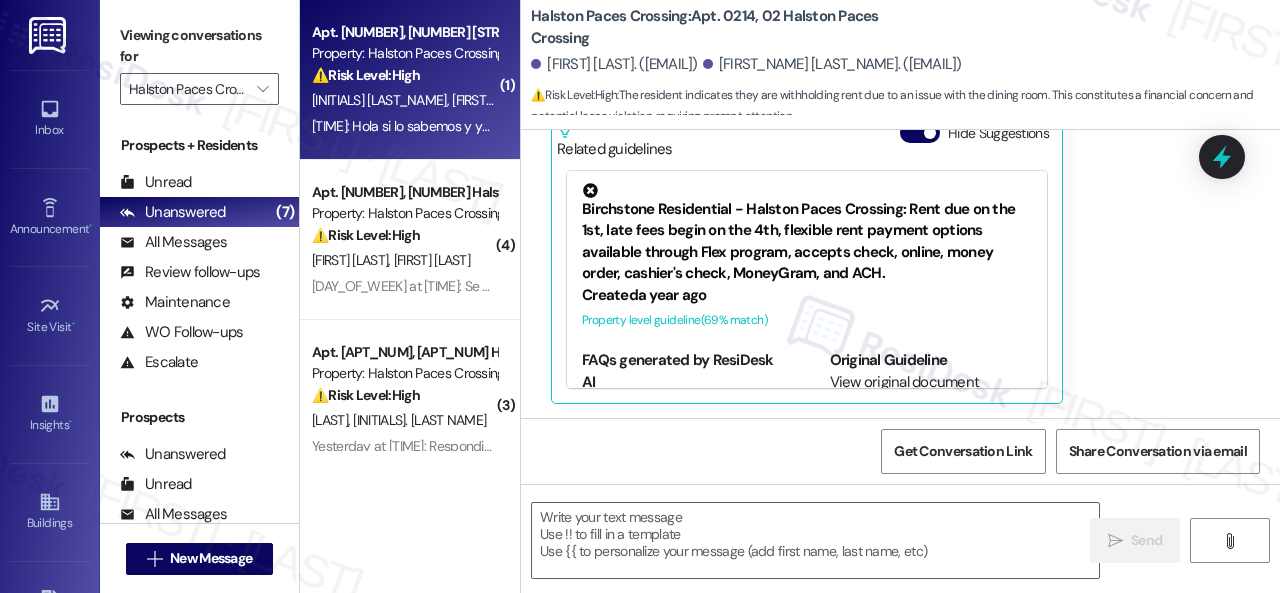 type on "Fetching suggested responses. Please feel free to read through the conversation in the meantime." 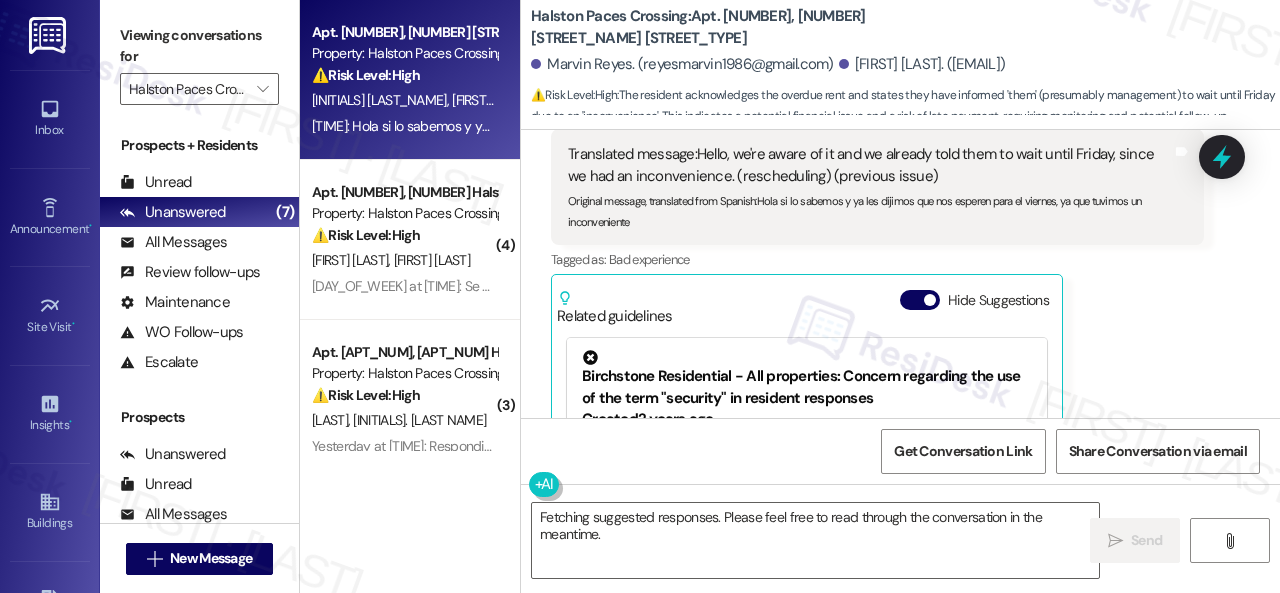 scroll, scrollTop: 7879, scrollLeft: 0, axis: vertical 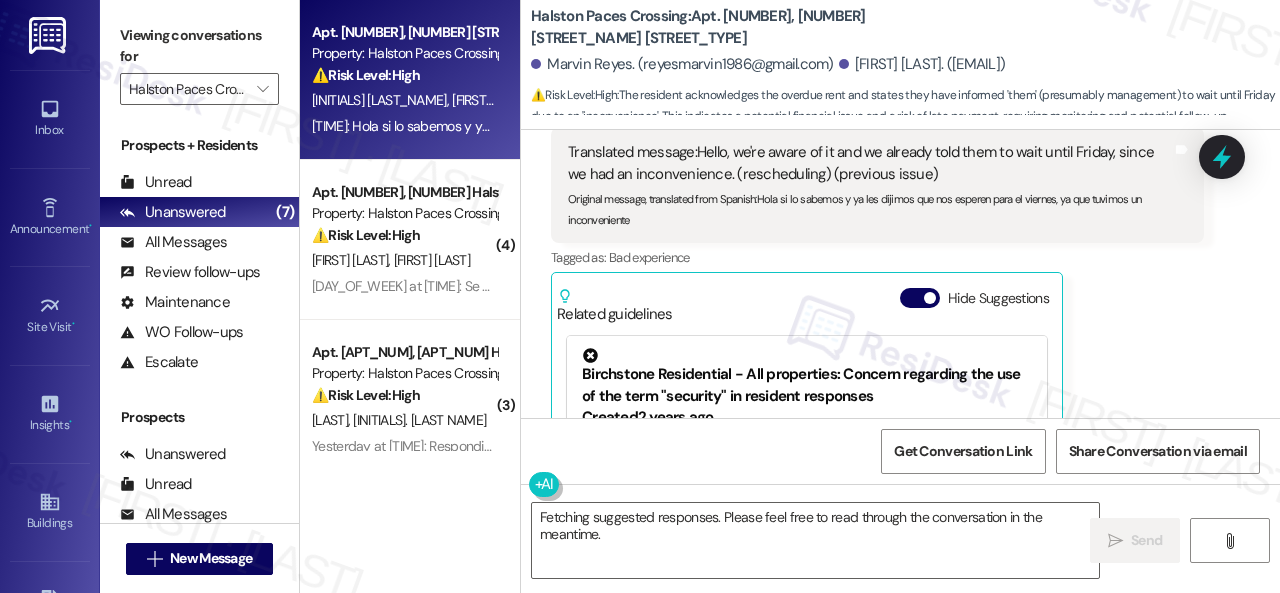click on "Received via SMS [PERSON_NAME]   Neutral [DATE] at [TIME] Translated message:  Hello, we're aware of it and we already told them to wait until Friday, since we had an inconvenience. (rescheduling) (previous issue) Original message, translated from   Spanish :  Hola si lo sabemos y ya les dijimos que nos esperen para el viernes, ya que tuvimos un inconveniente  Translated from original message: Hola si lo sabemos y ya les dijimos que nos esperen para el viernes, ya que tuvimos un inconveniente  Tags and notes Tagged as:   Bad experience Click to highlight conversations about Bad experience  Related guidelines Hide Suggestions Birchstone Residential - All properties: Concern regarding the use of the term "security" in resident responses Created  2 years ago Account level guideline  ( 69 % match) FAQs generated by ResiDesk AI Can we have Sarah remove the phrase from her responses? Yes, we can have Sarah remove that phrase from her responses. Why do we need to remove the 'security' word from our responses?" at bounding box center [877, 323] 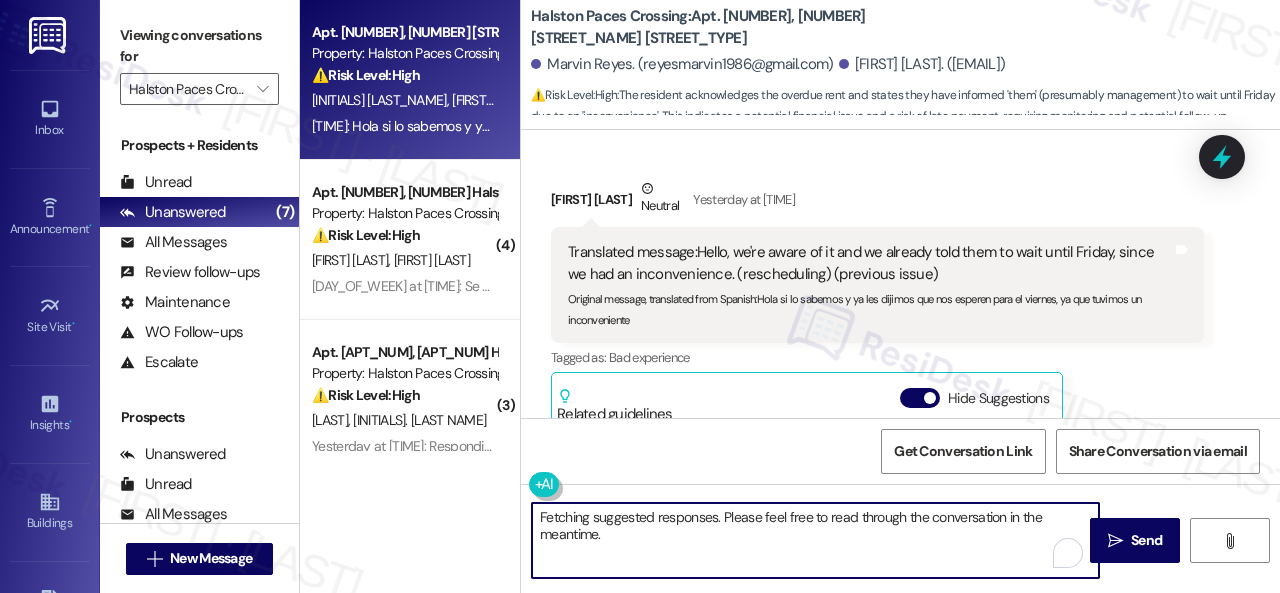 drag, startPoint x: 648, startPoint y: 543, endPoint x: 450, endPoint y: 485, distance: 206.32014 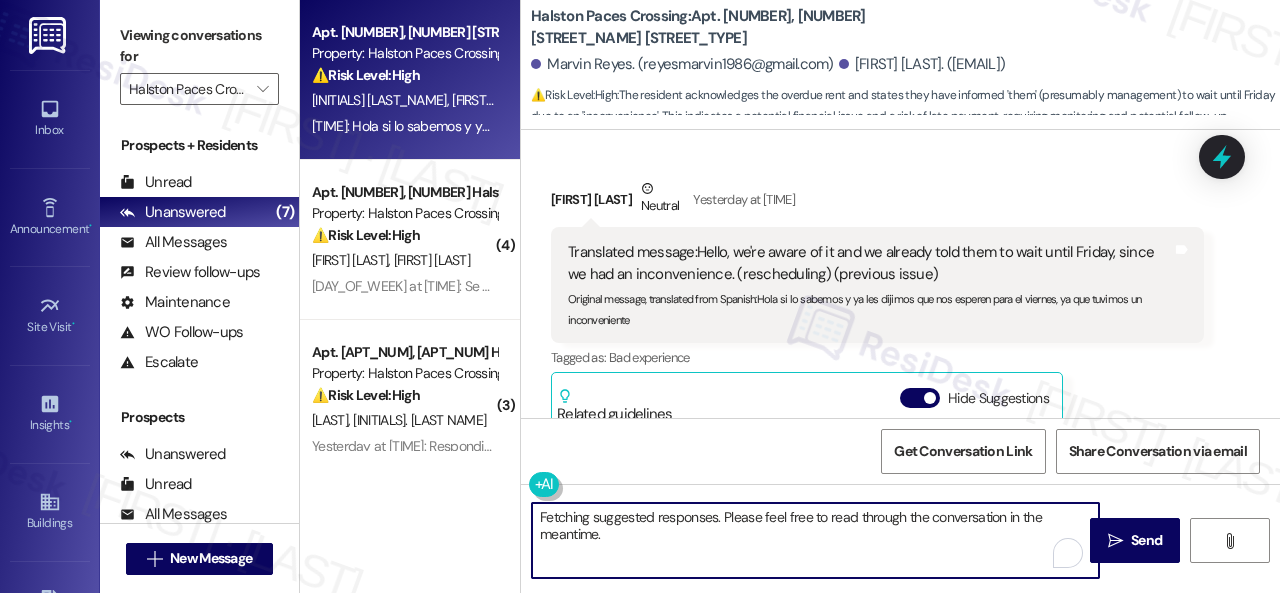 click on "Apt. [APT_NUM], [APT_NUM] Halston Paces Crossing Property: Halston Paces Crossing ⚠️  Risk Level:  High The resident acknowledges the overdue rent and states they have informed 'them' (presumably management) to wait until Friday due to an 'inconvenience'. This indicates a potential financial issue and a risk of late payment, requiring monitoring and potential follow-up. H. Barahona M. Reyes Yesterday at [TIME]: Hola si lo sabemos y ya les dijimos que nos esperen para el viernes, ya que tuvimos un inconveniente  Yesterday at [TIME]: Hola si lo sabemos y ya les dijimos que nos esperen para el viernes, ya que tuvimos un inconveniente  ( [NUM] ) Apt. [APT_NUM], [APT_NUM] Halston Paces Crossing Property: Halston Paces Crossing ⚠️  Risk Level:  High The residents are confused about the rent balance and do not understand what is happening. This indicates a financial concern and potential dispute, requiring urgent attention. A. Piloso Chavez A. Pereira Yesterday at [TIME]: Se que está pasando  ( [NUM] ) ⚠️  Risk Level:  High 🔧" at bounding box center [790, 296] 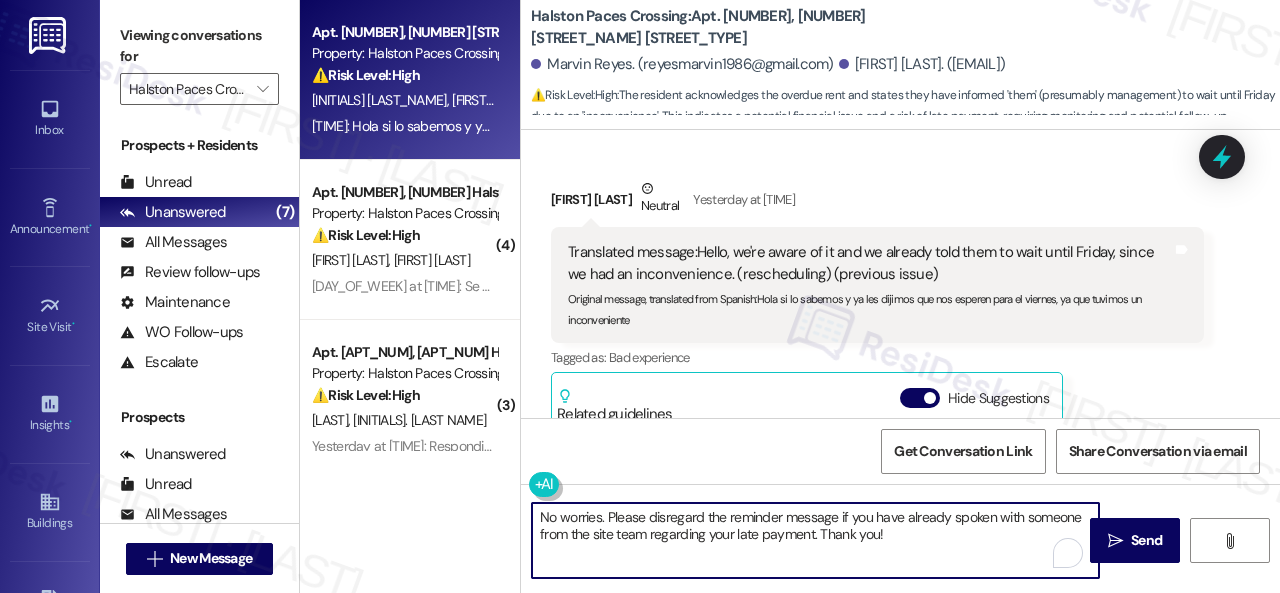 click on "Get Conversation Link Share Conversation via email" at bounding box center (900, 451) 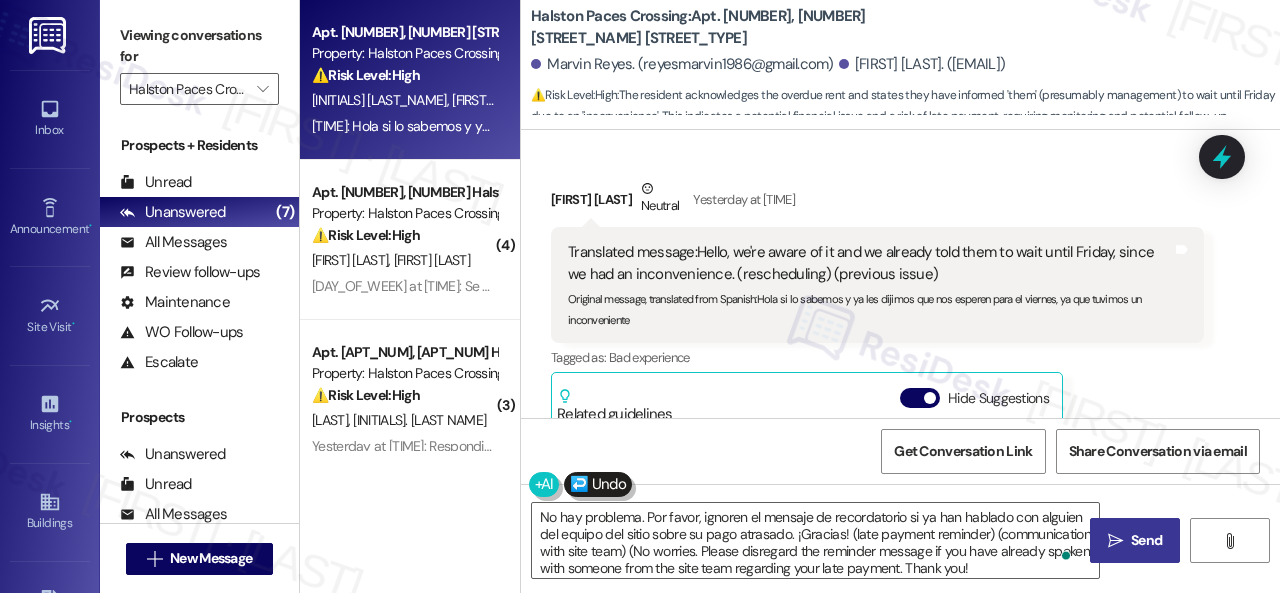 type on "No hay problema. Por favor, ignoren el mensaje de recordatorio si ya han hablado con alguien del equipo del sitio sobre su pago atrasado. ¡Gracias! (late payment reminder) (communication with site team) (No worries. Please disregard the reminder message if you have already spoken with someone from the site team regarding your late payment. Thank you!)" 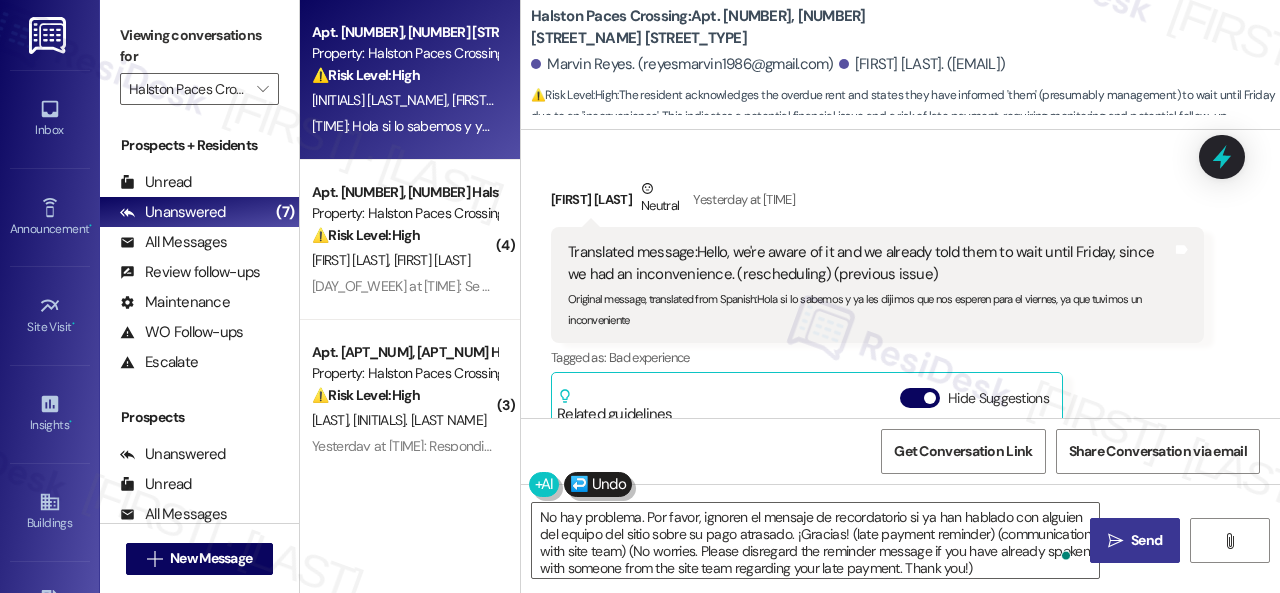 scroll, scrollTop: 16, scrollLeft: 0, axis: vertical 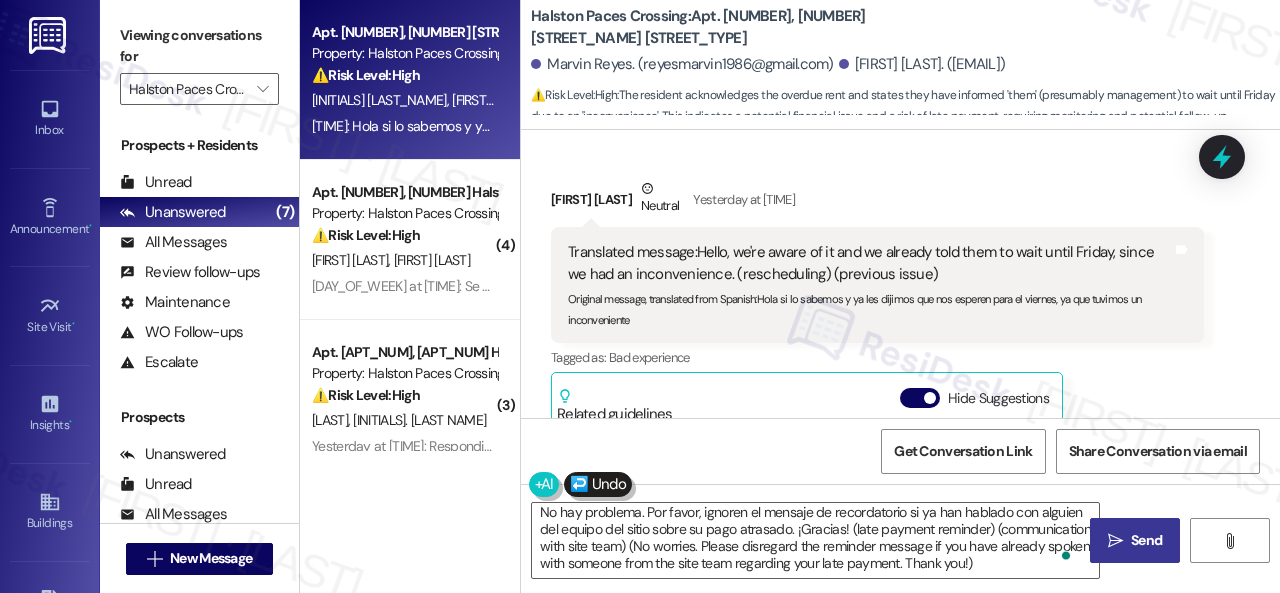 click on "Send" at bounding box center [1146, 540] 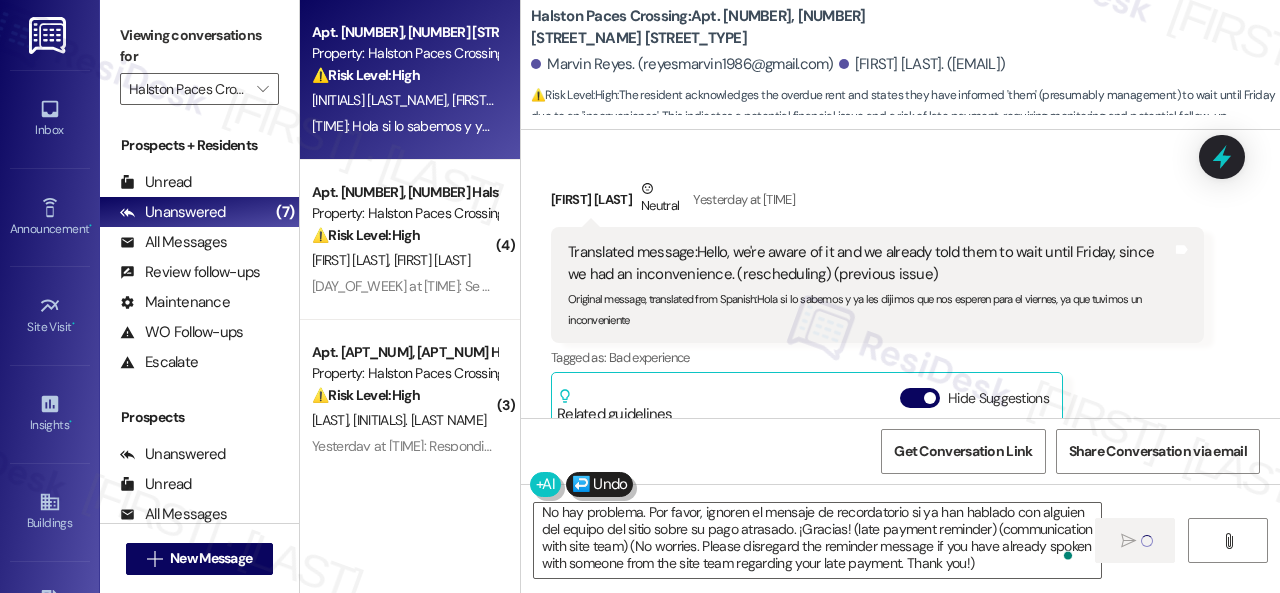 type 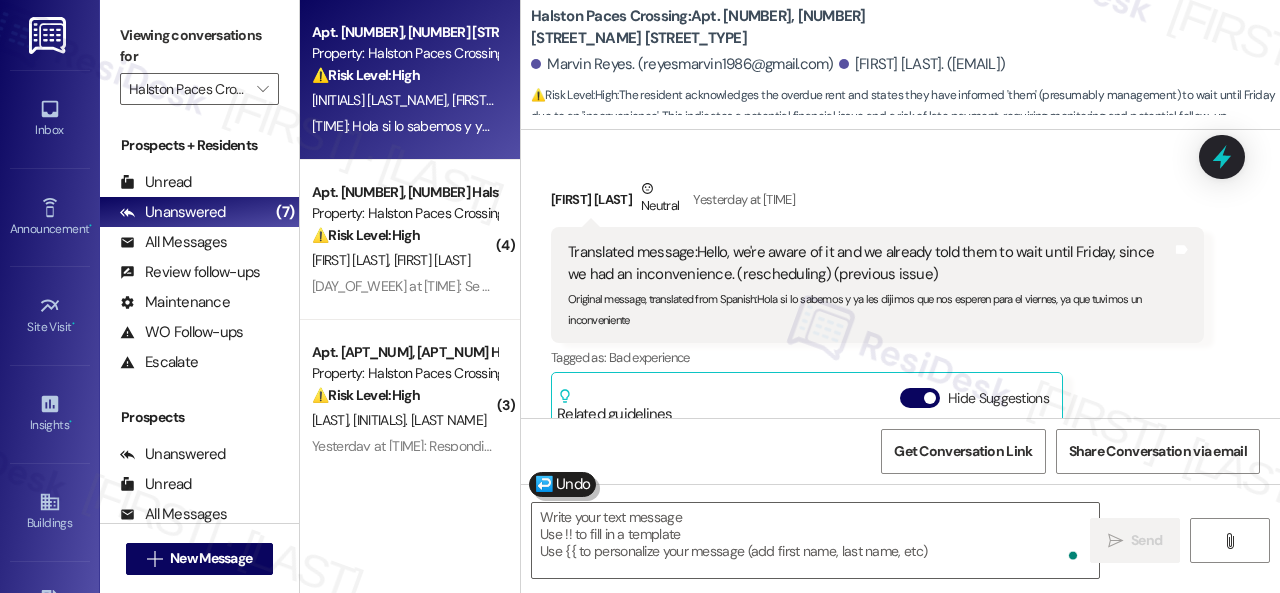 scroll, scrollTop: 0, scrollLeft: 0, axis: both 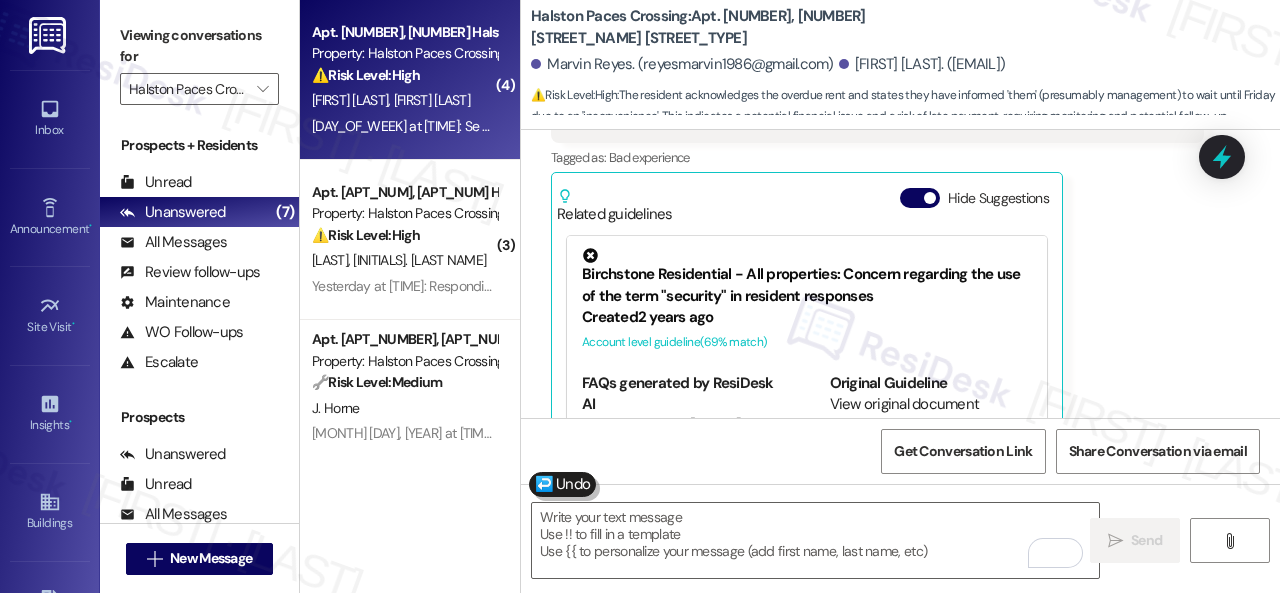 click on "⚠️  Risk Level:  High The residents are confused about the rent balance and do not understand what is happening. This indicates a financial concern and potential dispute, requiring urgent attention." at bounding box center [404, 75] 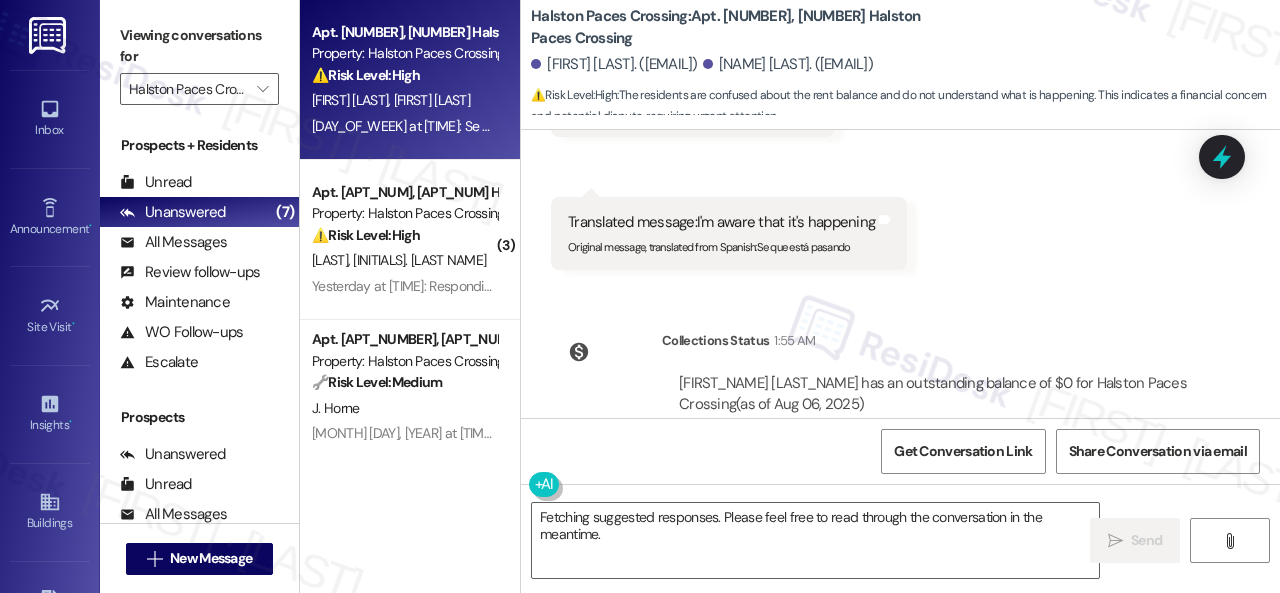 scroll, scrollTop: 1637, scrollLeft: 0, axis: vertical 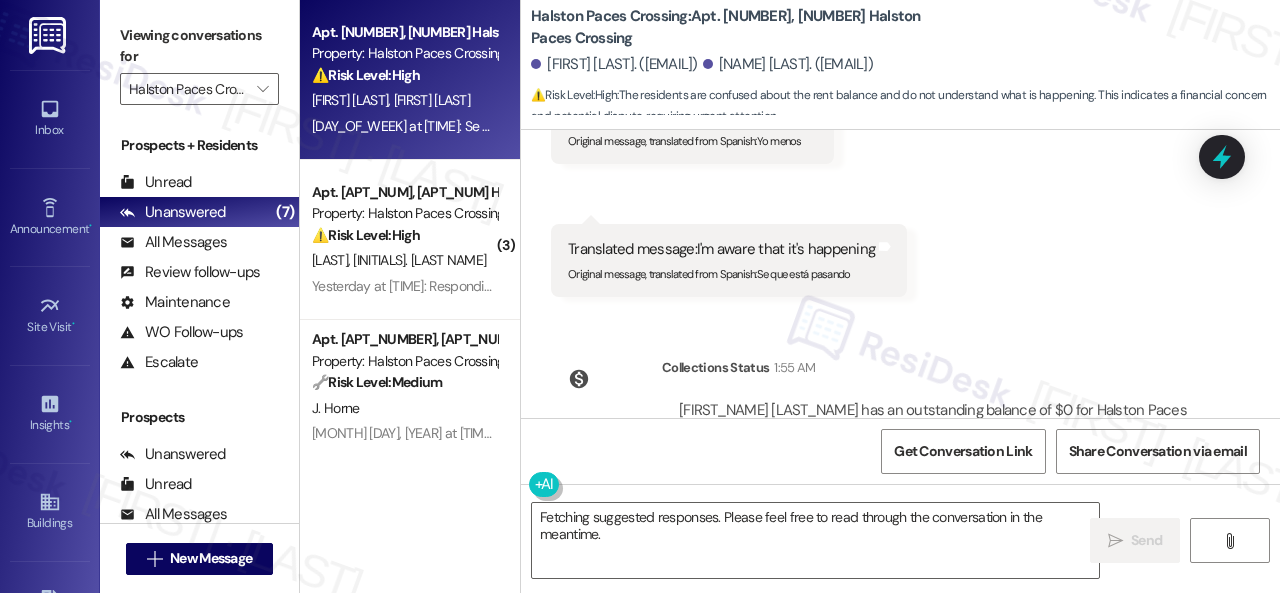 click at bounding box center [607, 379] 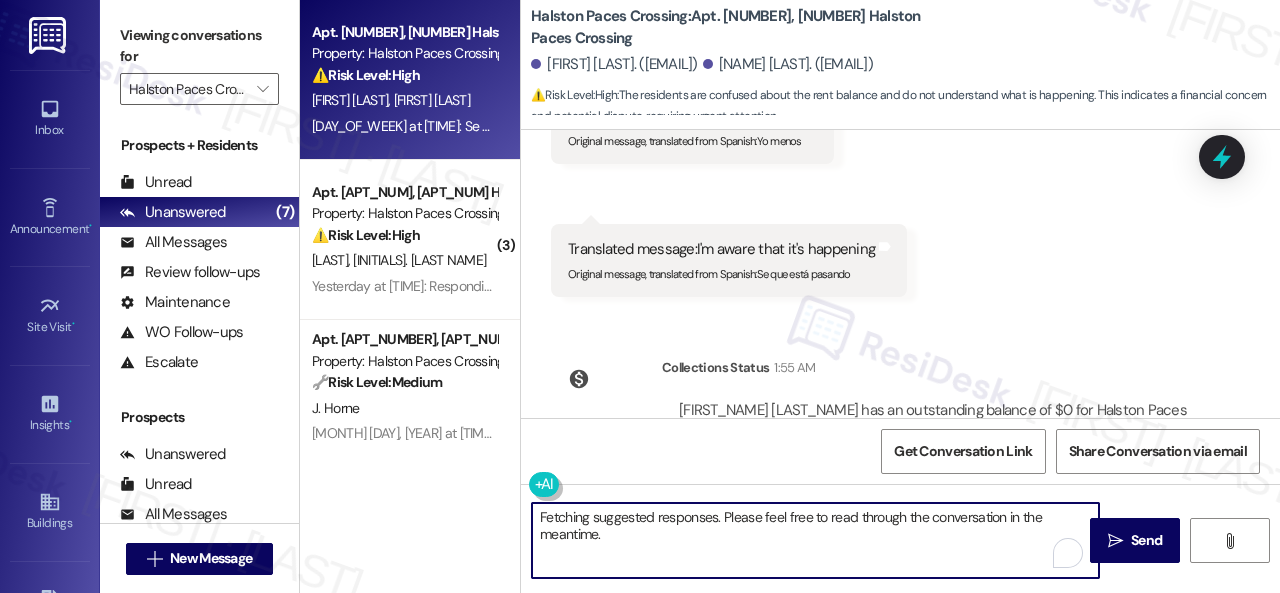 drag, startPoint x: 496, startPoint y: 537, endPoint x: 394, endPoint y: 515, distance: 104.34558 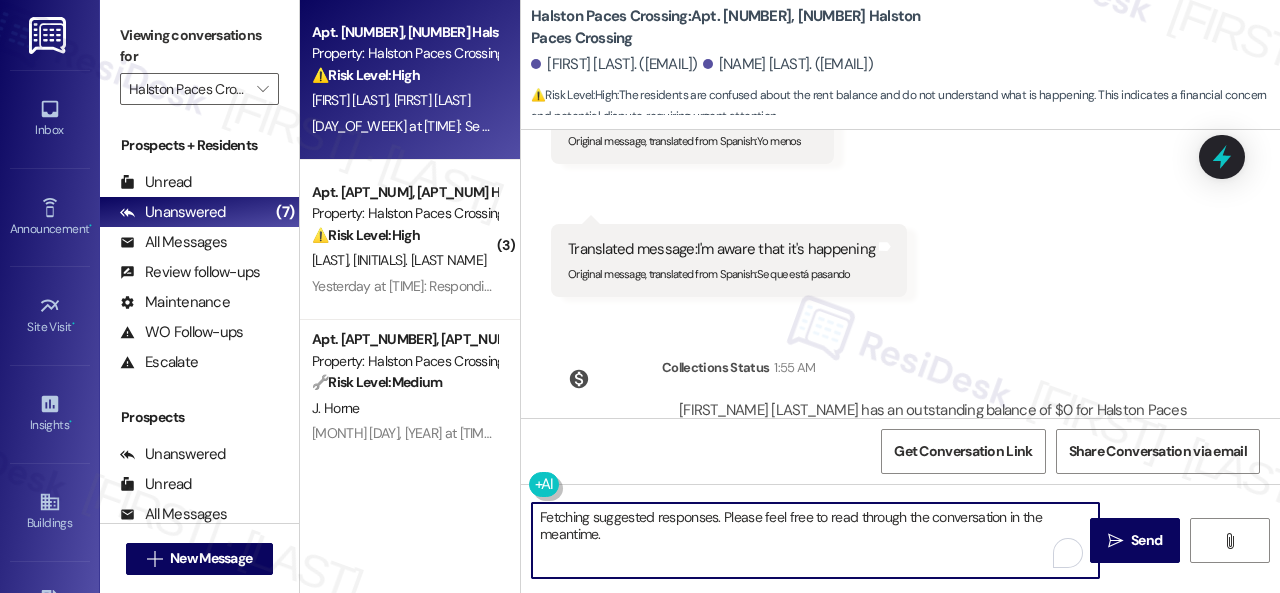 click on "Apt. 0724, 07 Halston Paces Crossing Property: Halston Paces Crossing ⚠️ Risk Level: High The residents are confused about the rent balance and do not understand what is happening. This indicates a financial concern and potential dispute, requiring urgent attention. A. Piloso Chavez A. Pereira Yesterday at 12:57 PM: Se que está pasando Yesterday at 12:57 PM: Se que está pasando ( 3 ) Apt. 0408, 04 Halston Paces Crossing Property: Halston Paces Crossing ⚠️ Risk Level: High The resident is responding to a rent reminder and indicates they can pay on Friday. They also express confusion about a fine amount, suggesting a possible financial dispute. This requires clarification and potential risk mitigation. J. Gomez N. Rodriguez Yesterday at 12:53 PM: Respondió un mensaje:Ósea 139 de multa Yesterday at 12:53 PM: Respondió un mensaje:Ósea 139 de multa Apt. 0907, 09 Halston Paces Crossing Property: Halston Paces Crossing 🔧 Risk Level: Medium J. Horne Archived on 09/05/2024 ⚠️ High ⚠️" at bounding box center (790, 296) 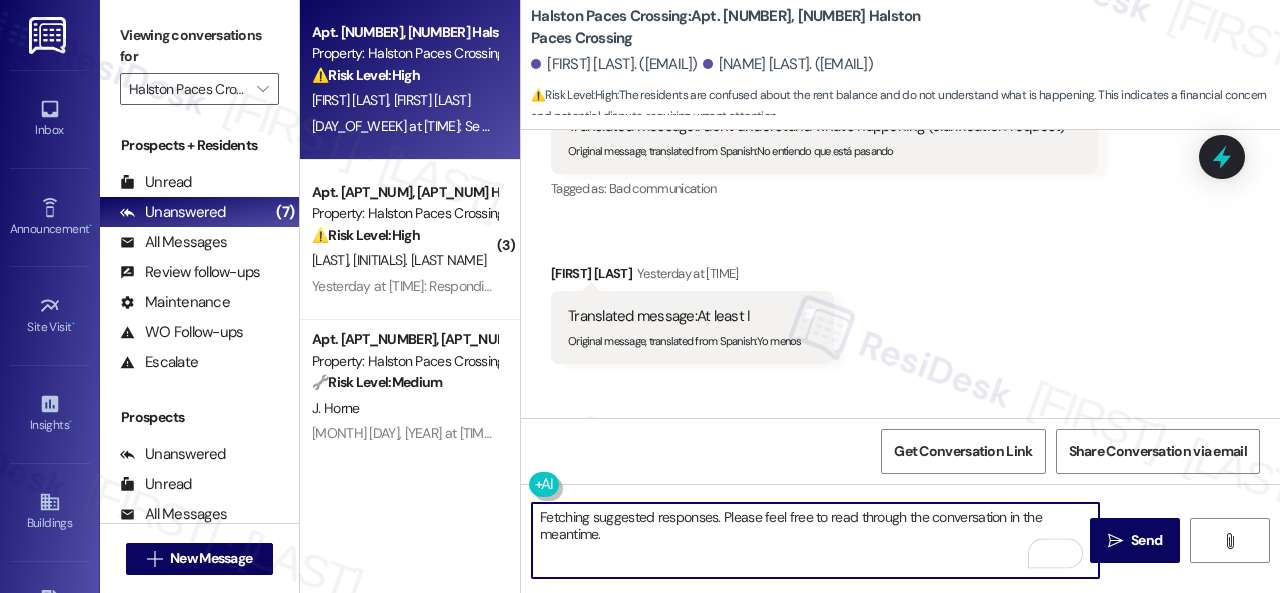 scroll, scrollTop: 1337, scrollLeft: 0, axis: vertical 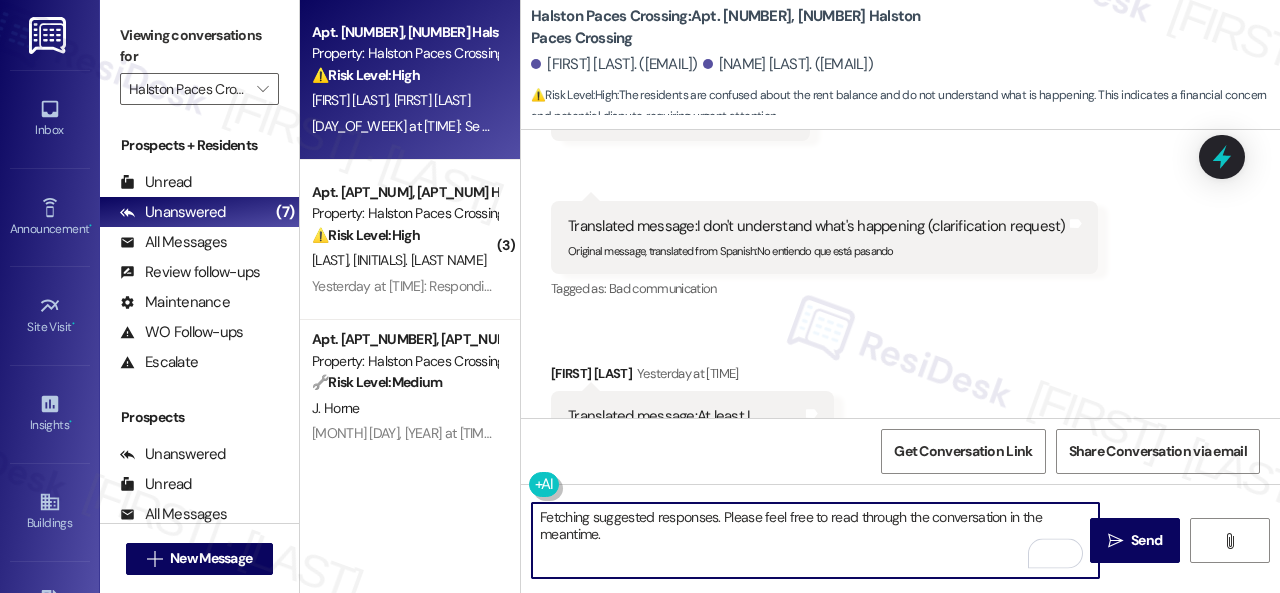 paste on "Thank you for reaching out regarding your balance. If you’ve already made a payment but still see an incorrect amount, we apologize for the confusion — it may take some time for the system to reflect the updated balance. If everything is now in order, we appreciate you keeping us informed! Let us know if you have any further questions or concerns" 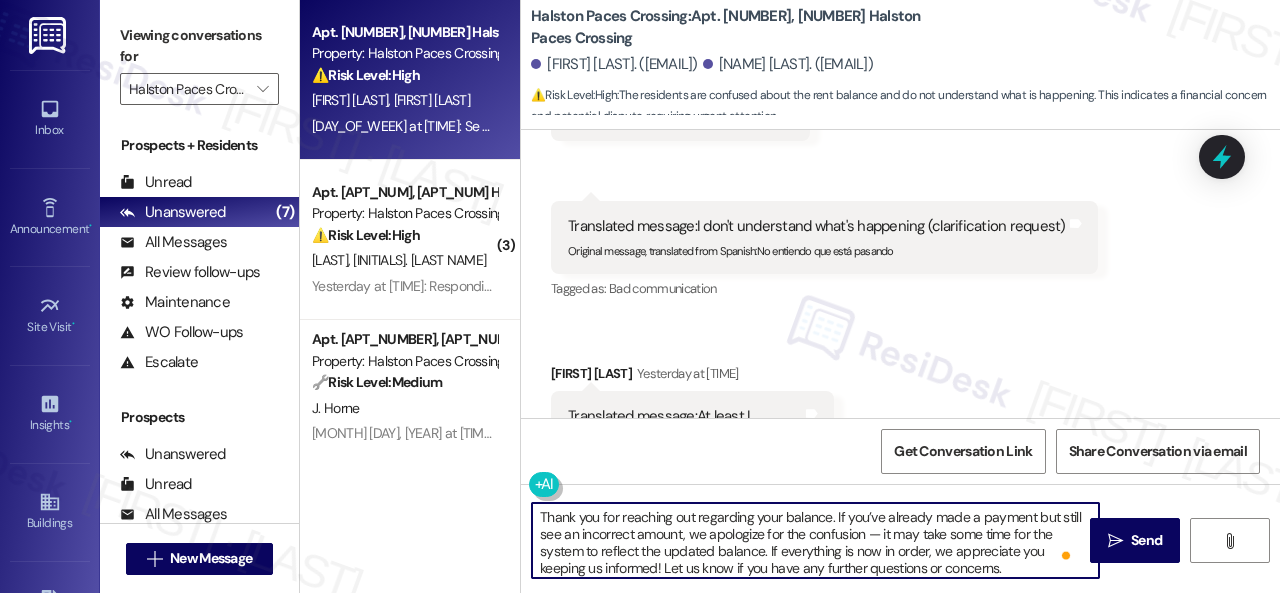 click on "Get Conversation Link Share Conversation via email" at bounding box center (900, 451) 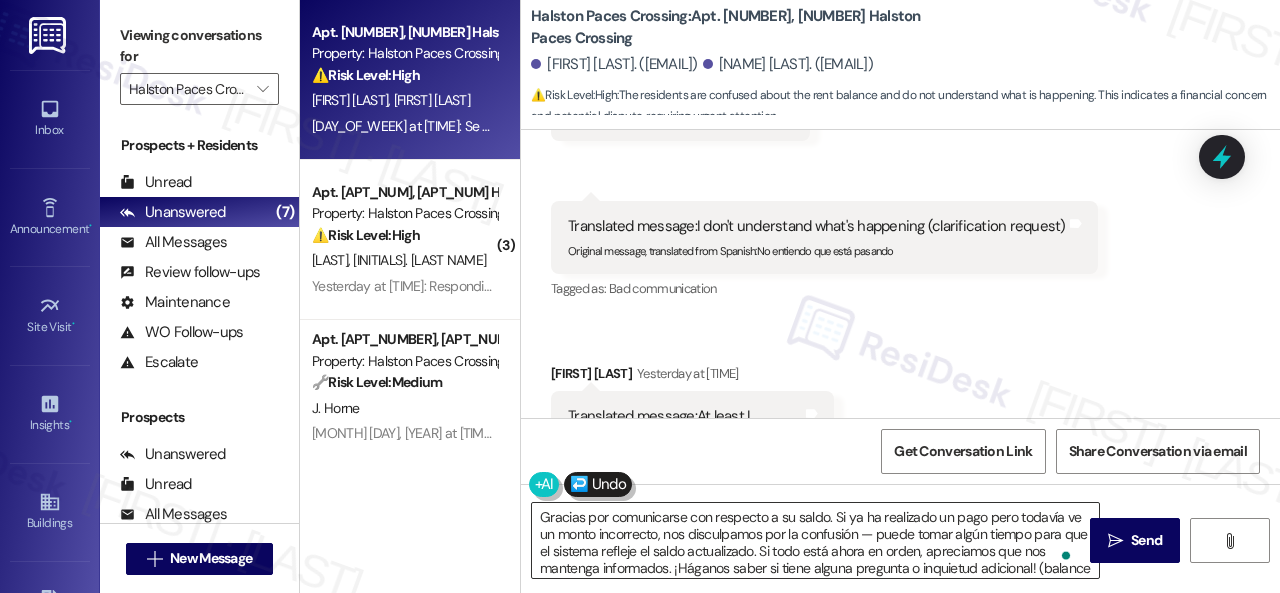 scroll, scrollTop: 21, scrollLeft: 0, axis: vertical 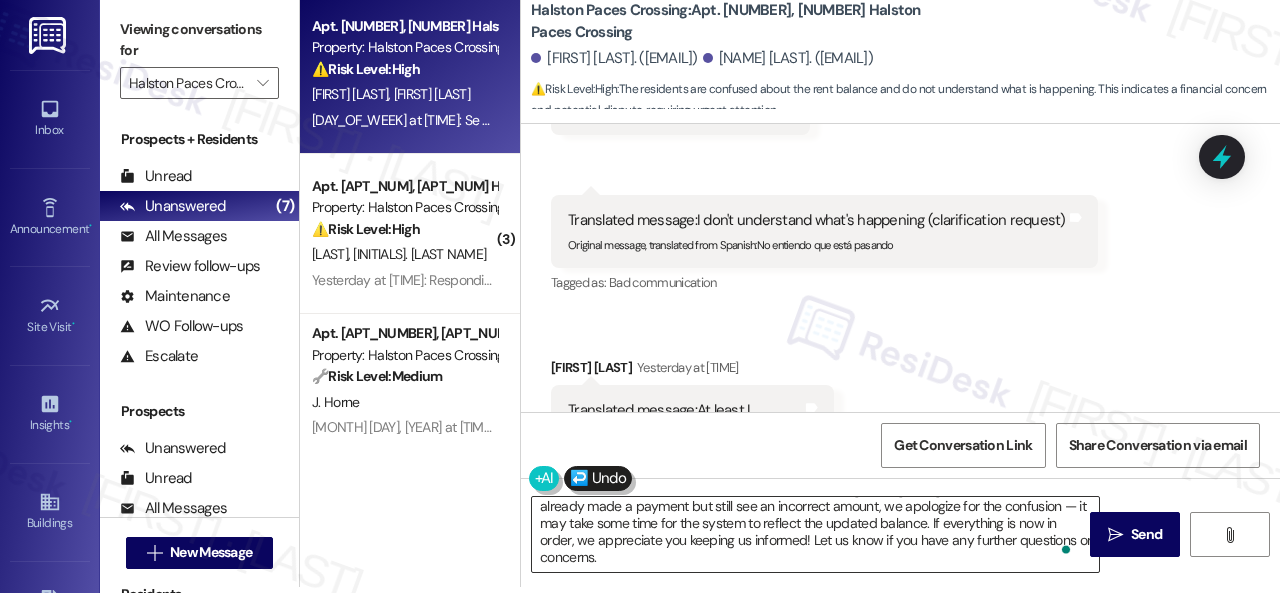 type on "Gracias por comunicarse con respecto a su saldo. Si ya ha realizado un pago pero todavía ve un monto incorrecto, nos disculpamos por la confusión — puede tomar algún tiempo para que el sistema refleje el saldo actualizado. Si todo está ahora en orden, apreciamos que nos mantenga informados. ¡Háganos saber si tiene alguna pregunta o inquietud adicional! (balance inquiry) (system update delay) (Thank you for reaching out regarding your balance. If you’ve already made a payment but still see an incorrect amount, we apologize for the confusion — it may take some time for the system to reflect the updated balance. If everything is now in order, we appreciate you keeping us informed! Let us know if you have any further questions or concerns.)" 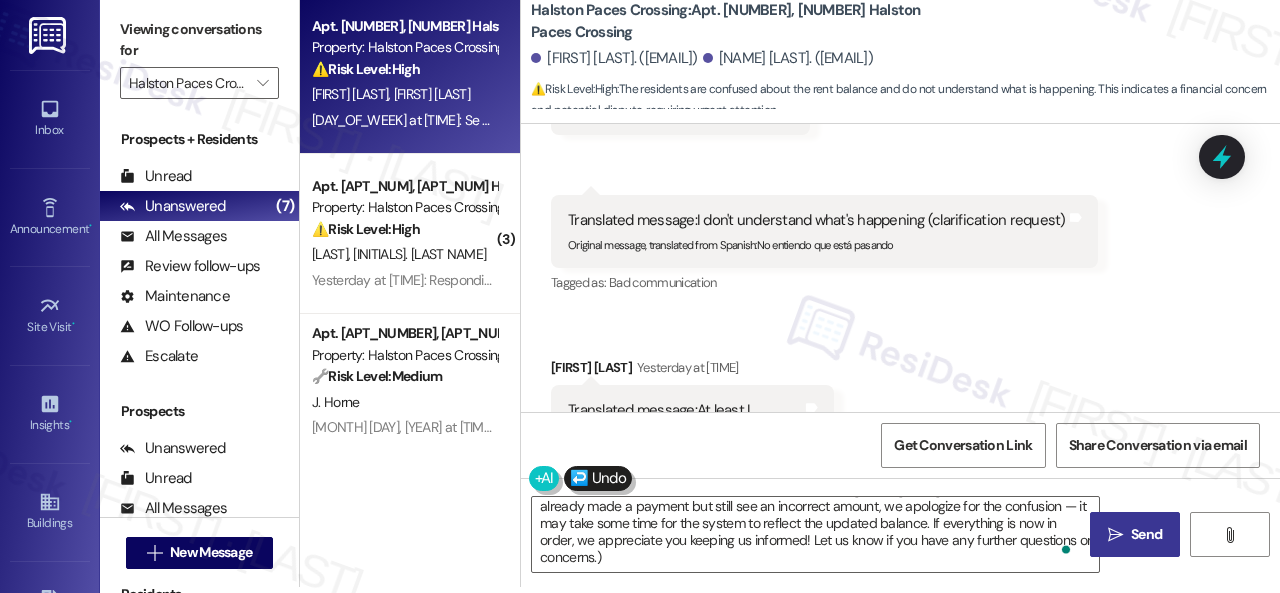 drag, startPoint x: 1113, startPoint y: 542, endPoint x: 1122, endPoint y: 525, distance: 19.235384 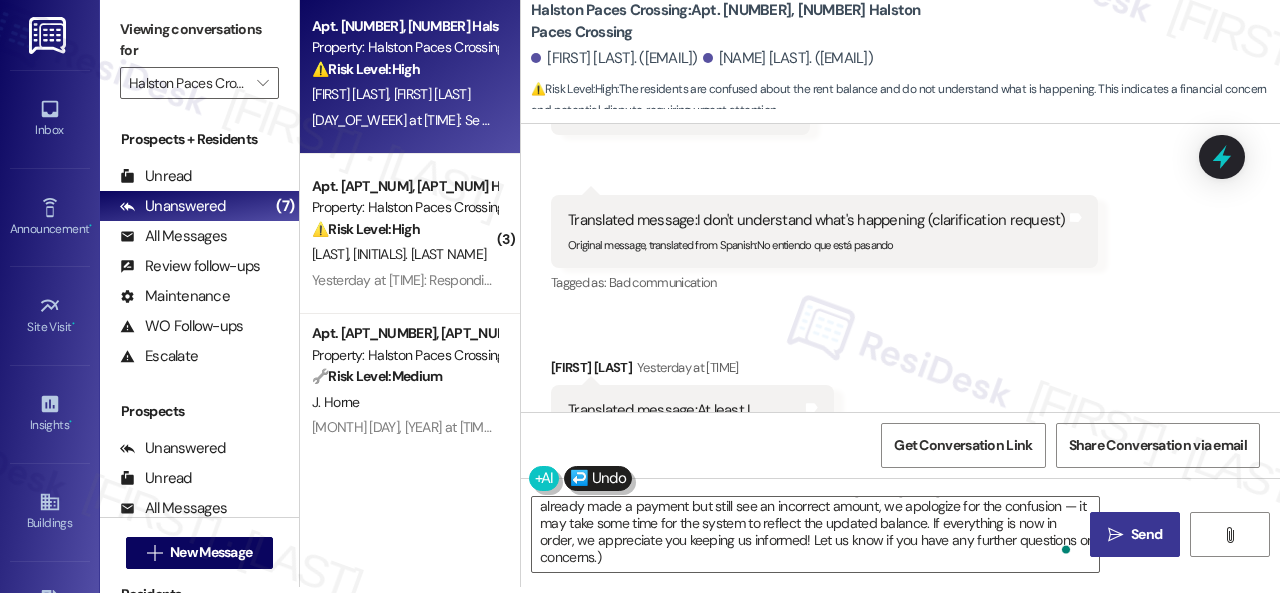 click on "" at bounding box center (1115, 535) 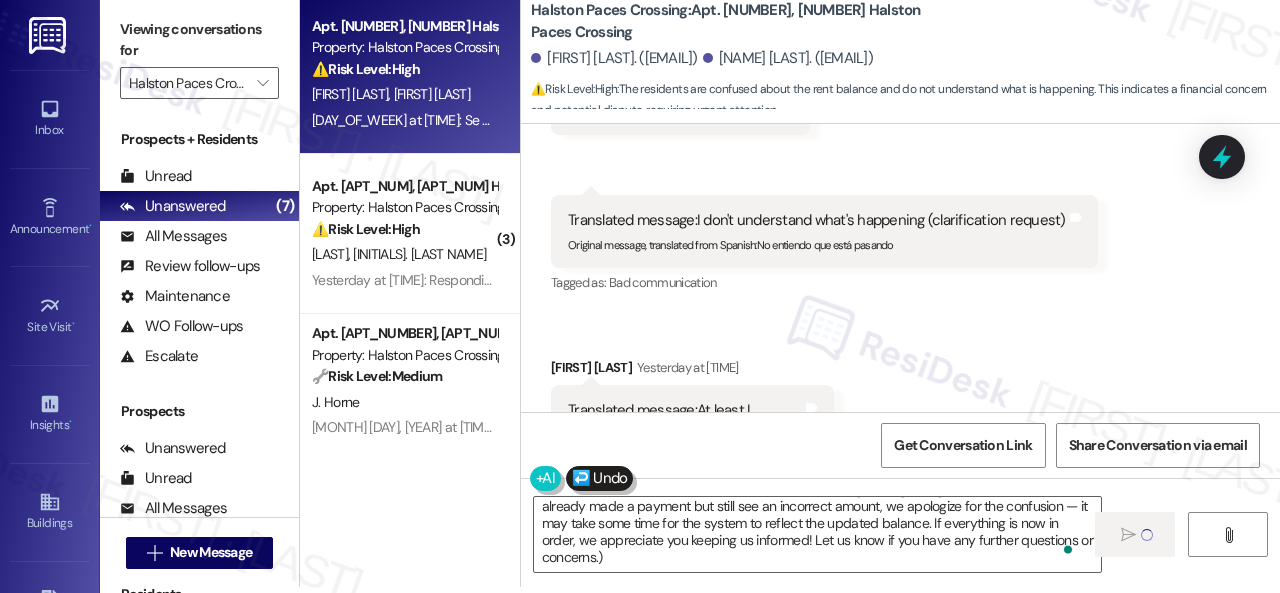 type 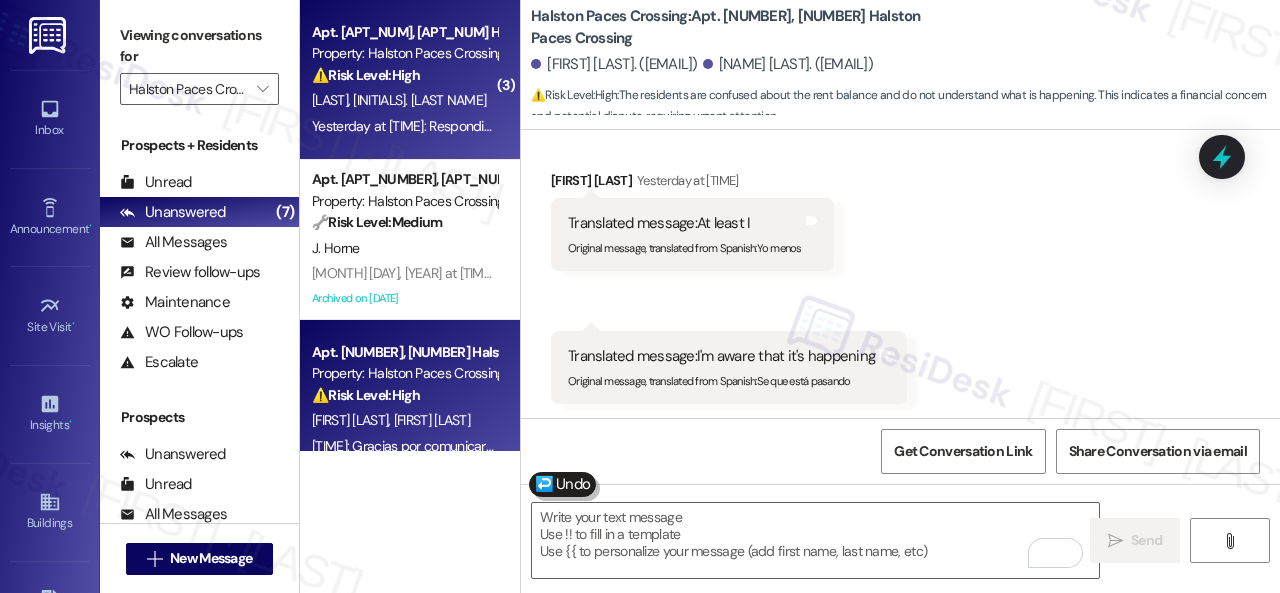 click on "[LAST] [LAST]" at bounding box center (404, 100) 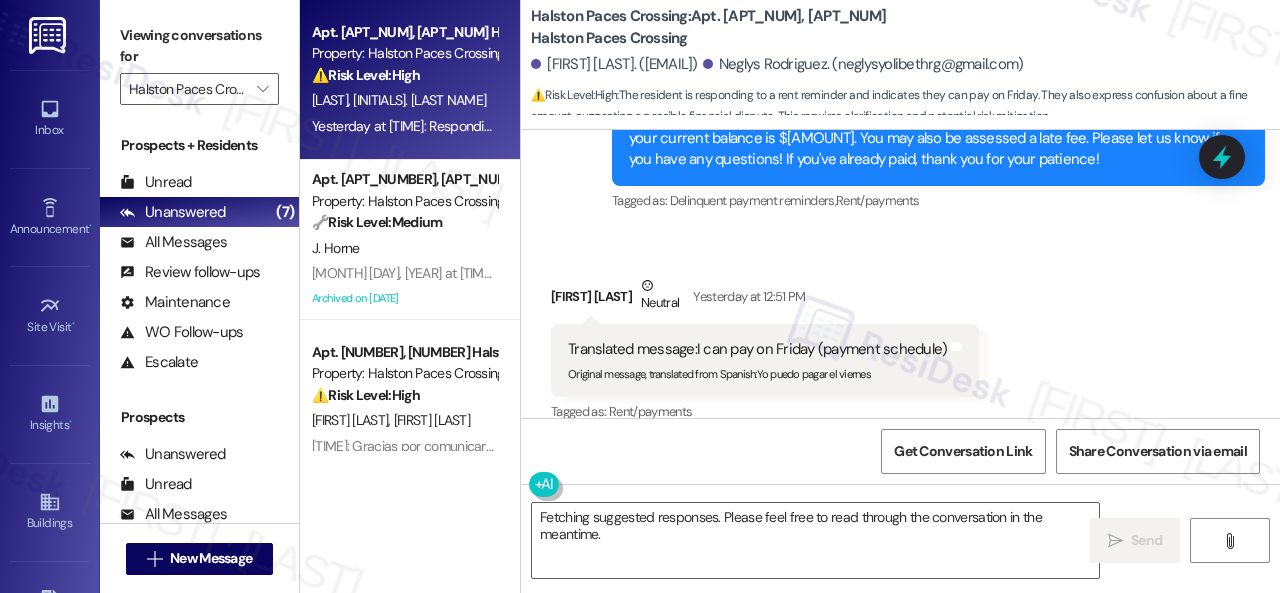 drag, startPoint x: 1103, startPoint y: 277, endPoint x: 1056, endPoint y: 308, distance: 56.302753 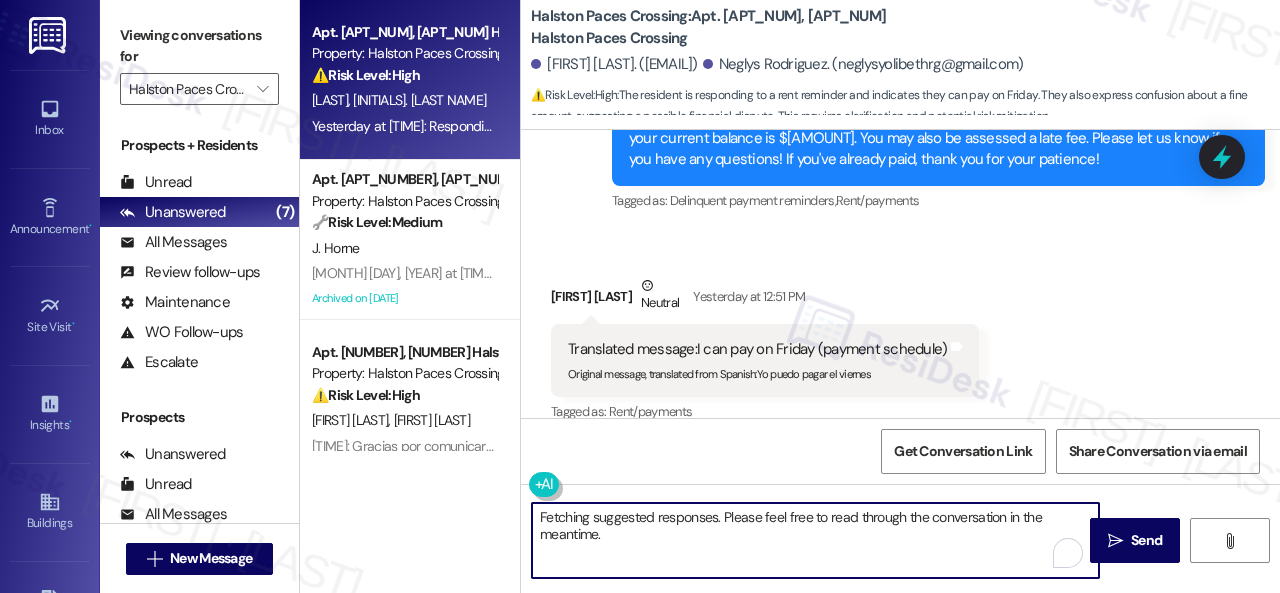 drag, startPoint x: 628, startPoint y: 537, endPoint x: 418, endPoint y: 459, distance: 224.01785 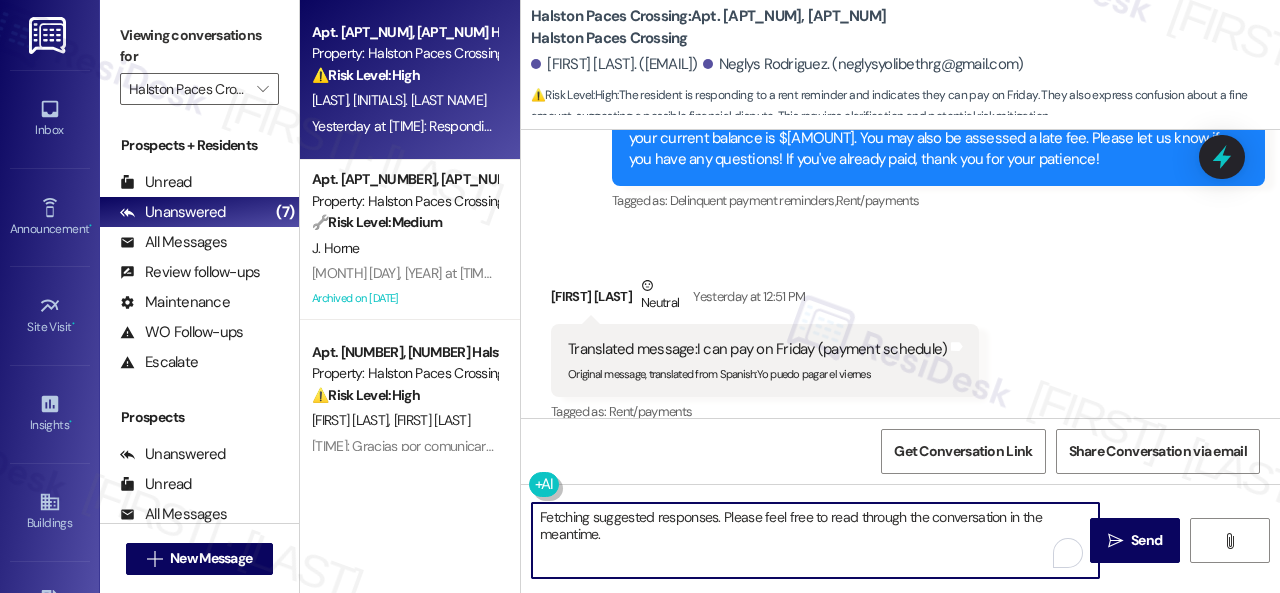 click on "Apt. [NUMBER], [NUMBER] Halston Paces Crossing Property: Halston Paces Crossing ⚠️ Risk Level: High The resident is responding to a rent reminder and indicates they can pay on Friday. They also express confusion about a fine amount, suggesting a possible financial dispute. This requires clarification and potential risk mitigation. [INITIALS] [INITIALS] [DATE]: Respondió un mensaje:Ósea 139 de multa [DATE]: Respondió un mensaje:Ósea 139 de multa Apt. [NUMBER], [NUMBER] Halston Paces Crossing Property: Halston Paces Crossing 🔧 Risk Level: Medium The resident confirms the work order was completed but expresses concern about a roach infestation in the building. While the infestation is a concern, there is no immediate threat or indication of a lease violation. The resident's frustration and mention of the lease ending suggest a potential retention risk, but the issue is not urgent enough for a higher tier. [FIRST_NAME] [LAST_NAME] Archived on [DATE] Apt. [NUMBER], [NUMBER] Halston Paces Crossing ⚠️ High" at bounding box center [790, 296] 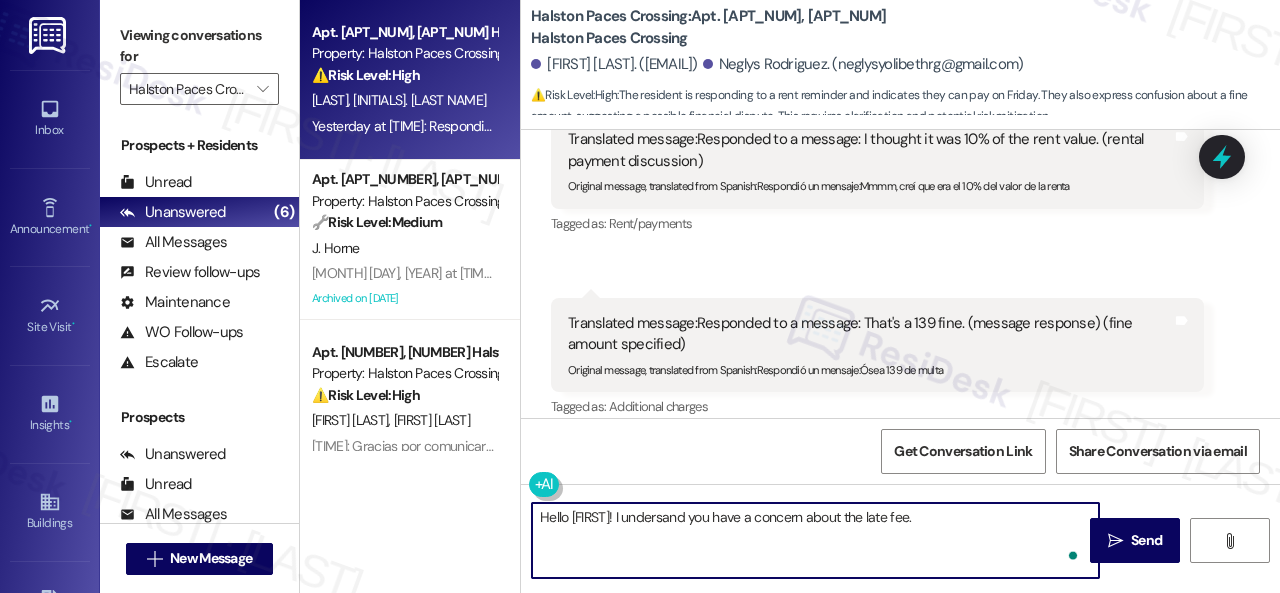 paste on "I will forward your concern to the site team and get back to you as soon as I receive a response. I appreciate your patience." 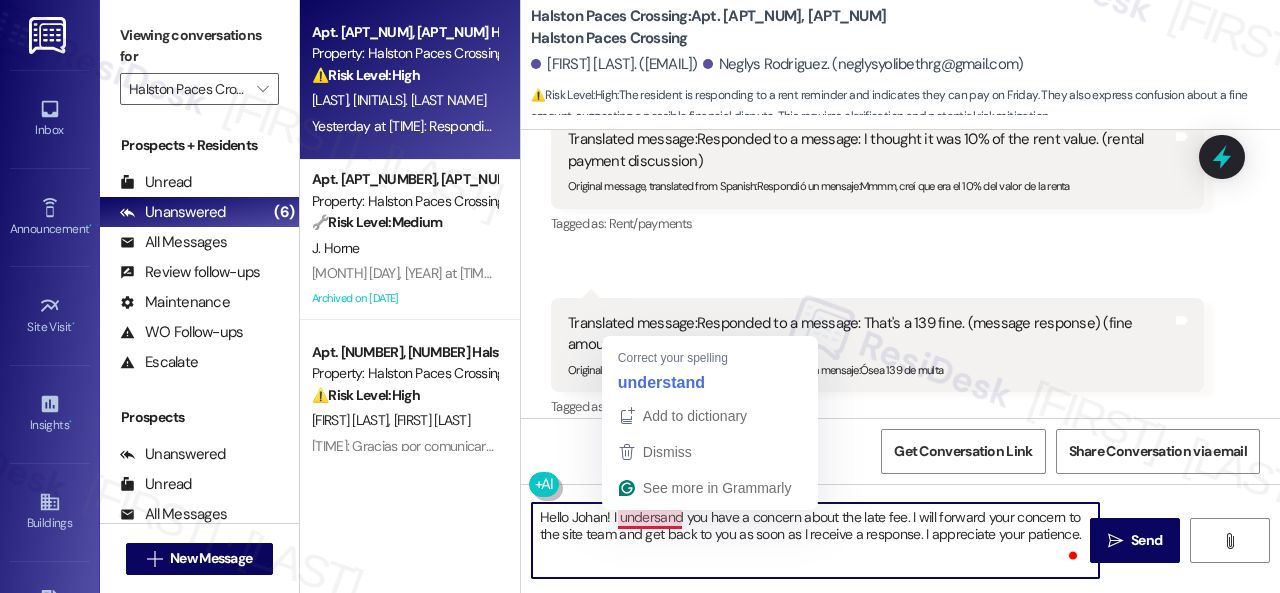 drag, startPoint x: 668, startPoint y: 515, endPoint x: 670, endPoint y: 491, distance: 24.083189 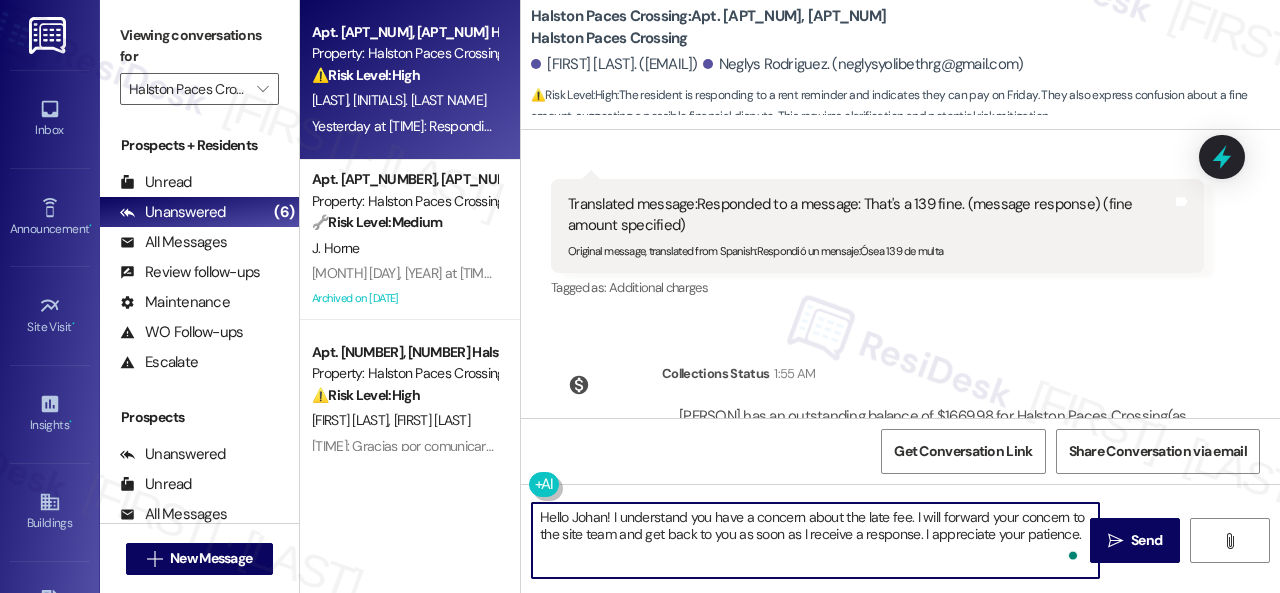 scroll, scrollTop: 8638, scrollLeft: 0, axis: vertical 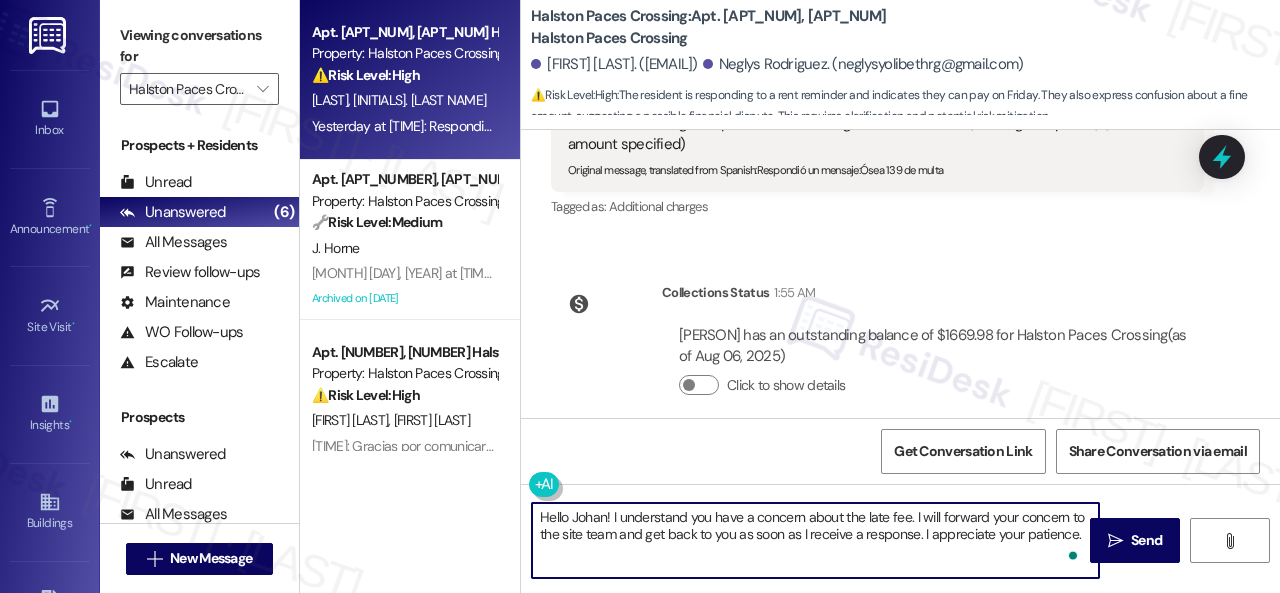 click on "Get Conversation Link Share Conversation via email" at bounding box center [900, 451] 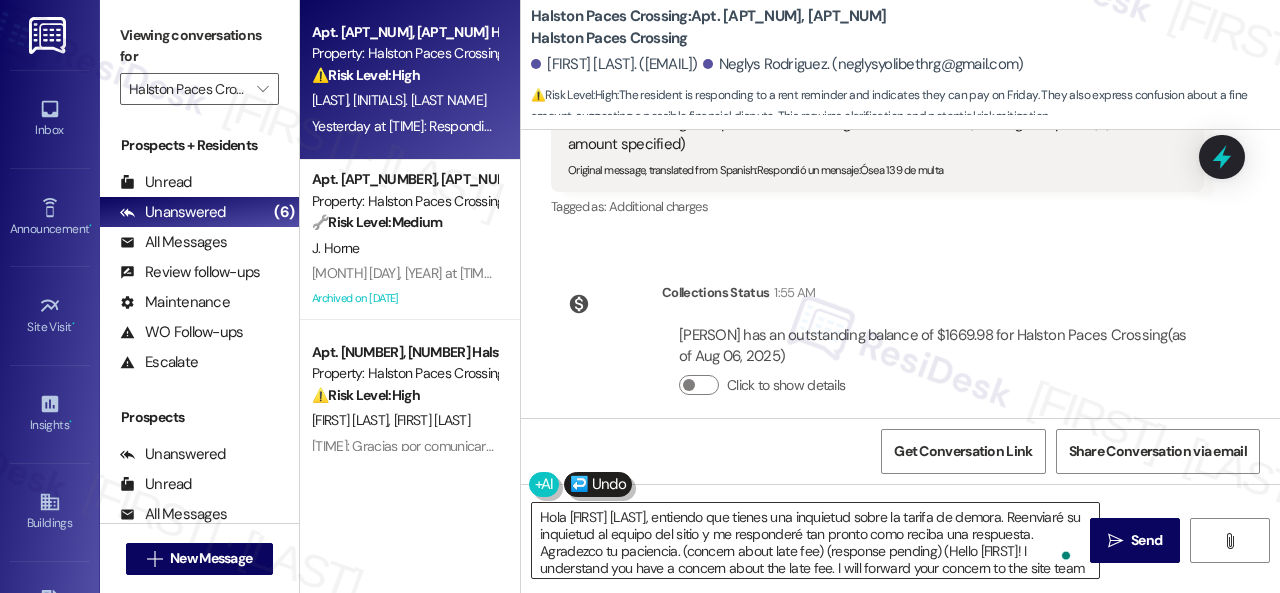 scroll, scrollTop: 4, scrollLeft: 0, axis: vertical 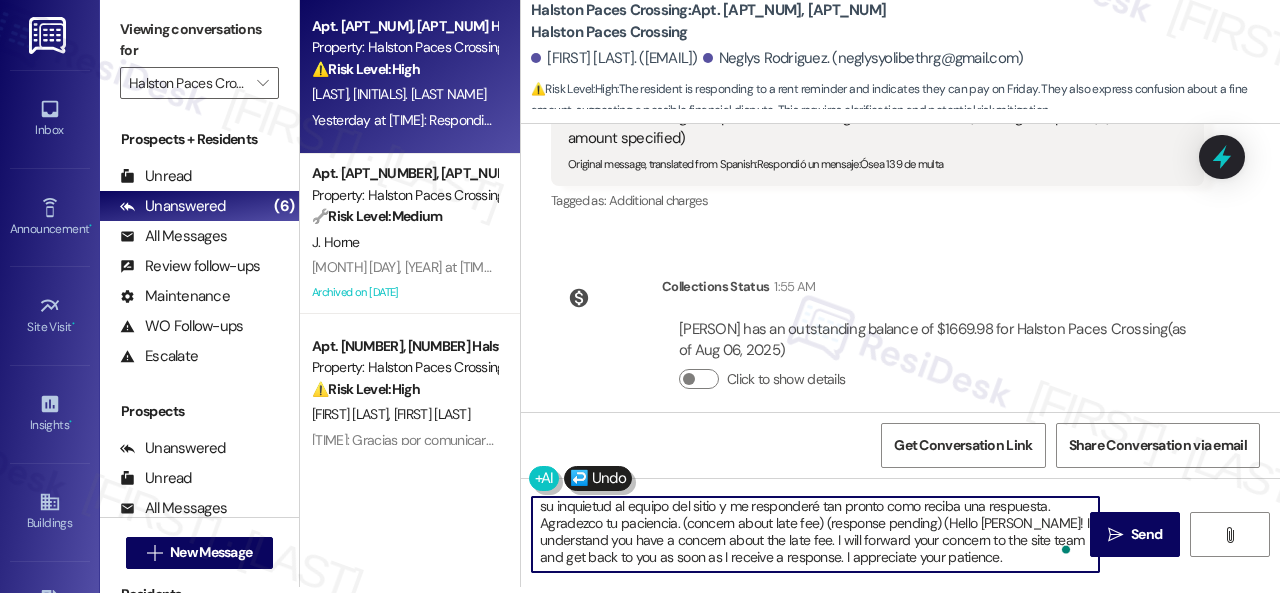 type on "Hola Johan, entiendo que tienes una inquietud sobre la tarifa de demora. Reenviaré su inquietud al equipo del sitio y me responderé tan pronto como reciba una respuesta. Agradezco tu paciencia. (concern about late fee) (response pending) (Hello Johan! I understand you have a concern about the late fee. I will forward your concern to the site team and get back to you as soon as I receive a response. I appreciate your patience.)" 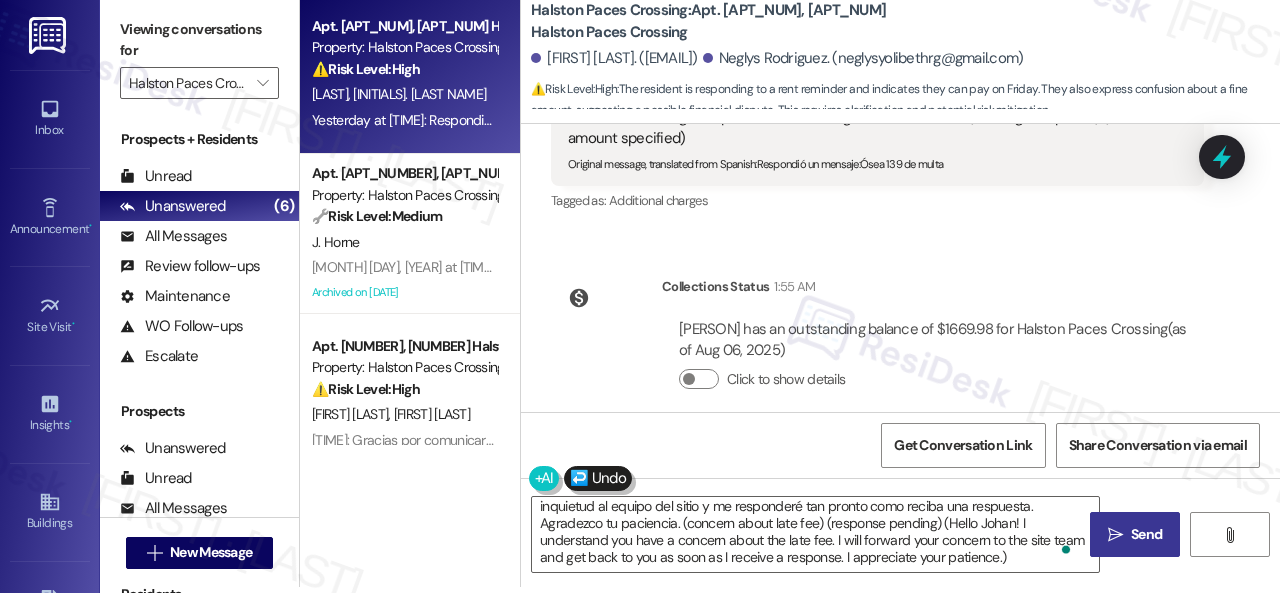 click on " Send" at bounding box center [1135, 534] 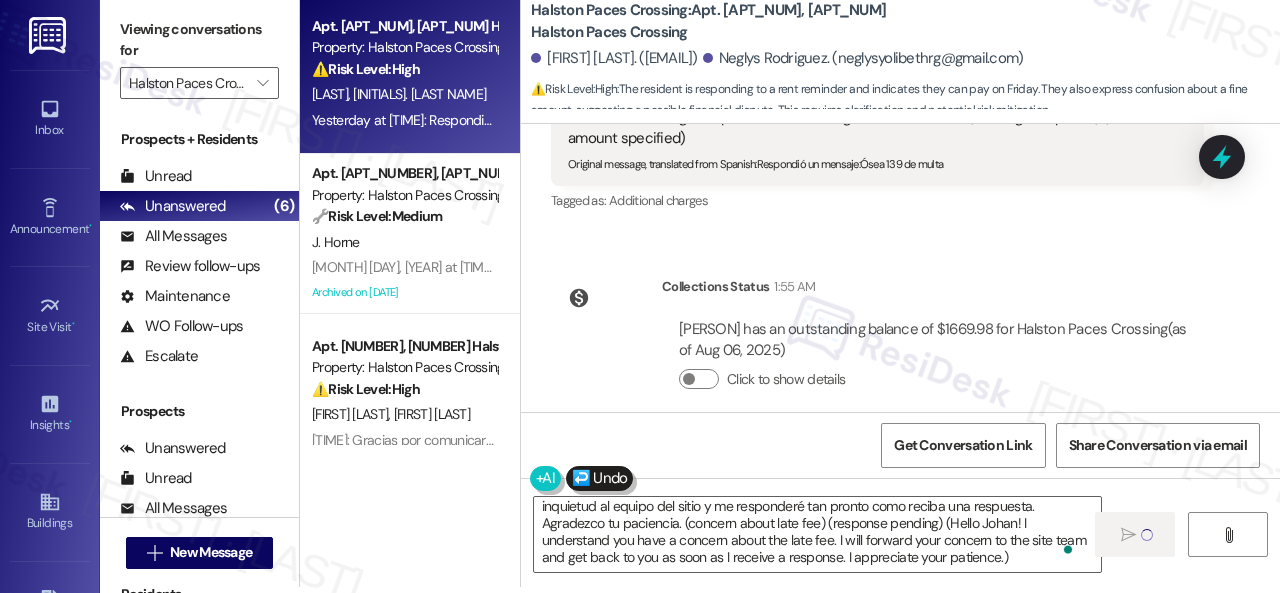 type 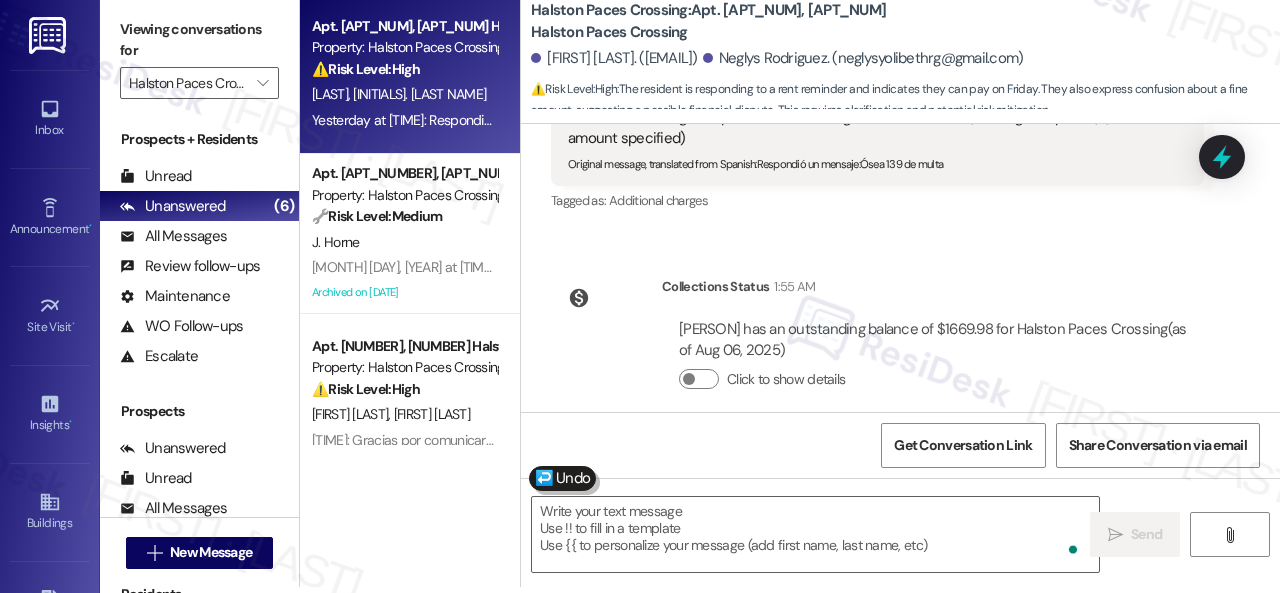 scroll, scrollTop: 0, scrollLeft: 0, axis: both 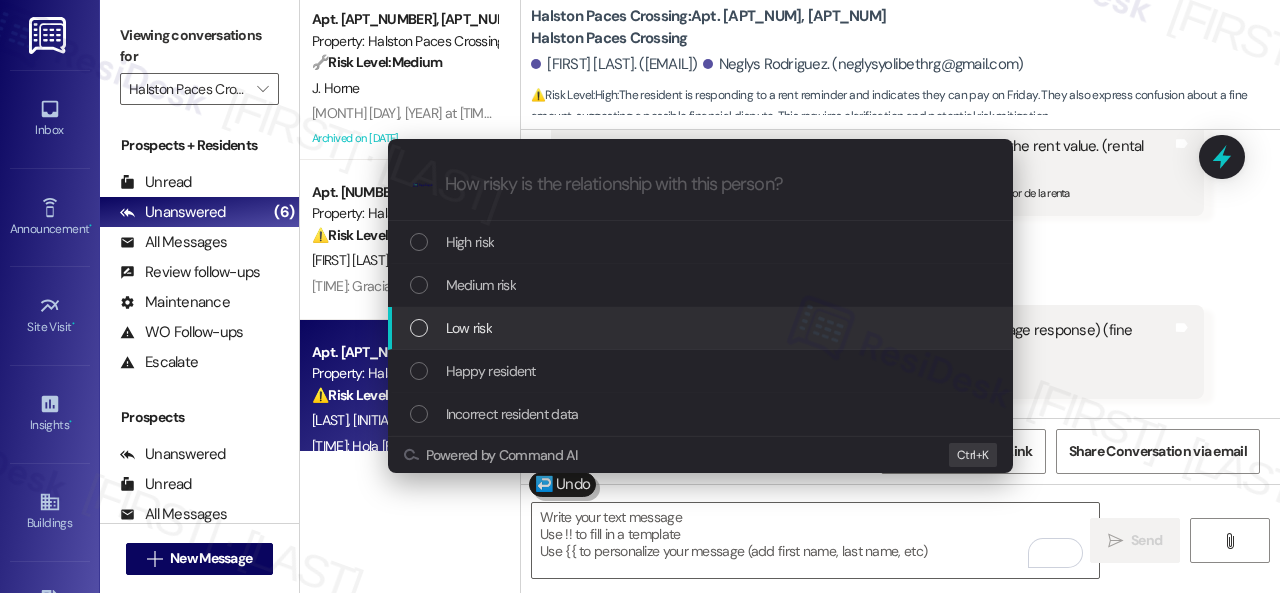 click on "Low risk" at bounding box center [469, 328] 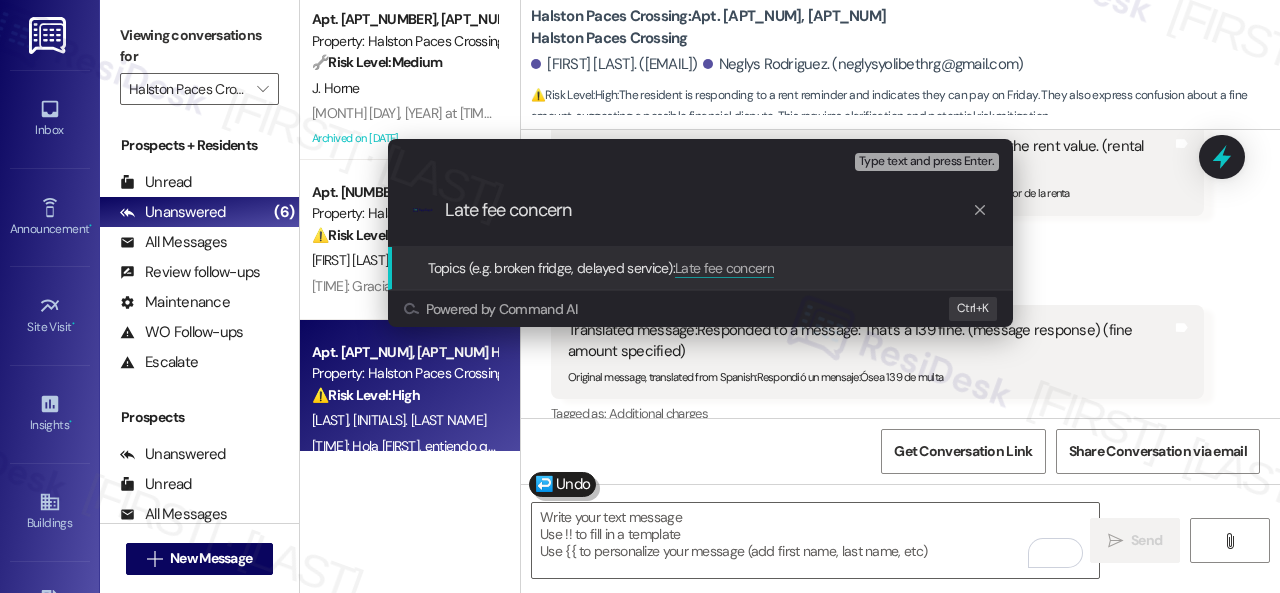 type on "Late fee concern." 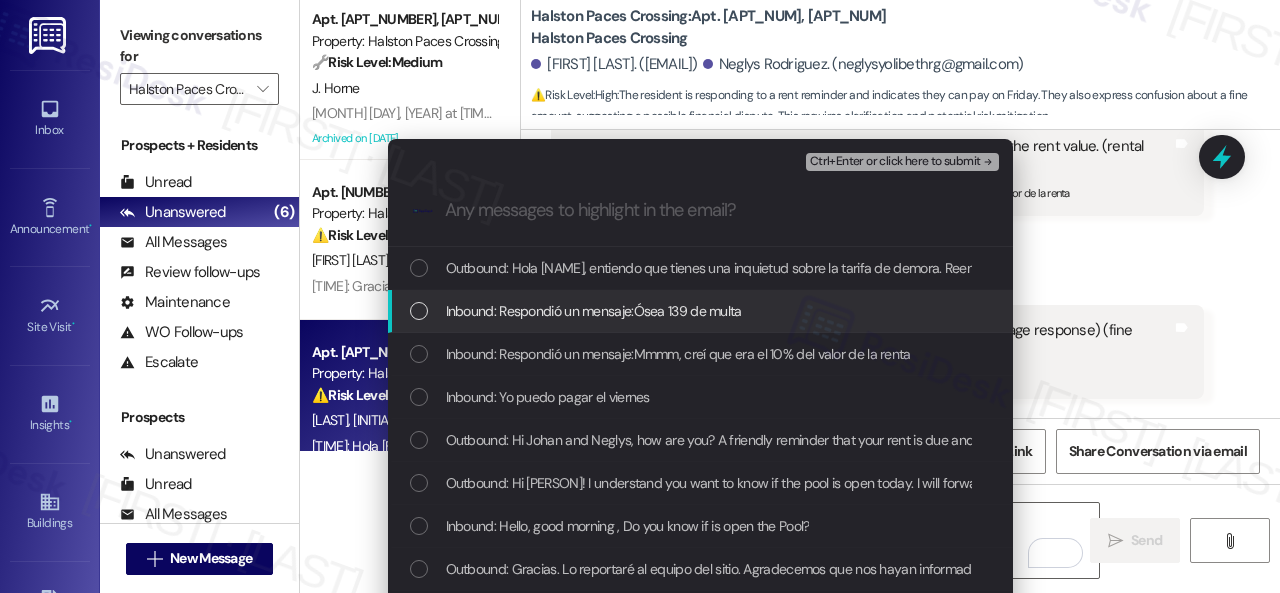 click on "Inbound: Respondió un mensaje:Ósea 139 de multa" at bounding box center (594, 311) 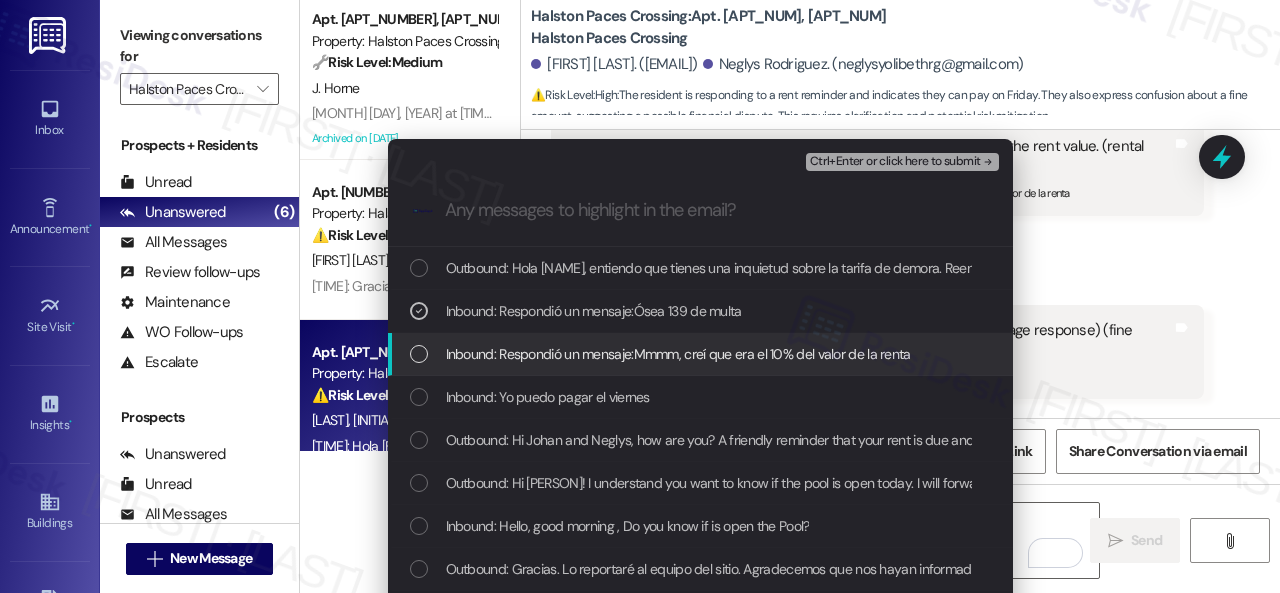 click on "Inbound: Respondió un mensaje:Mmmm, creí que era el 10% del valor de la renta" at bounding box center [678, 354] 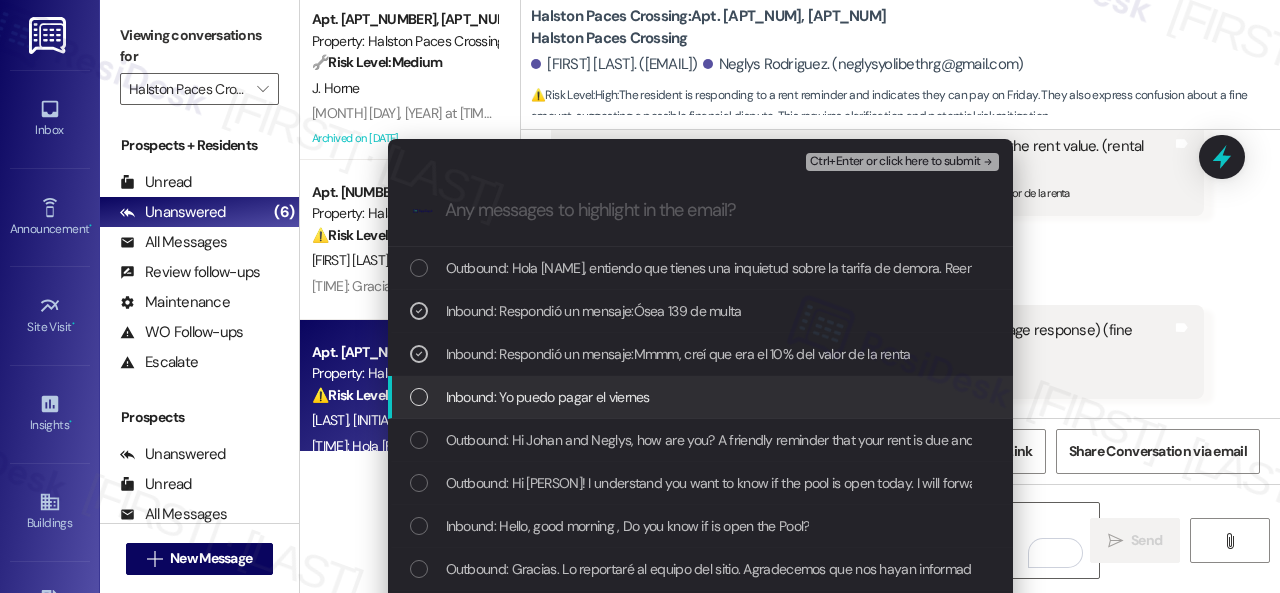 click on "Inbound: Yo puedo pagar el viernes" at bounding box center (548, 397) 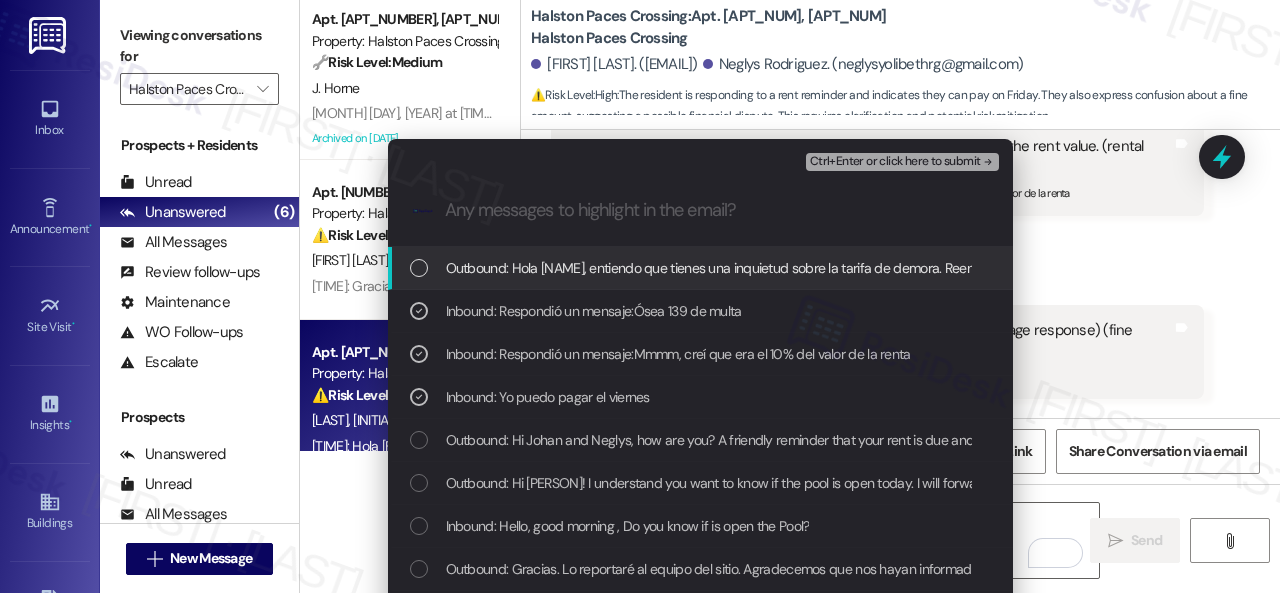 click on "Ctrl+Enter or click here to submit" at bounding box center [895, 162] 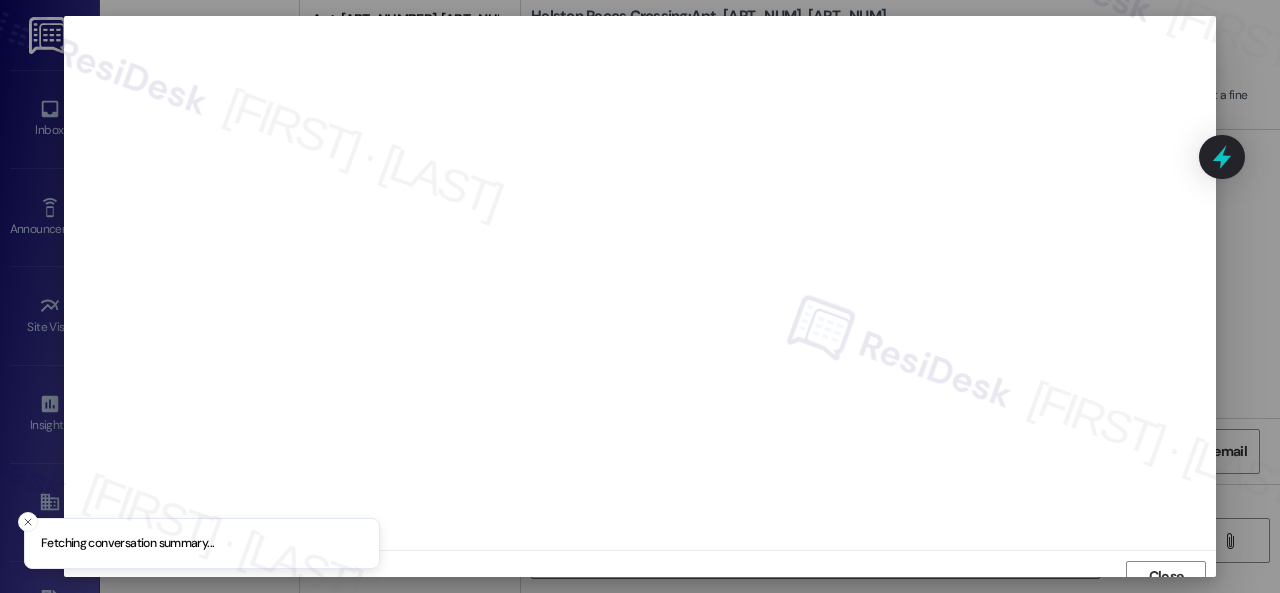 scroll, scrollTop: 15, scrollLeft: 0, axis: vertical 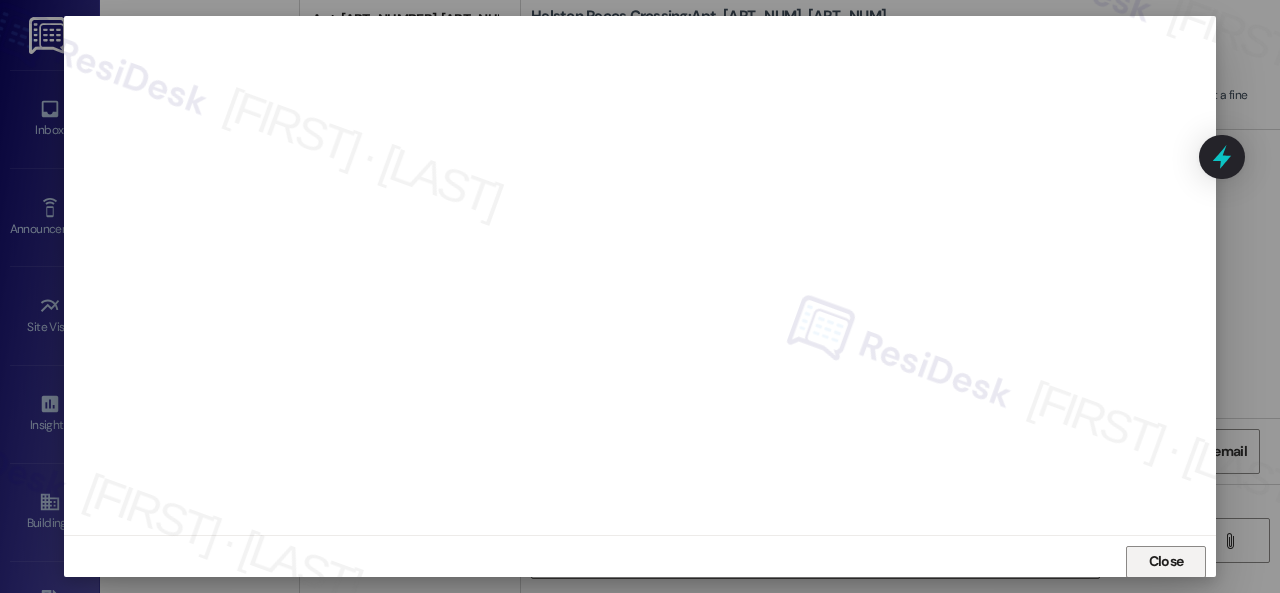 click on "Close" at bounding box center [1166, 562] 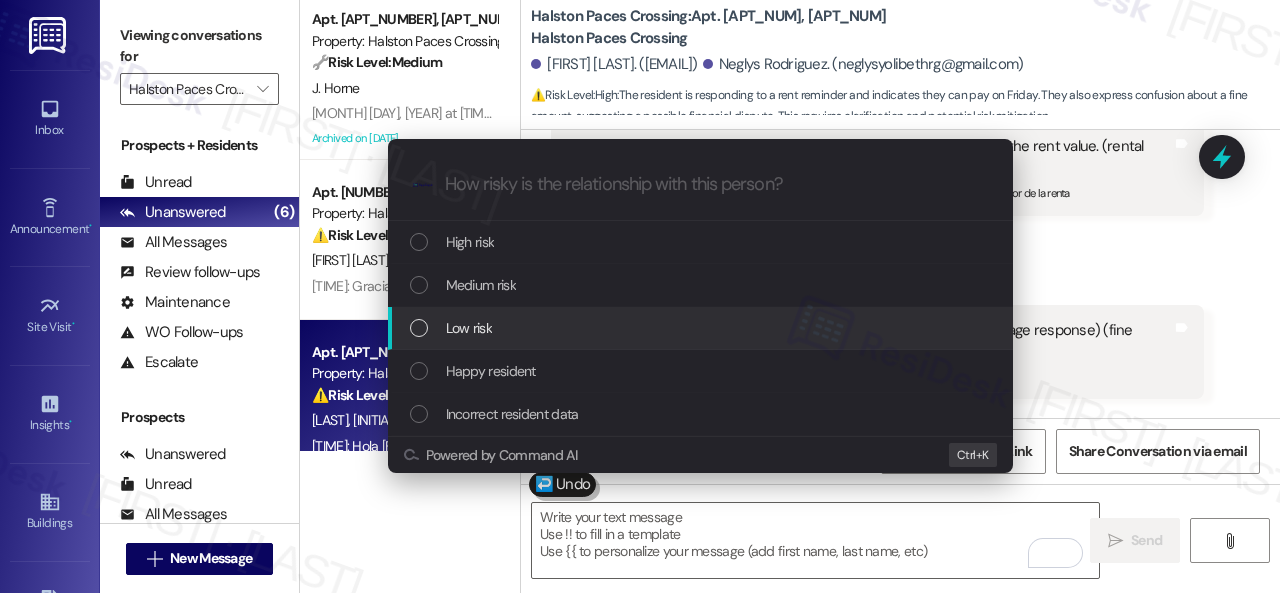 click on "Low risk" at bounding box center [702, 328] 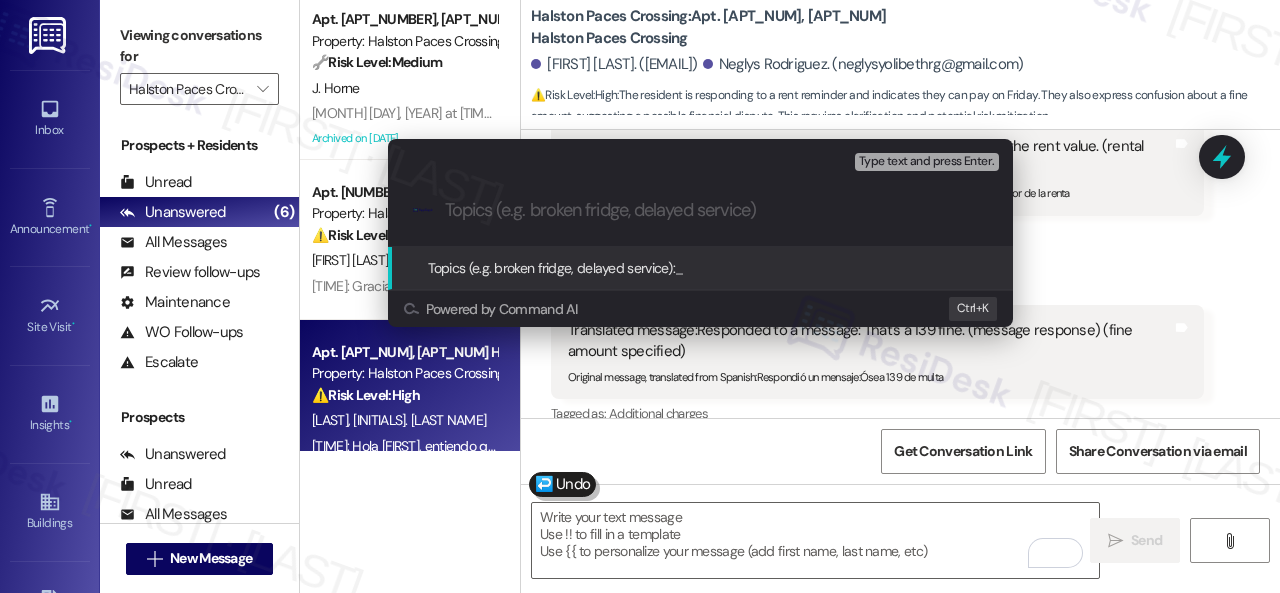 paste on "Late fee concern." 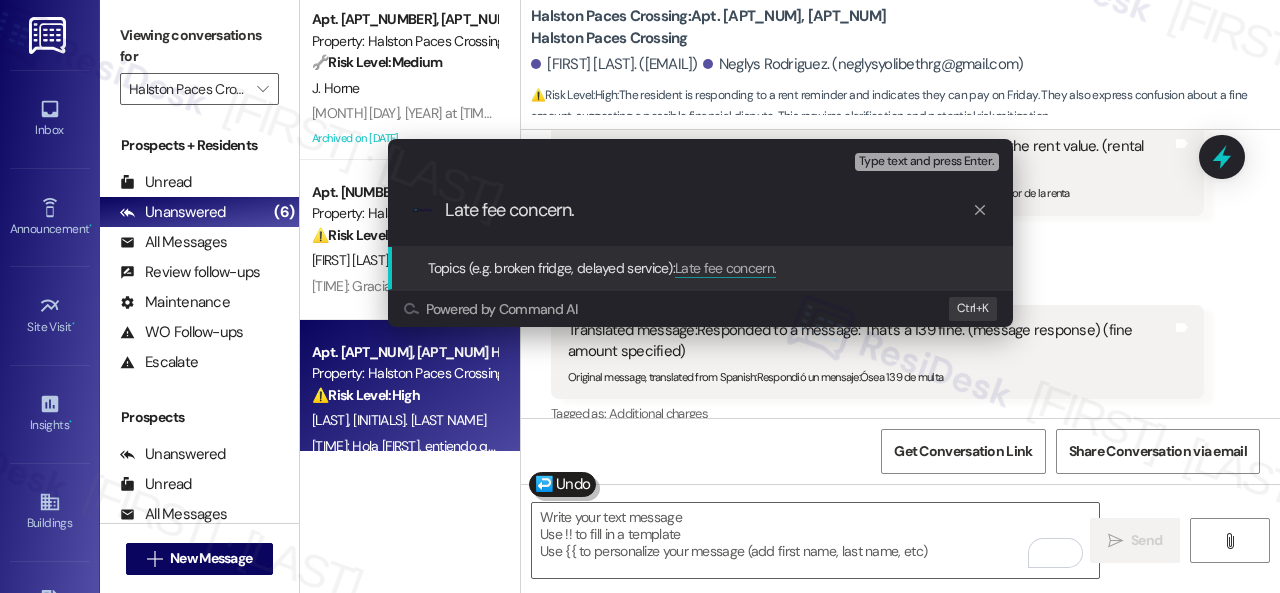 type 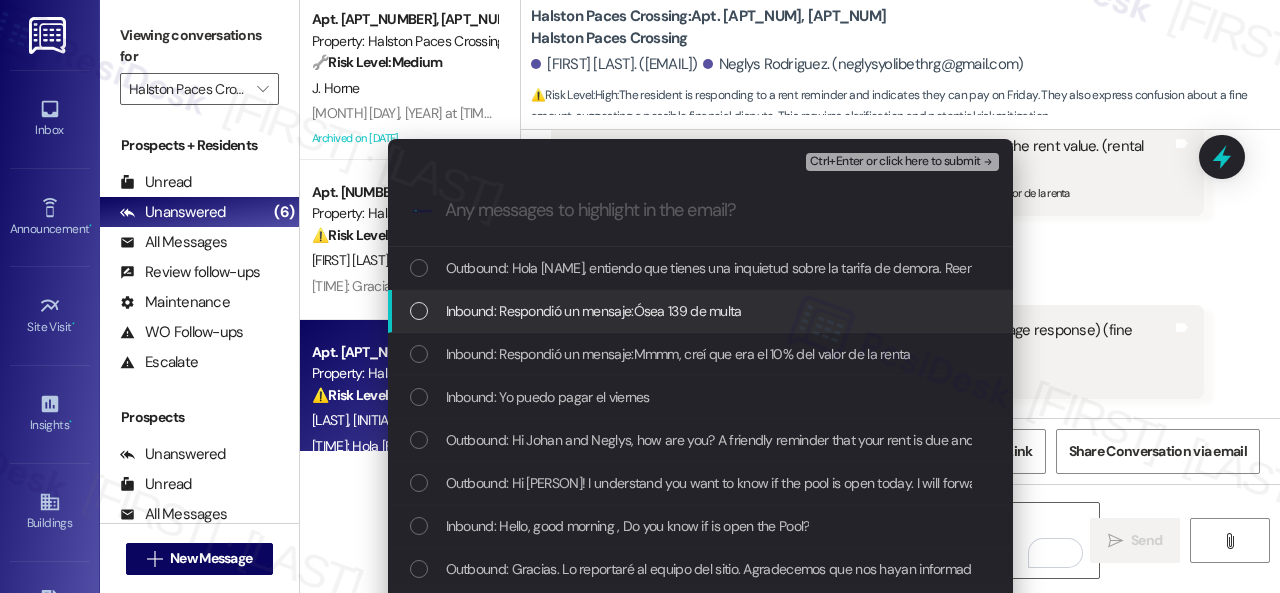 click on "Inbound: Respondió un mensaje:Ósea 139 de multa" at bounding box center [594, 311] 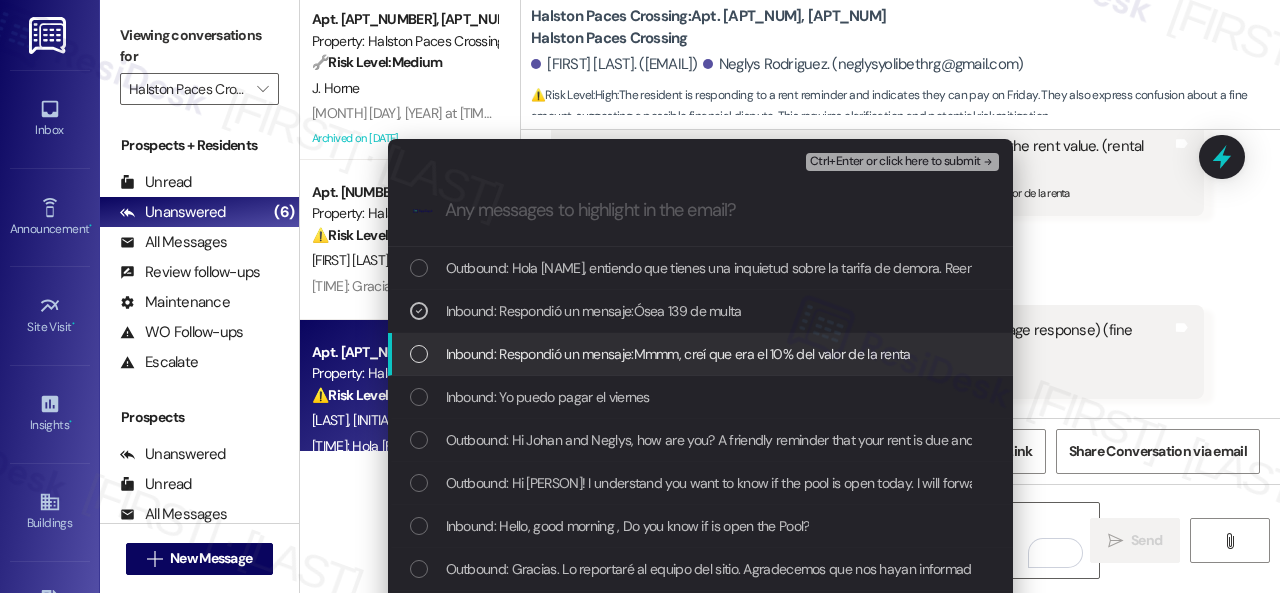 click on "Inbound: Respondió un mensaje:Mmmm, creí que era el 10% del valor de la renta" at bounding box center (678, 354) 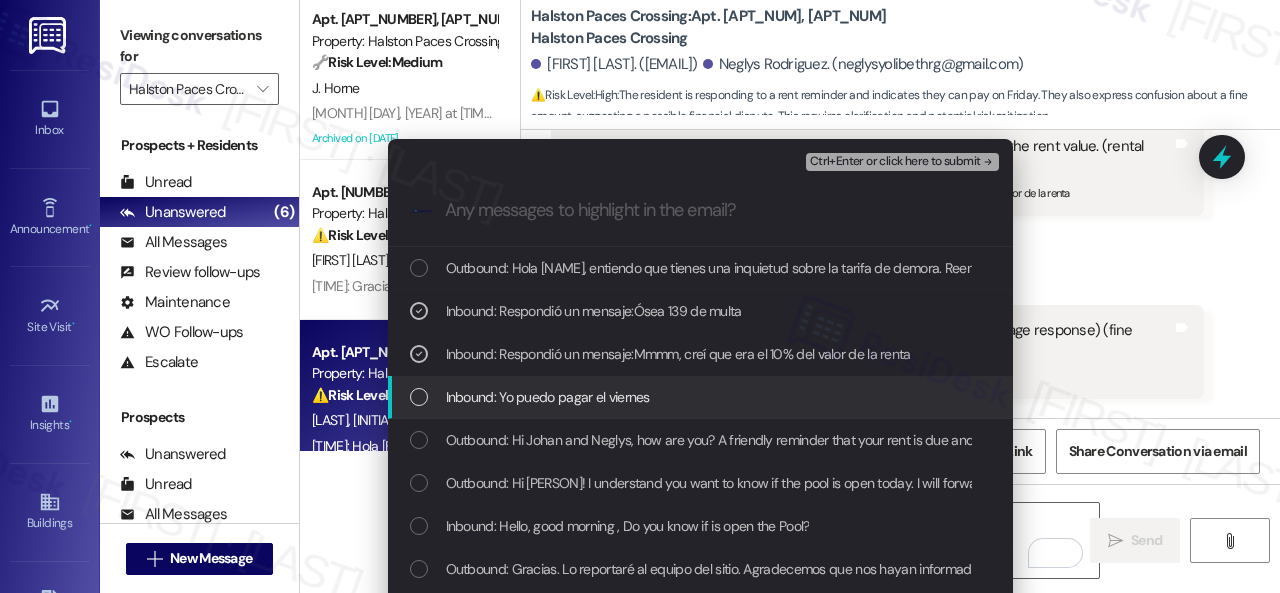 click on "Inbound: Yo puedo pagar el viernes" at bounding box center [548, 397] 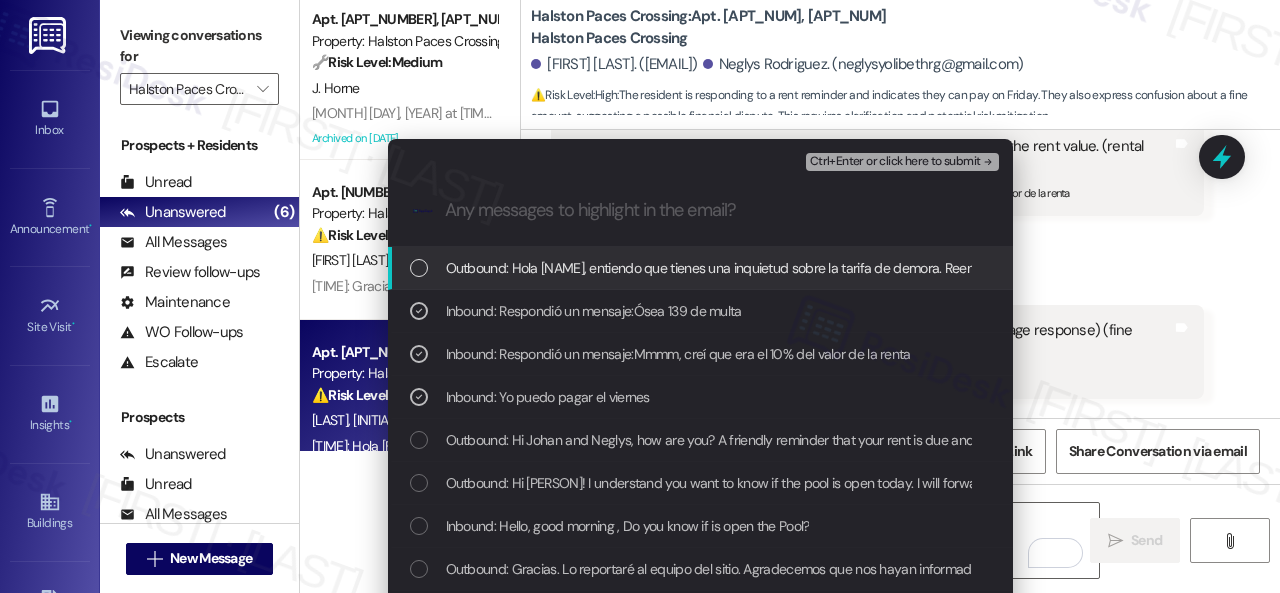 click on "Ctrl+Enter or click here to submit" at bounding box center [904, 162] 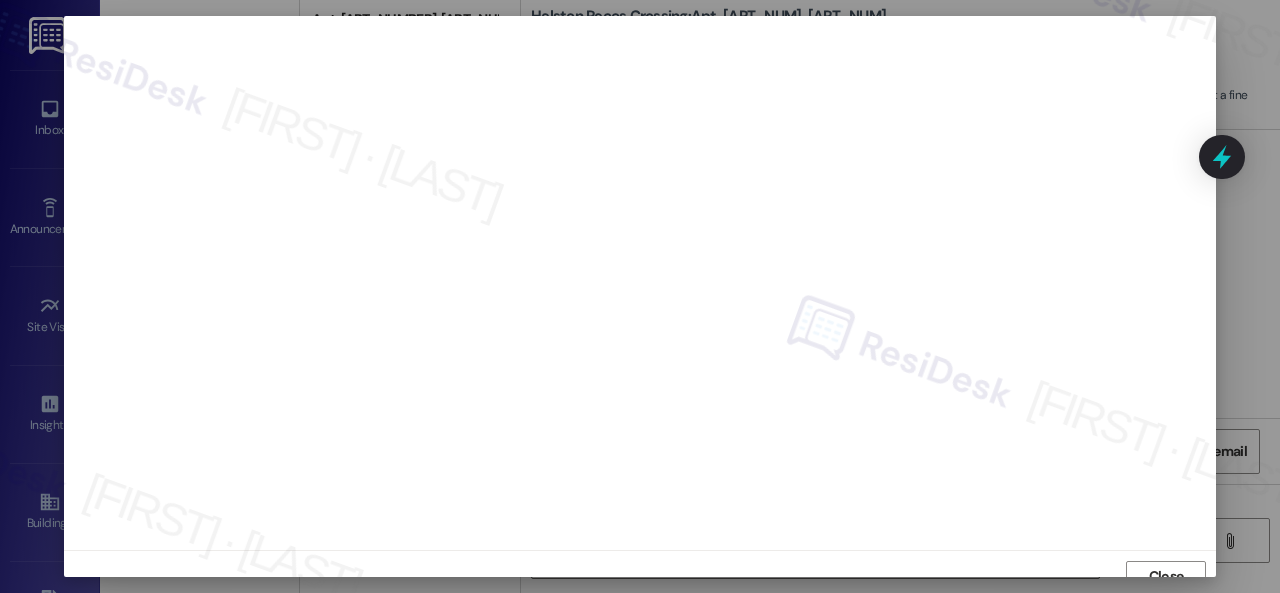 scroll, scrollTop: 15, scrollLeft: 0, axis: vertical 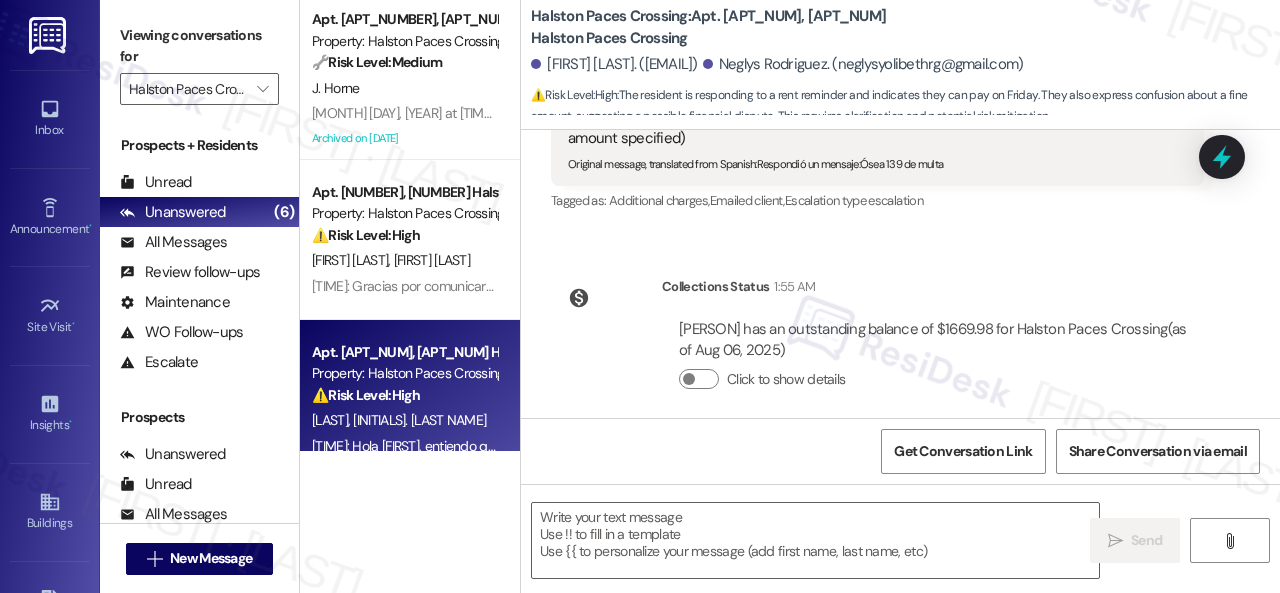 type on "Fetching suggested responses. Please feel free to read through the conversation in the meantime." 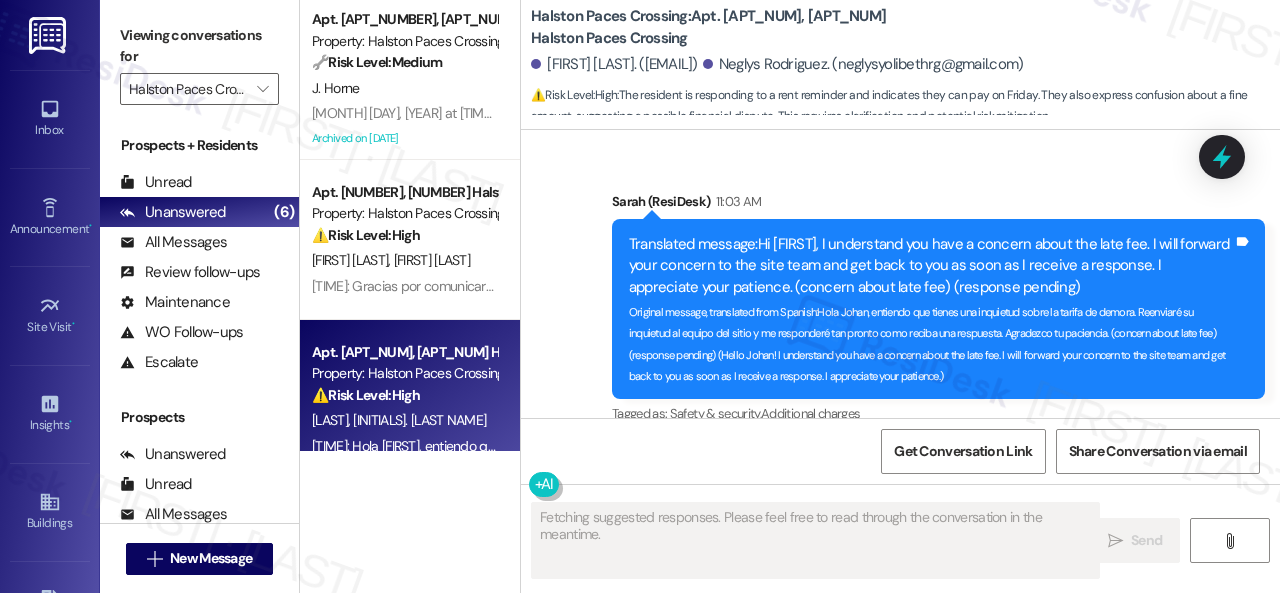 scroll, scrollTop: 8935, scrollLeft: 0, axis: vertical 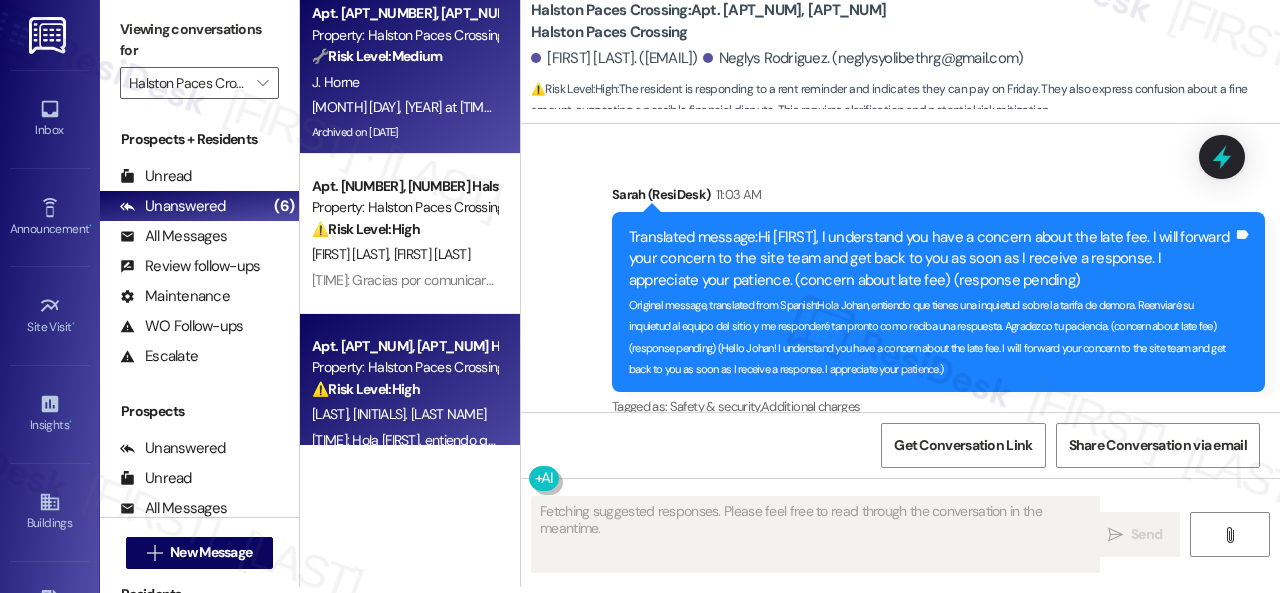 click on "J. Horne" at bounding box center [404, 82] 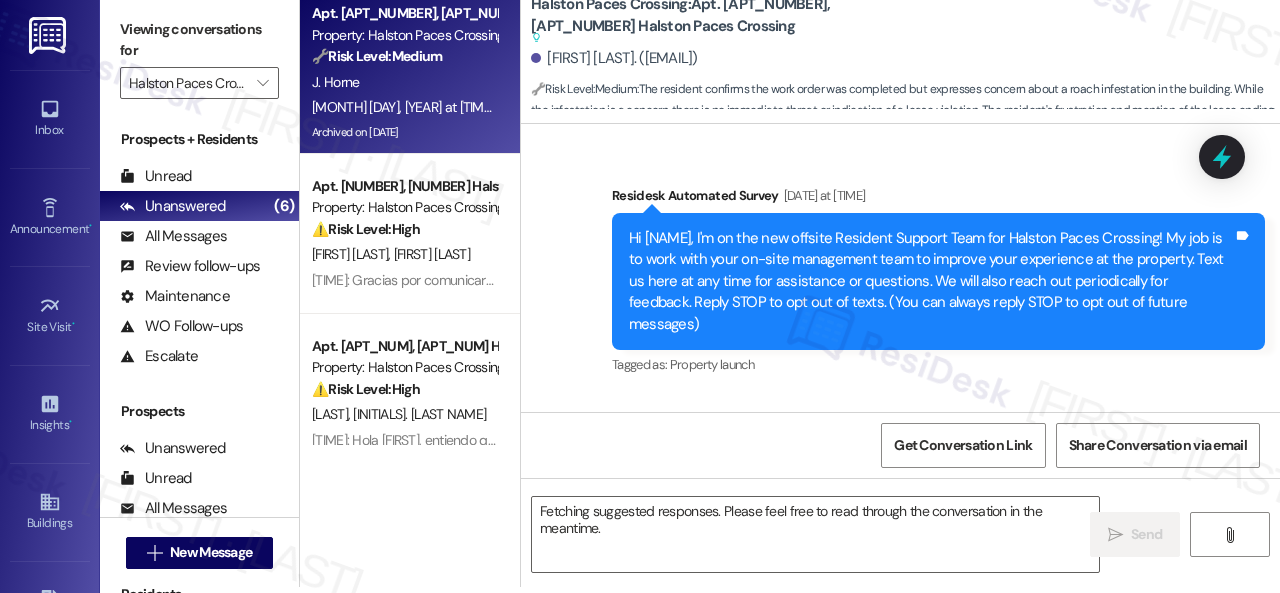 scroll, scrollTop: 19215, scrollLeft: 0, axis: vertical 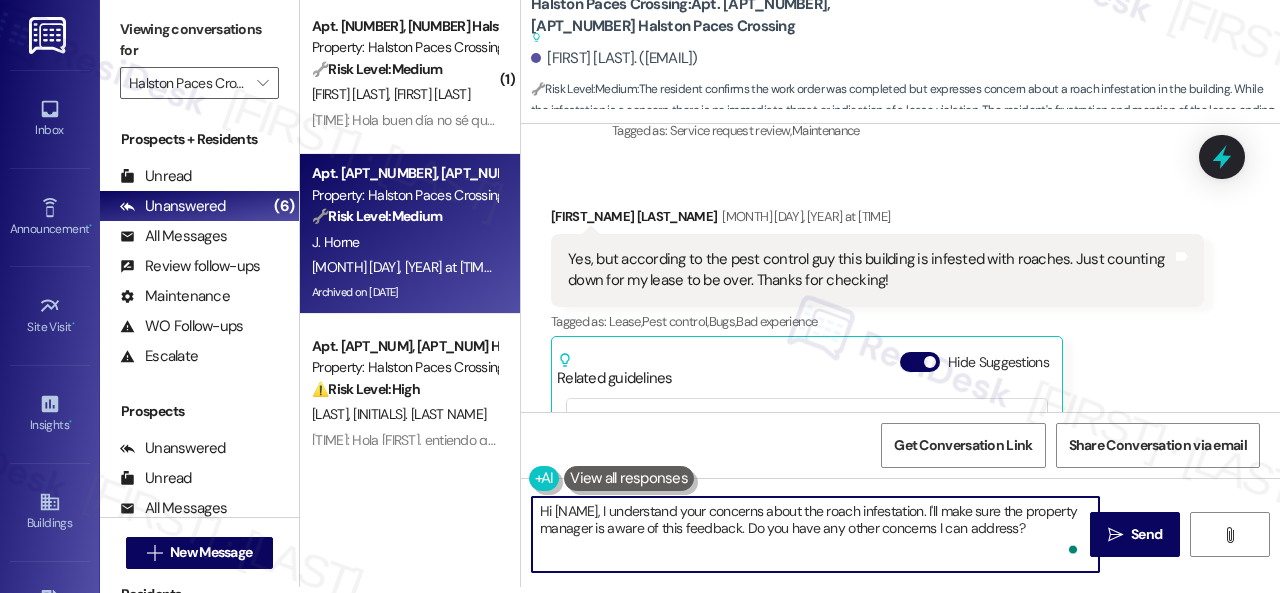drag, startPoint x: 538, startPoint y: 519, endPoint x: 1229, endPoint y: 615, distance: 697.6367 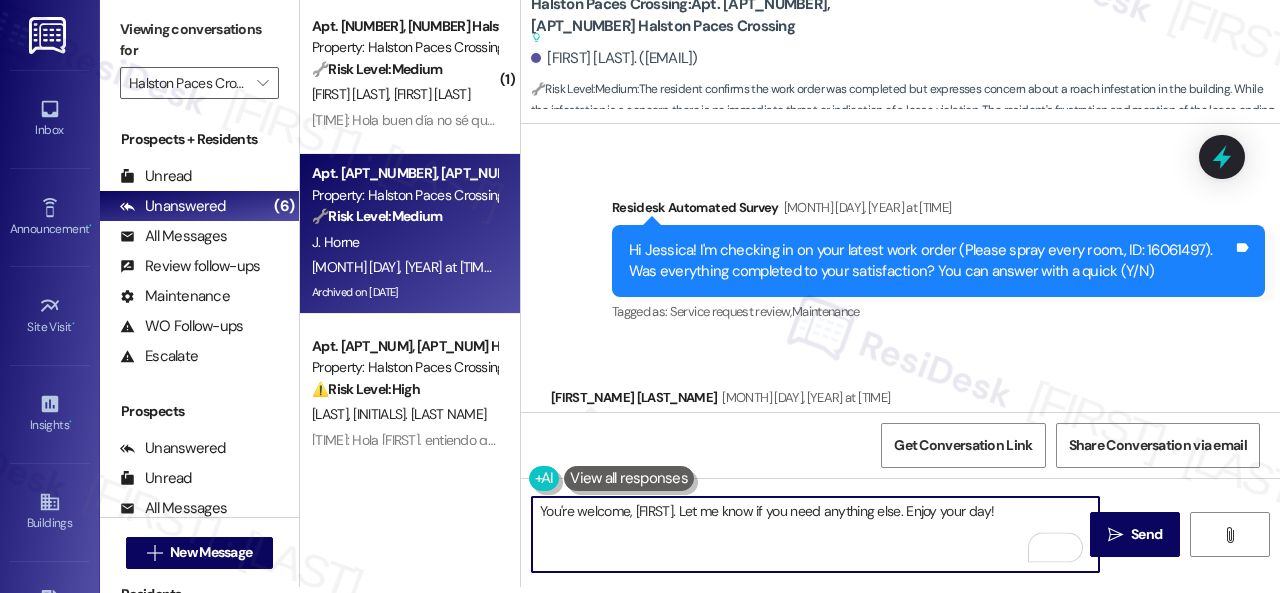 scroll, scrollTop: 18815, scrollLeft: 0, axis: vertical 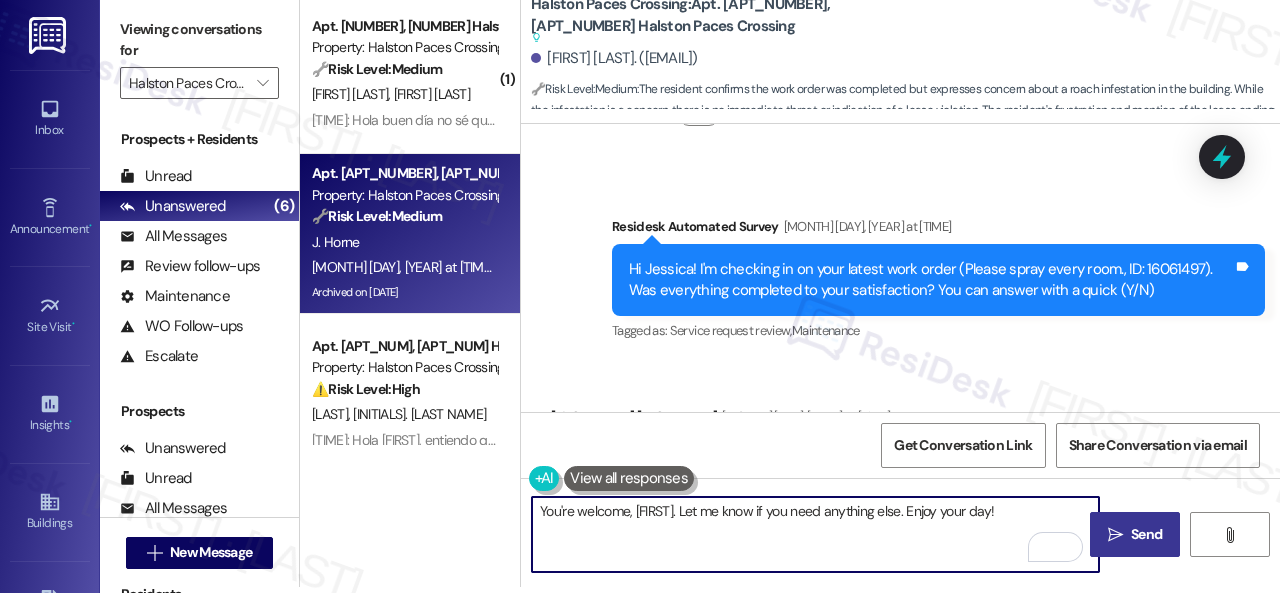 type on "You're welcome, [FIRST]. Let me know if you need anything else. Enjoy your day!" 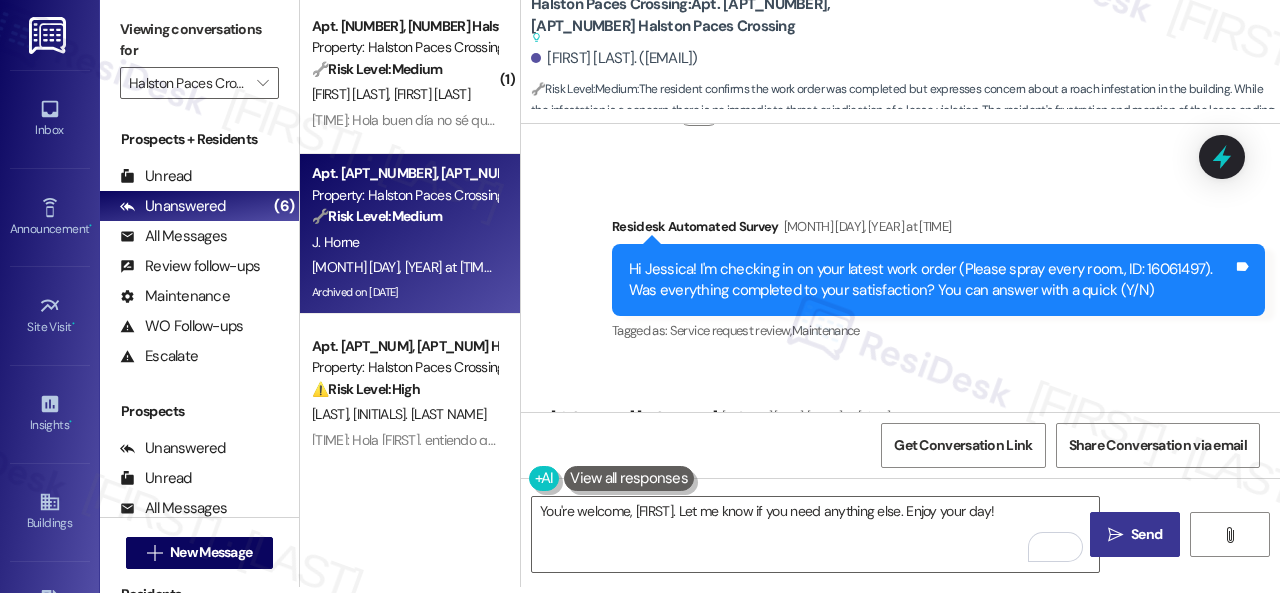 click on "Send" at bounding box center (1146, 534) 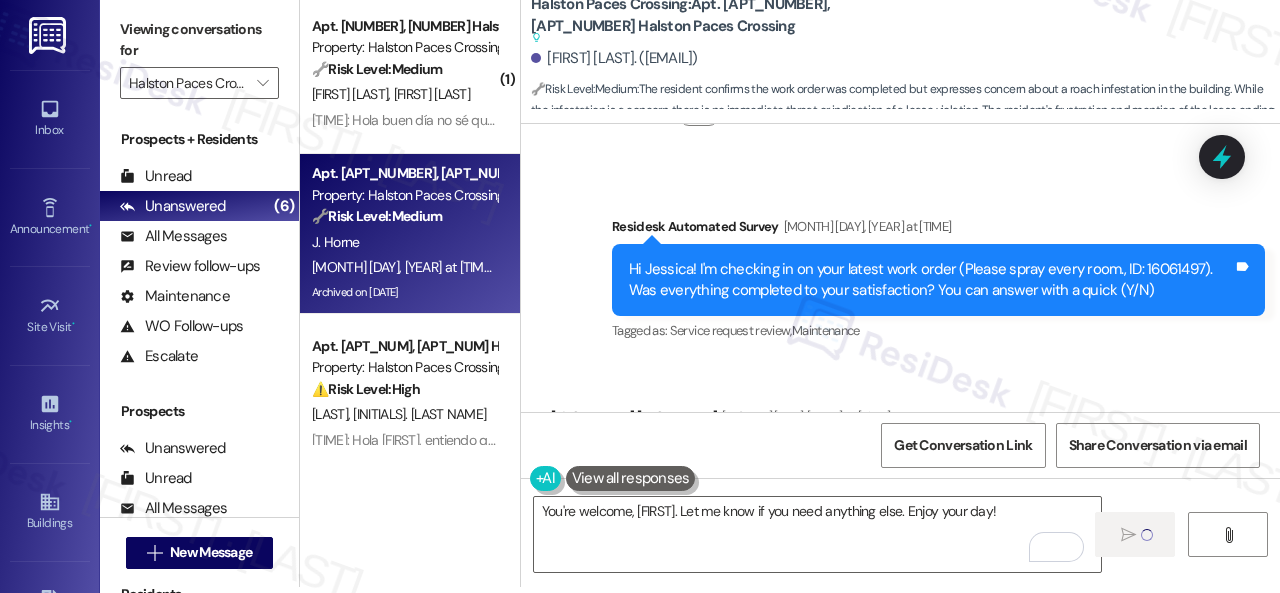 type 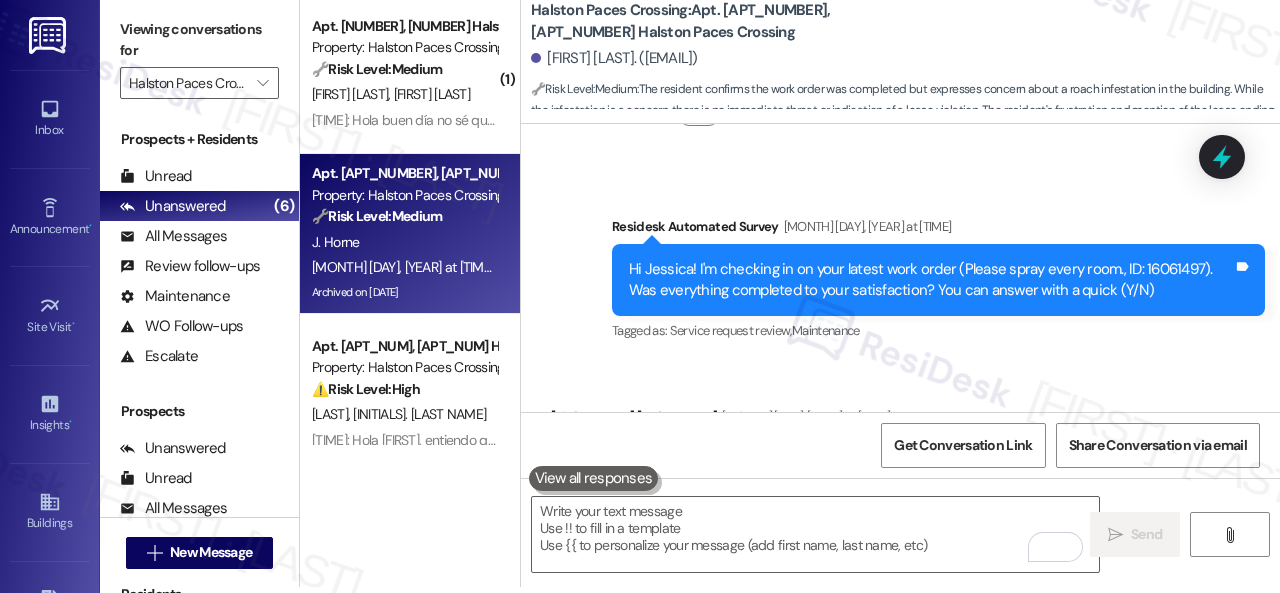 scroll, scrollTop: 0, scrollLeft: 0, axis: both 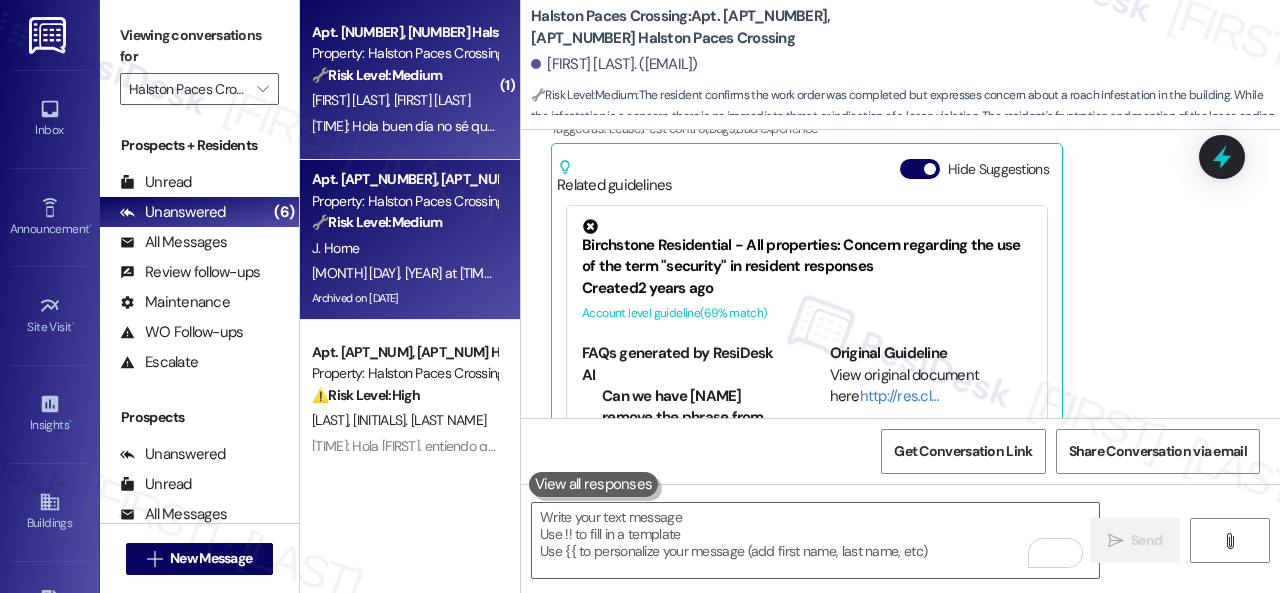 click on "Apt. [APT_NUMBER], [APT_NUMBER] Halston Paces Crossing Property: Halston Paces Crossing 🔧 Risk Level: Medium The resident is asking for identification from the person who responded to their balance inquiry. This suggests a possible misunderstanding or concern about who is accessing their account information, but does not indicate an immediate threat or policy violation. It warrants a response to clarify who is communicating with them. A. Piloso Chavez A. Pereira [TIME]: Hola buen día no sé quién eres por favor necesito saber quién eres [TIME]: Hola buen día no sé quién eres por favor necesito saber quién eres" at bounding box center [410, 80] 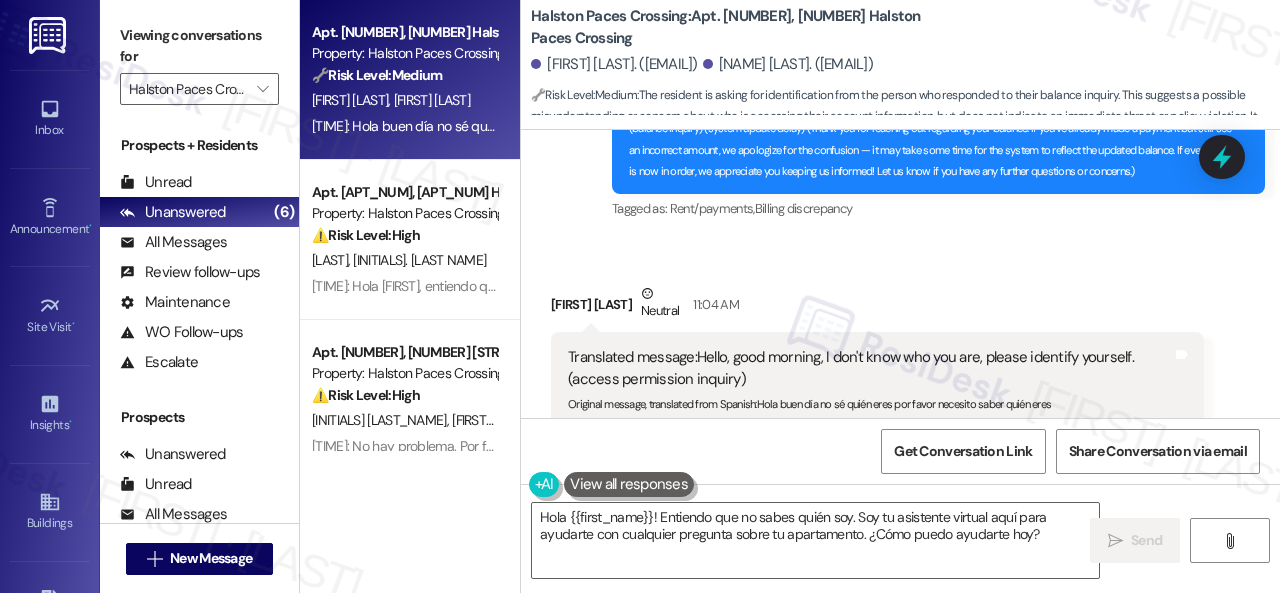 scroll, scrollTop: 2417, scrollLeft: 0, axis: vertical 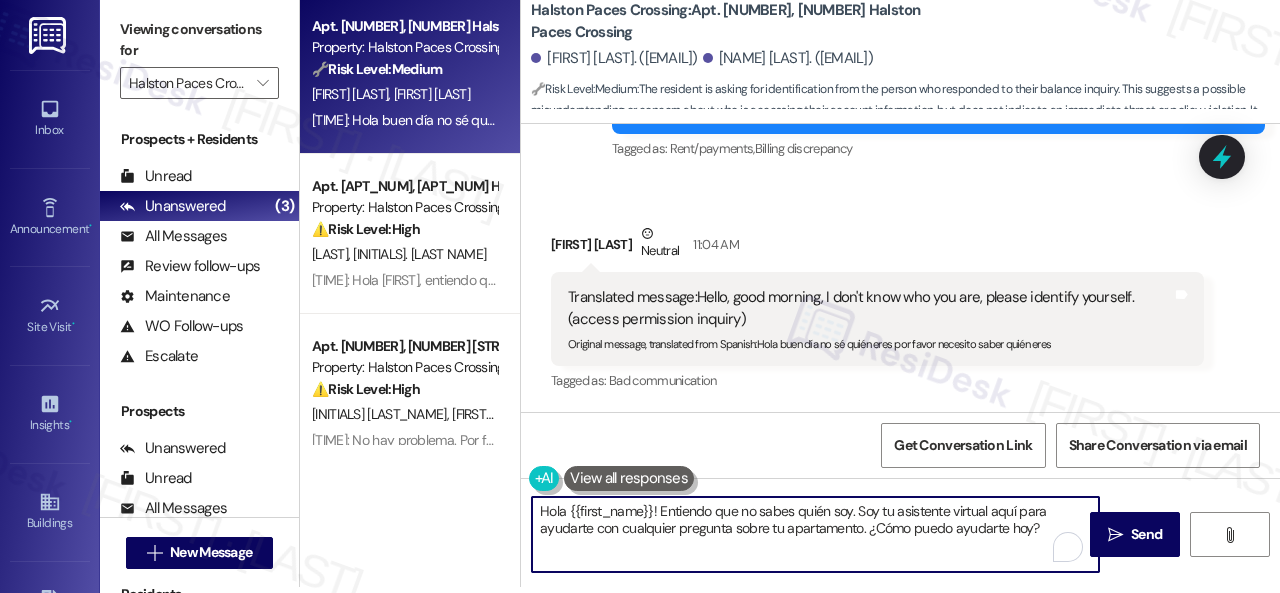 drag, startPoint x: 536, startPoint y: 511, endPoint x: 1235, endPoint y: 632, distance: 709.3955 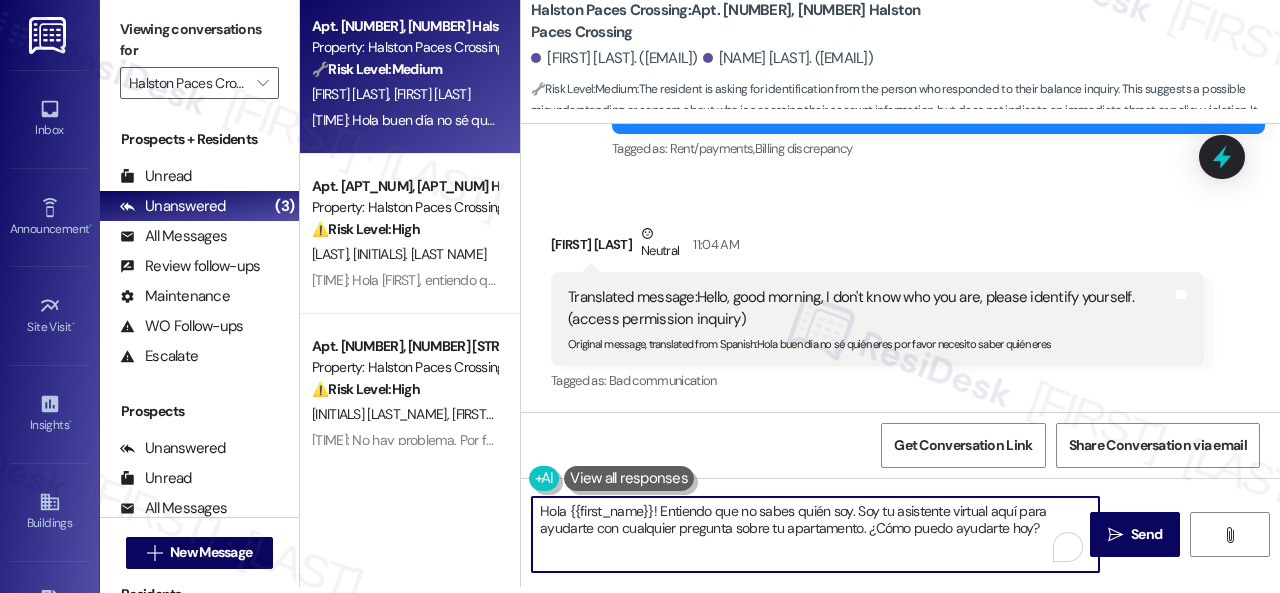 click on "Inbox   Go to Inbox Announcement   • Send A Text Announcement Site Visit   • Go to Site Visit Insights   • Go to Insights Buildings   Go to Buildings Leads   Go to Leads Templates   • Go to Templates Account   Go to Account Support   Go to Support Viewing conversations for [PROPERTY_NAME]  Prospects + Residents Unread (0) Unread: Any message you haven't read yet will show up here Unanswered (3) Unanswered: ResiDesk identifies open questions and unanswered conversations so you can respond to them. All Messages (undefined) All Messages: This is your inbox. All of your tenant messages will show up here. Review follow-ups (undefined) Review follow-ups: ResiDesk identifies open review candidates and conversations so you can respond to them. Maintenance (undefined) Maintenance: ResiDesk identifies conversations around maintenance or work orders from the last 14 days so you can respond to them. WO Follow-ups (undefined) Escalate (undefined) Prospects Unanswered (0) Unread (0) All Messages (0) (0) ("" at bounding box center (640, 296) 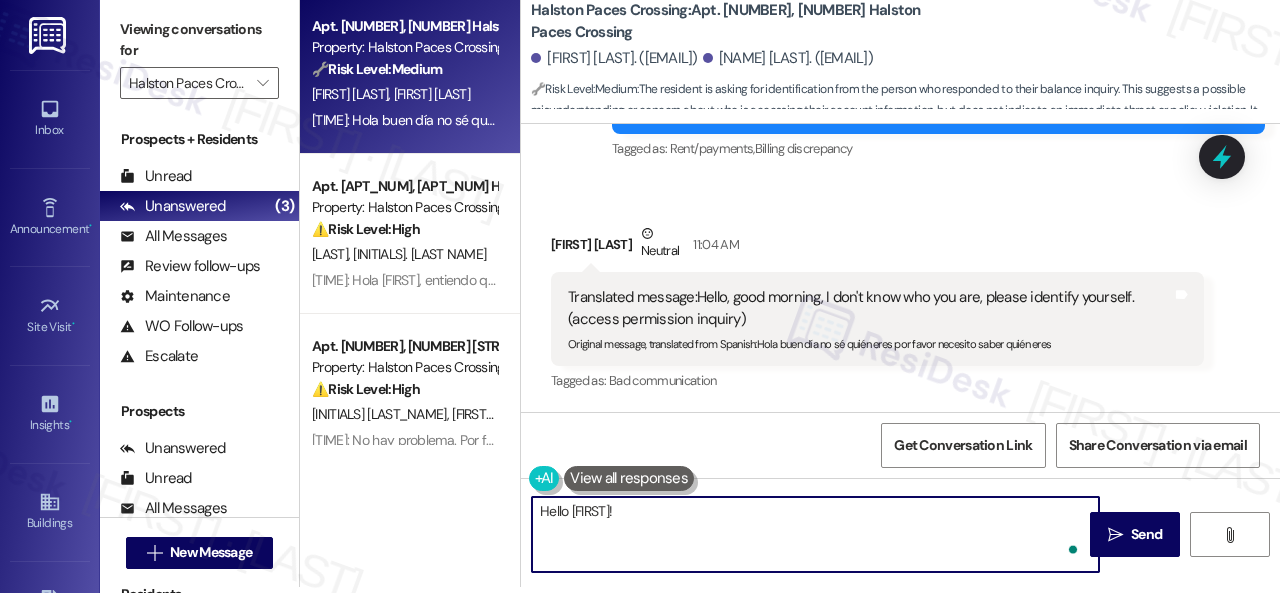 paste on "I'm part of {{property}}'s Resident Support Offsite Team, working closely with the onsite team. Our goal is to improve your experience at the property. We provide support for all residents needing help with issues they encounter with their homes." 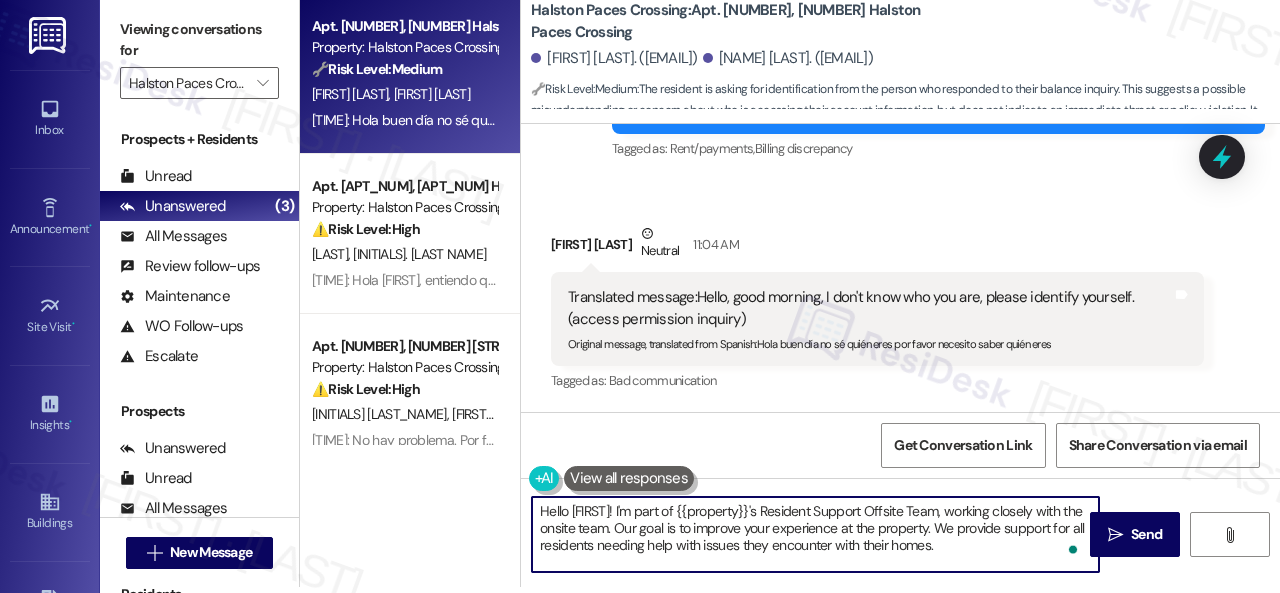 type on "Hello [FIRST]! I'm part of {{property}}'s Resident Support Offsite Team, working closely with the onsite team. Our goal is to improve your experience at the property. We provide support for all residents needing help with issues they encounter with their homes." 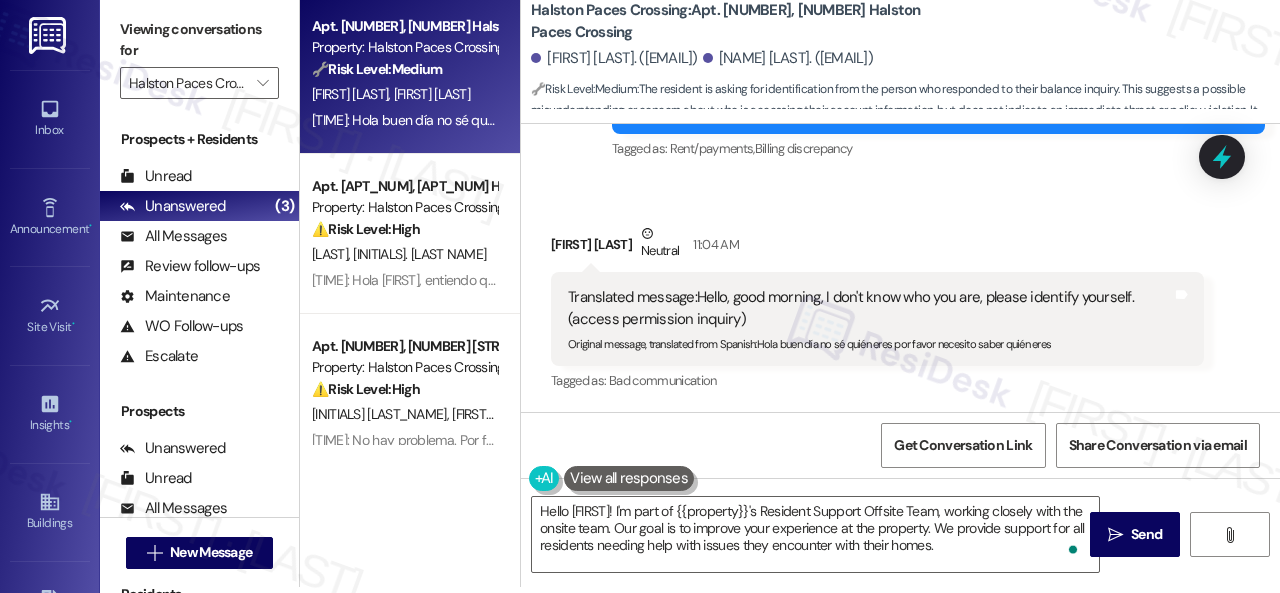 click on "Get Conversation Link Share Conversation via email" at bounding box center (900, 445) 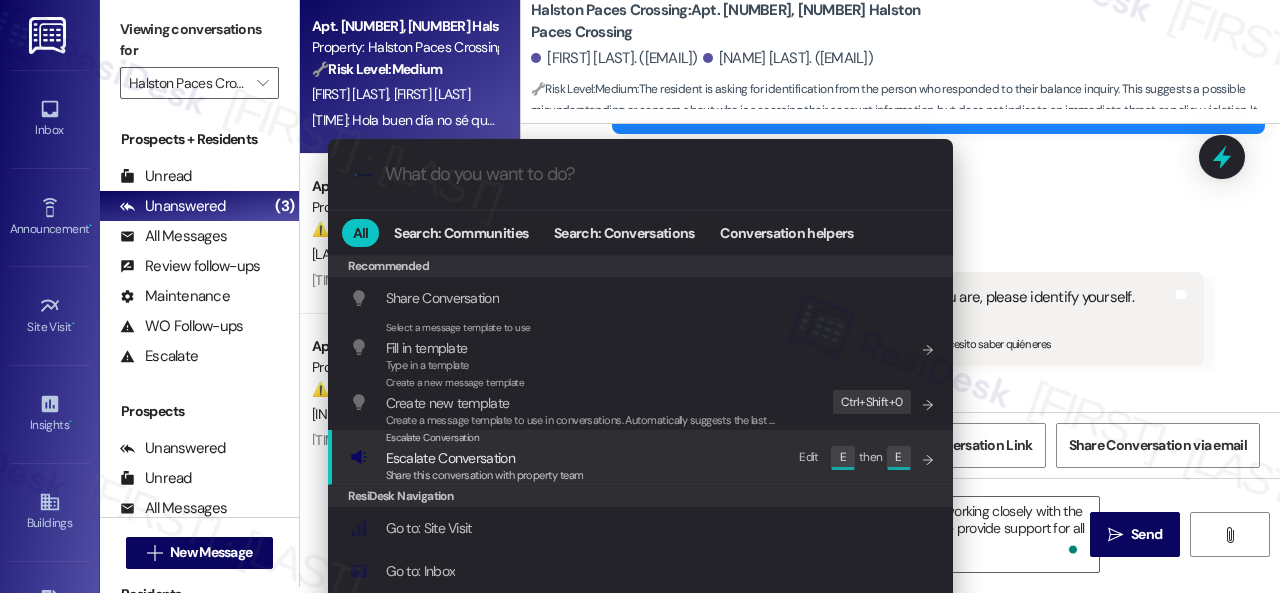 click on ".cls-1{fill:#0a055f;}.cls-2{fill:#0cc4c4;} resideskLogoBlueOrange All Search: Communities Search: Conversations Conversation helpers Recommended Recommended Share Conversation Add shortcut Select a message template to use Fill in template Type in a template Add shortcut Create a new message template Create new template Create a message template to use in conversations. Automatically suggests the last message you sent. Edit Ctrl+ Shift+ 0 Escalate Conversation Escalate Conversation Share this conversation with property team Edit E then E ResiDesk Navigation Go to: Site Visit Add shortcut Go to: Inbox Add shortcut Go to: Settings Add shortcut Go to: Message Templates Add shortcut Go to: Buildings Add shortcut Help Getting Started: What you can do with ResiDesk How to message a tenant
How to send an announcement
How to attach a file on messages and announcements
How to message a prospect
How to message an inbound prospect
How to send an internal message
How to use the ResiDesk Outlook Add-in Add shortcut K" at bounding box center [640, 296] 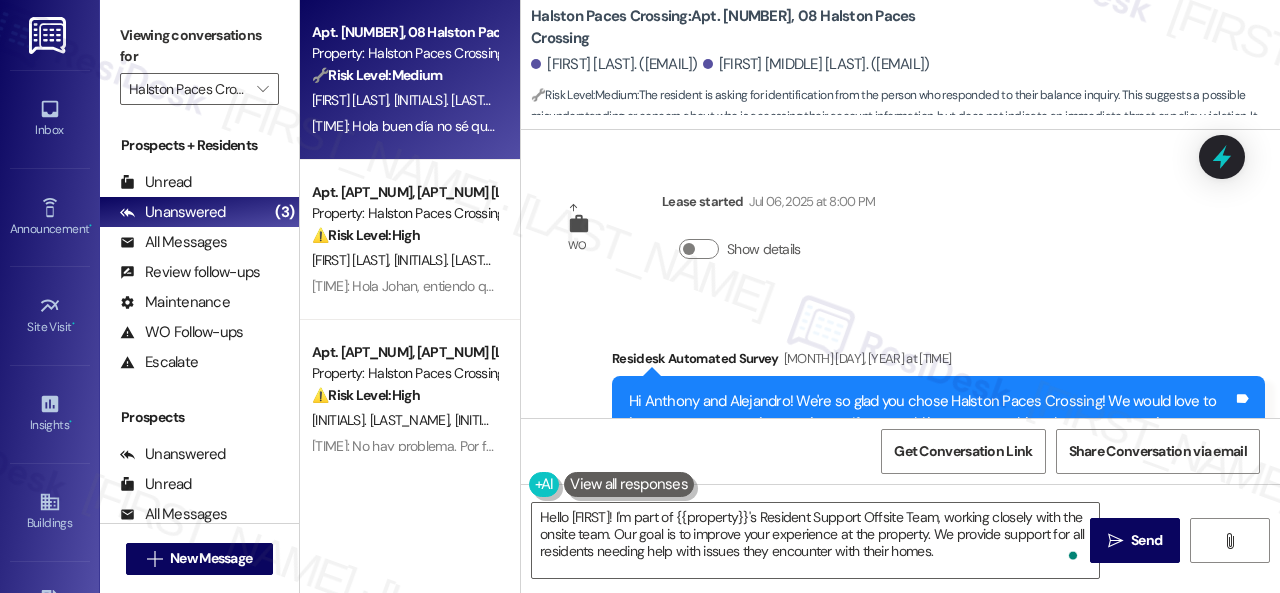 scroll, scrollTop: 0, scrollLeft: 0, axis: both 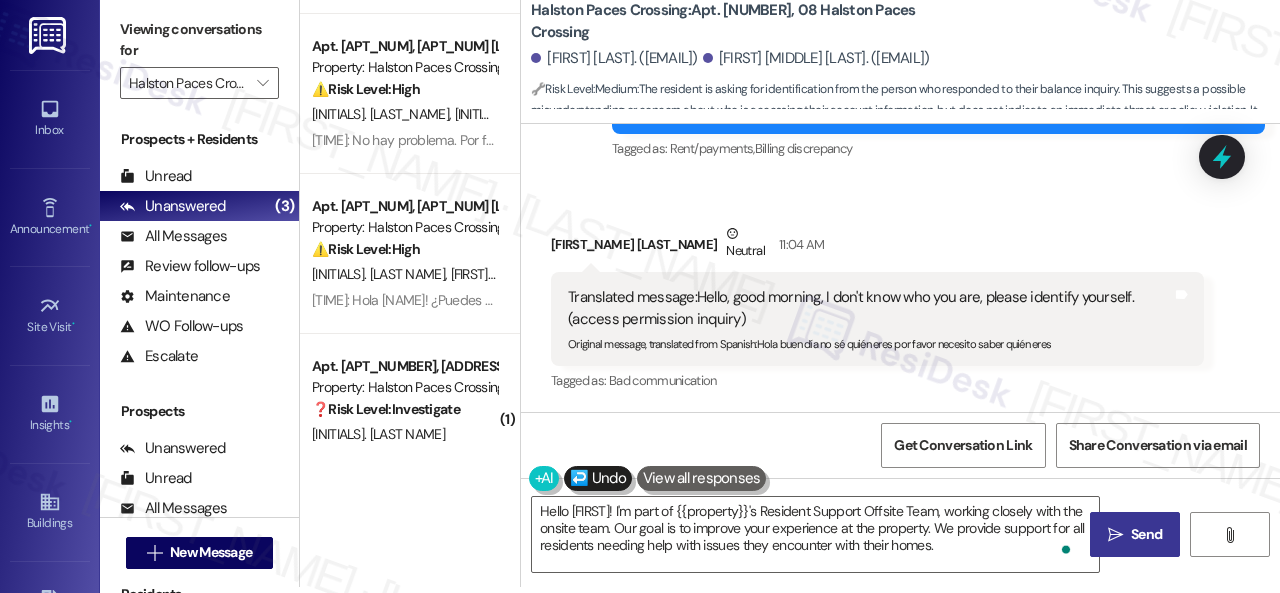 click on "" at bounding box center (1115, 535) 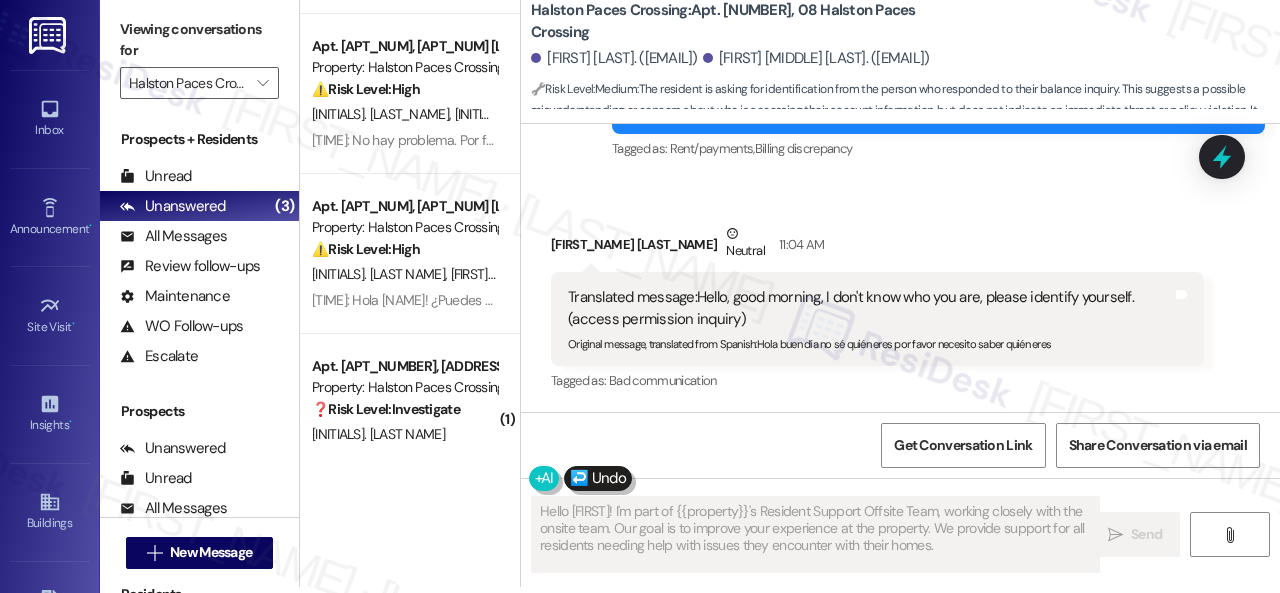 scroll, scrollTop: 0, scrollLeft: 0, axis: both 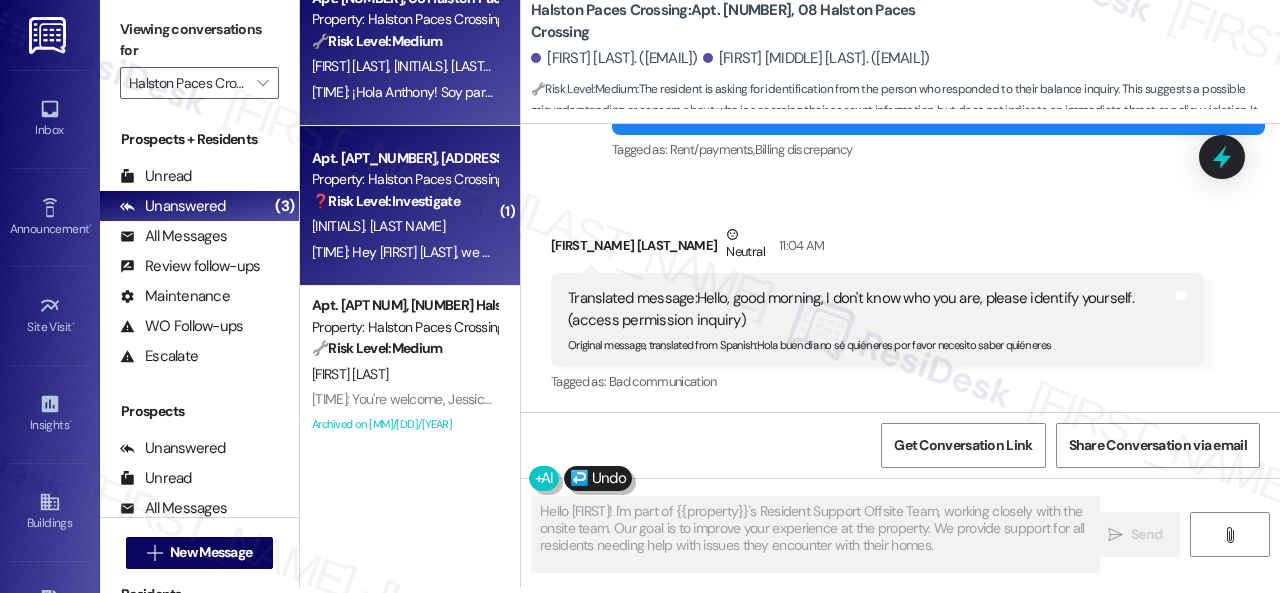 click on "[INITIALS]. [LAST NAME]" at bounding box center (404, 226) 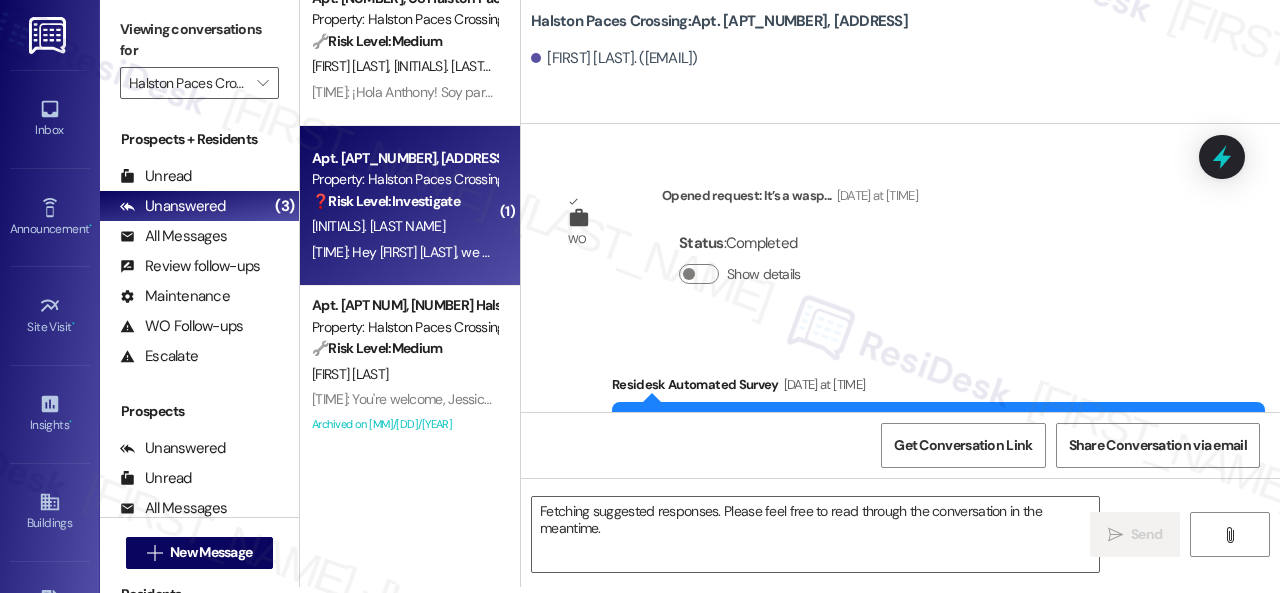 scroll, scrollTop: 24077, scrollLeft: 0, axis: vertical 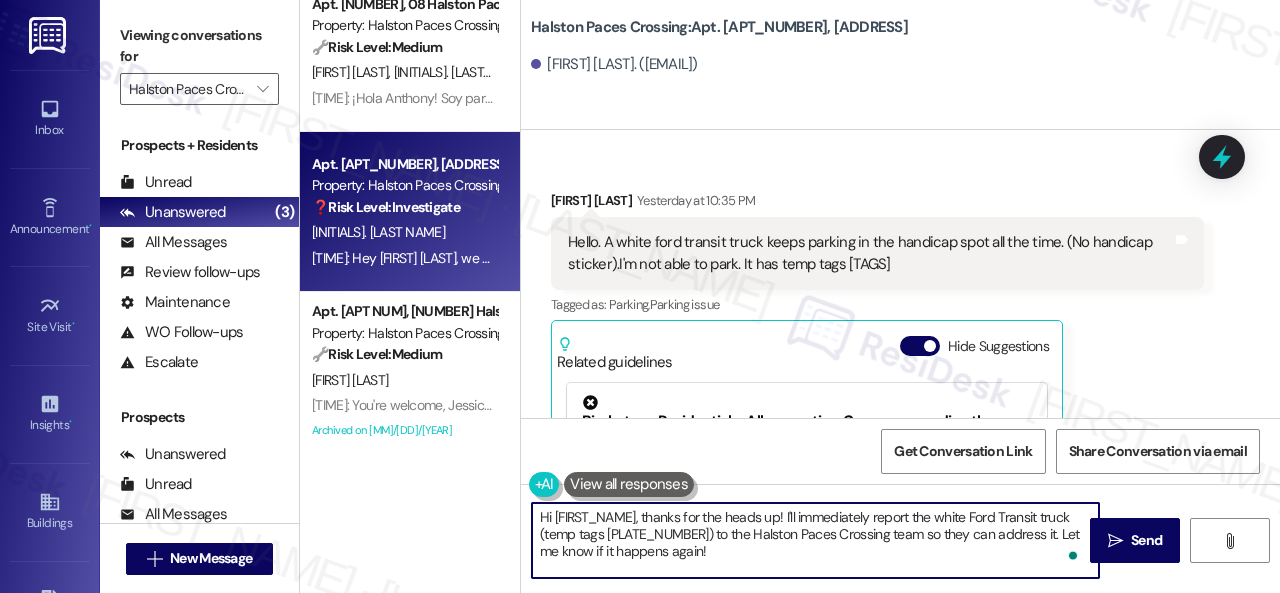 drag, startPoint x: 960, startPoint y: 533, endPoint x: 1015, endPoint y: 539, distance: 55.326305 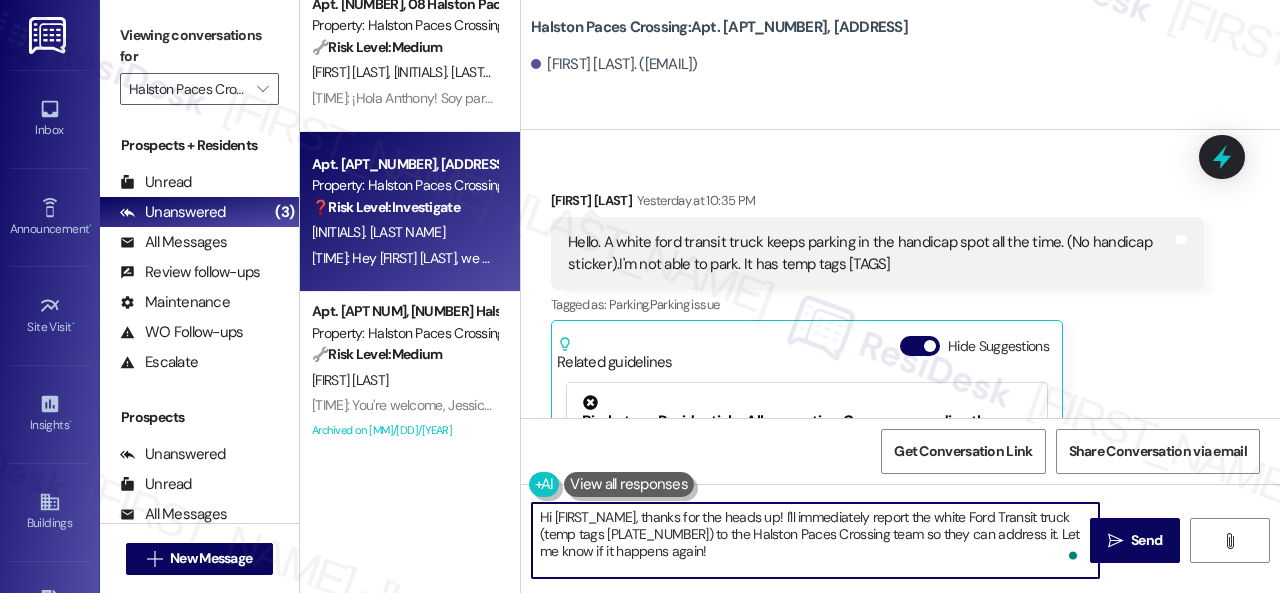 click on "Hi [FIRST_NAME], thanks for the heads up! I'll immediately report the white Ford Transit truck (temp tags [PLATE_NUMBER]) to the Halston Paces Crossing team so they can address it. Let me know if it happens again!" at bounding box center [815, 540] 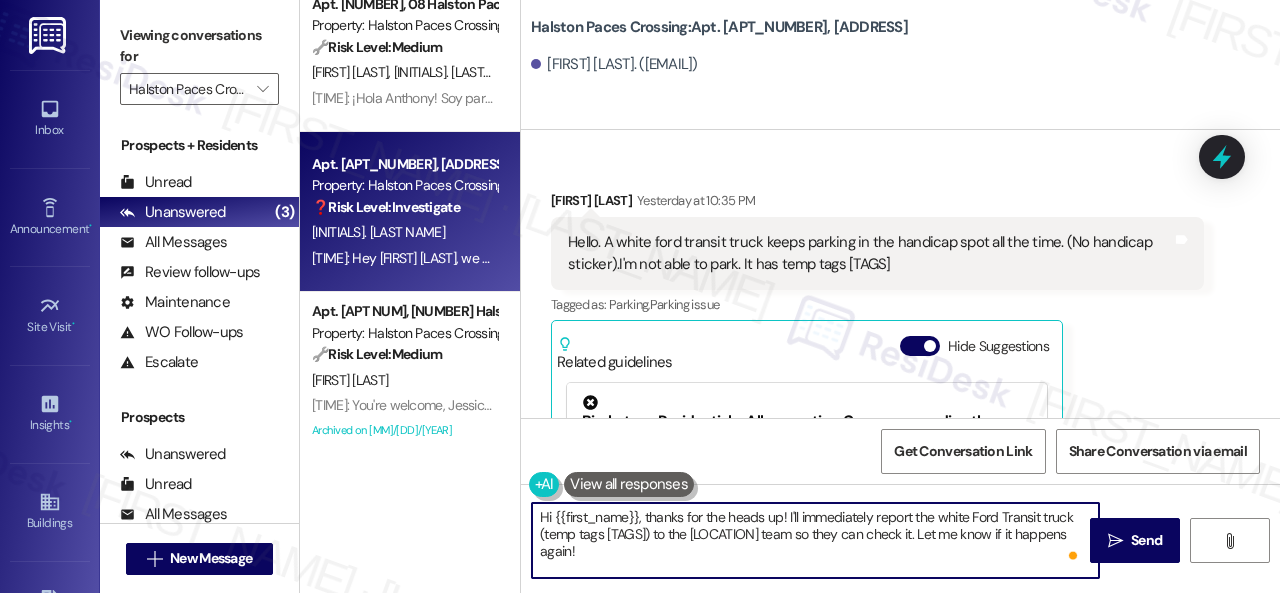click on "Hi {{first_name}}, thanks for the heads up! I'll immediately report the white Ford Transit truck (temp tags [TAGS]) to the [LOCATION] team so they can check it. Let me know if it happens again!" at bounding box center [815, 540] 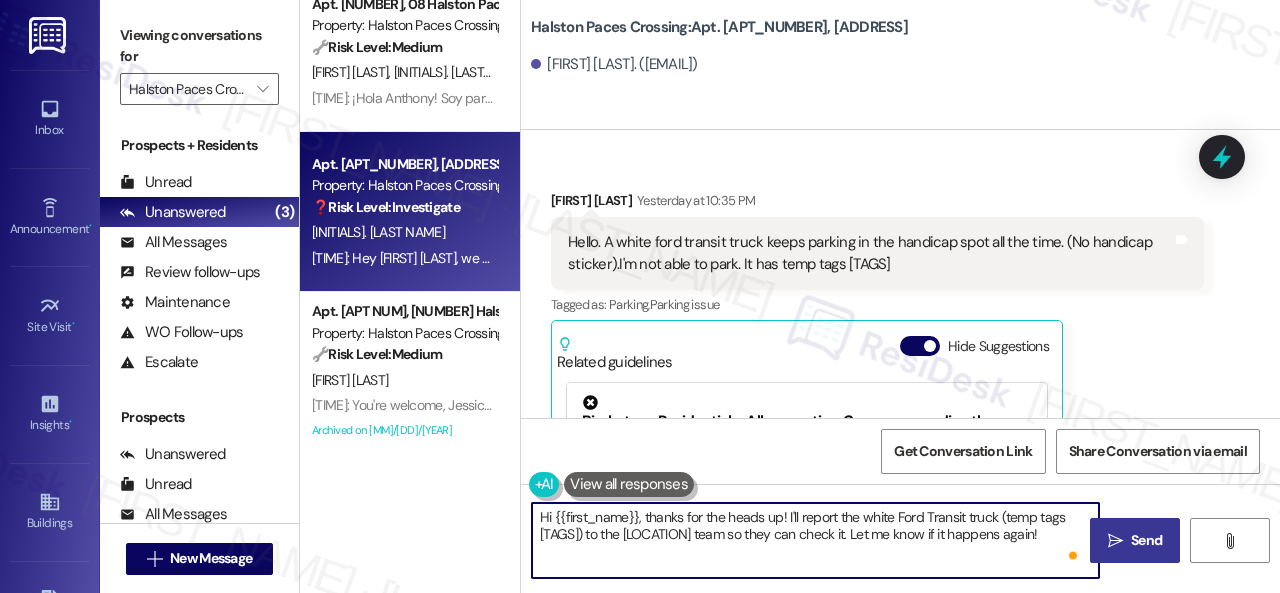 type on "Hi {{first_name}}, thanks for the heads up! I'll report the white Ford Transit truck (temp tags P6908466) to the Halston Paces Crossing team so they can check it. Let me know if it happens again!" 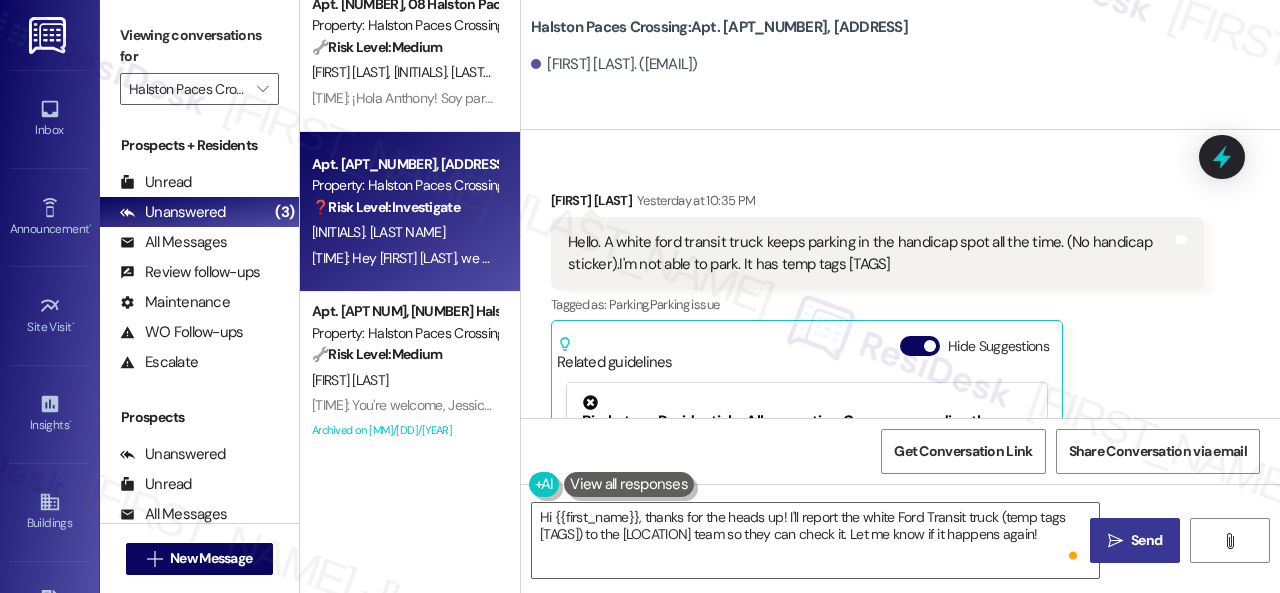 click on "Send" at bounding box center [1146, 540] 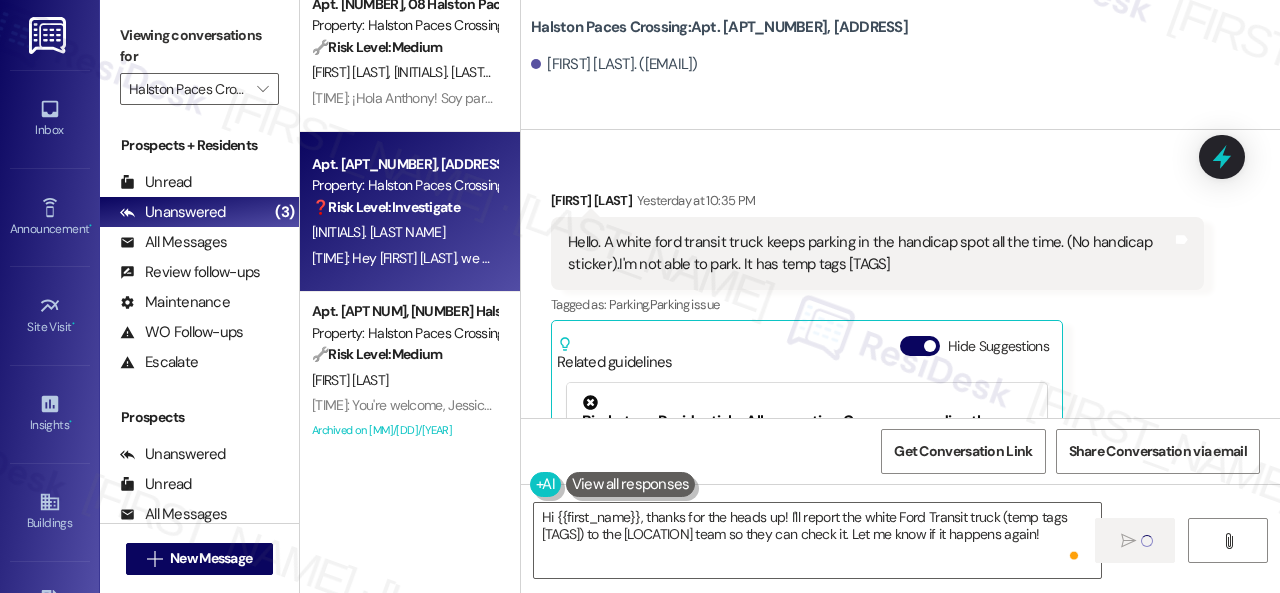 type 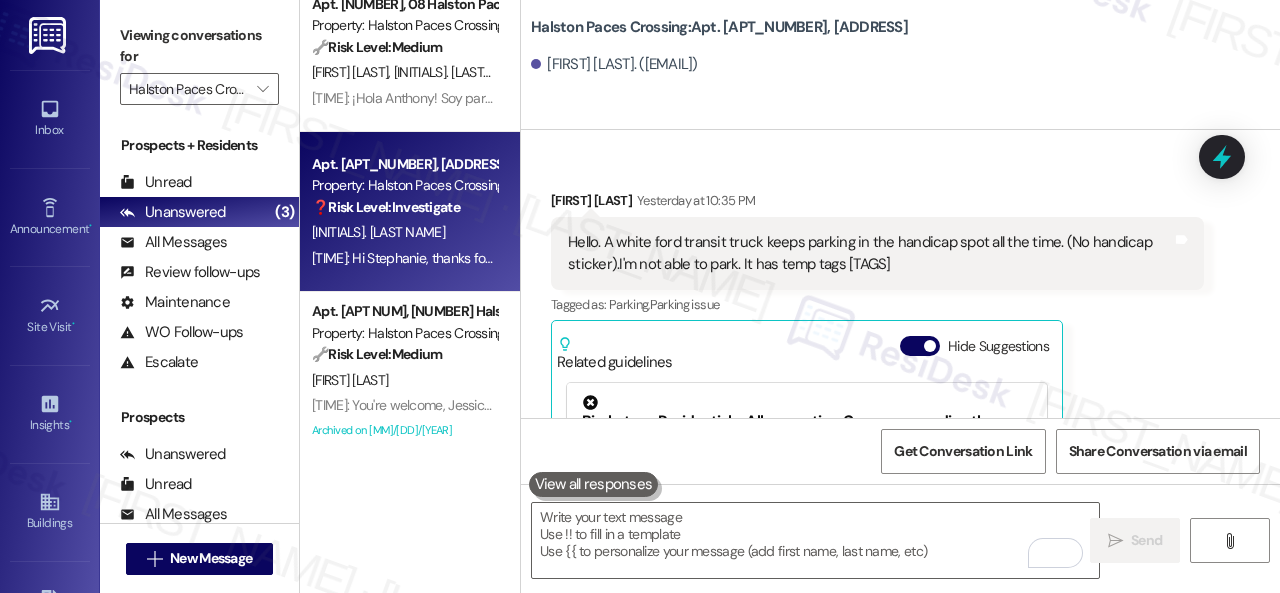 scroll, scrollTop: 23680, scrollLeft: 0, axis: vertical 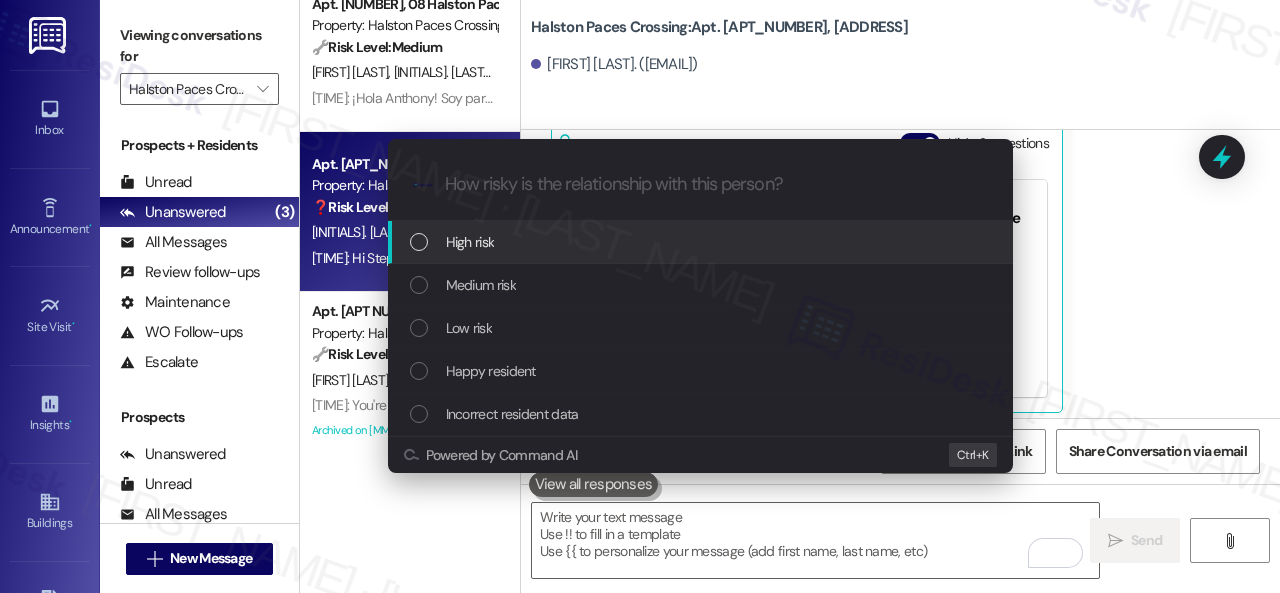 click on "Low risk" at bounding box center [469, 328] 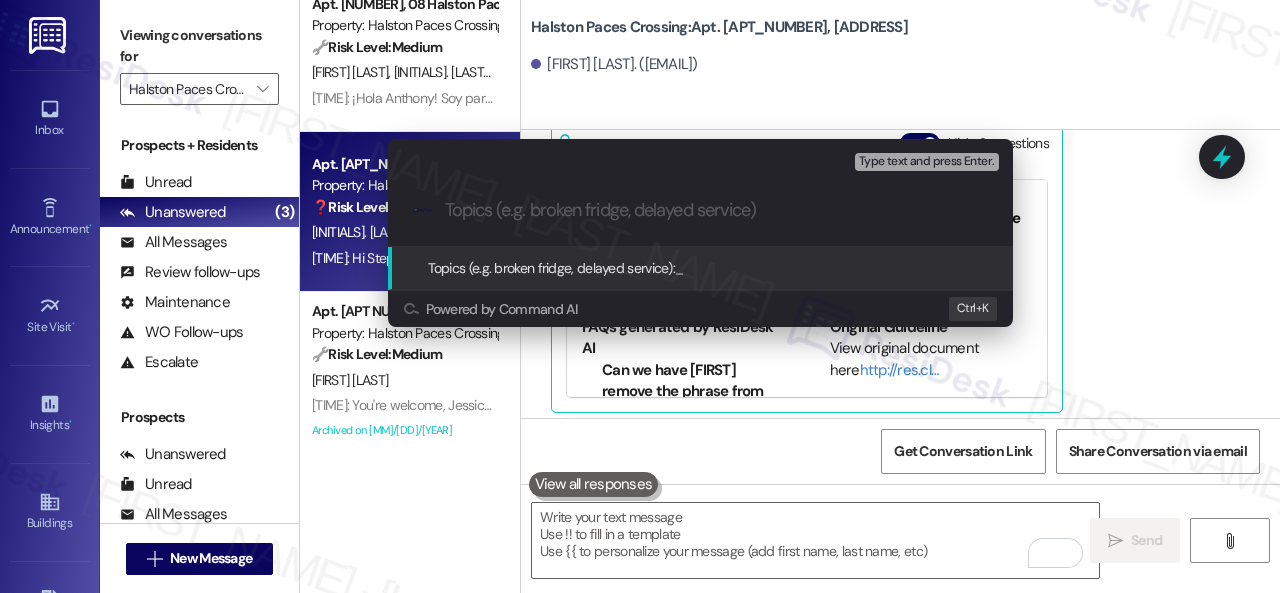 type on "c" 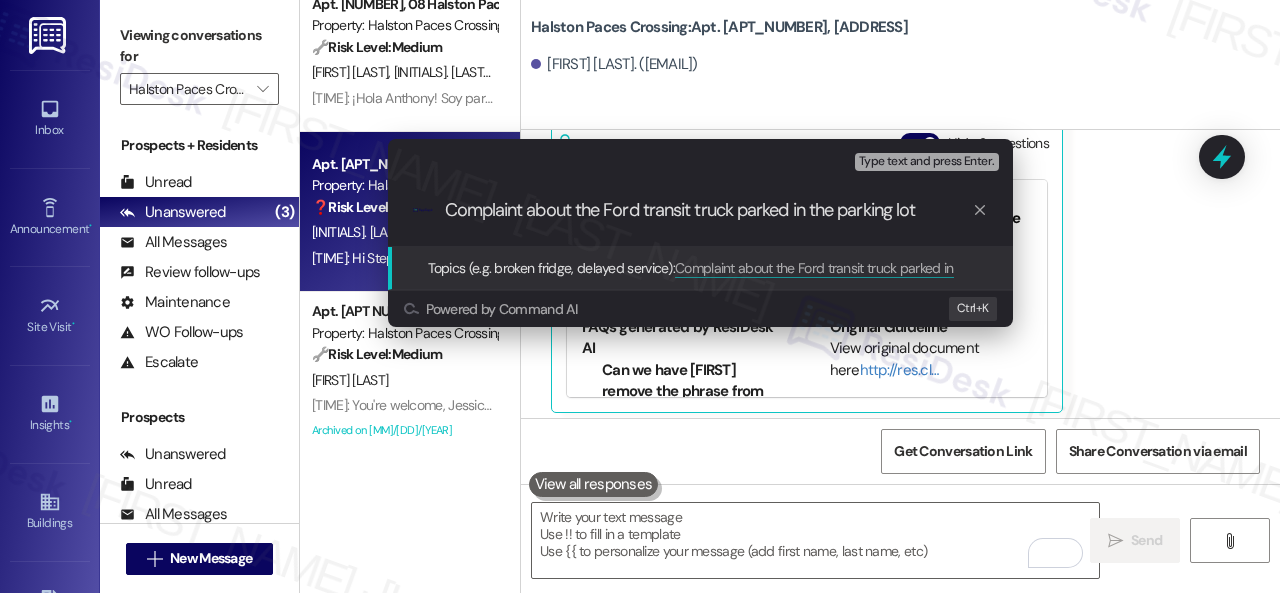 type on "Complaint about the Ford transit truck parked in the parking lot." 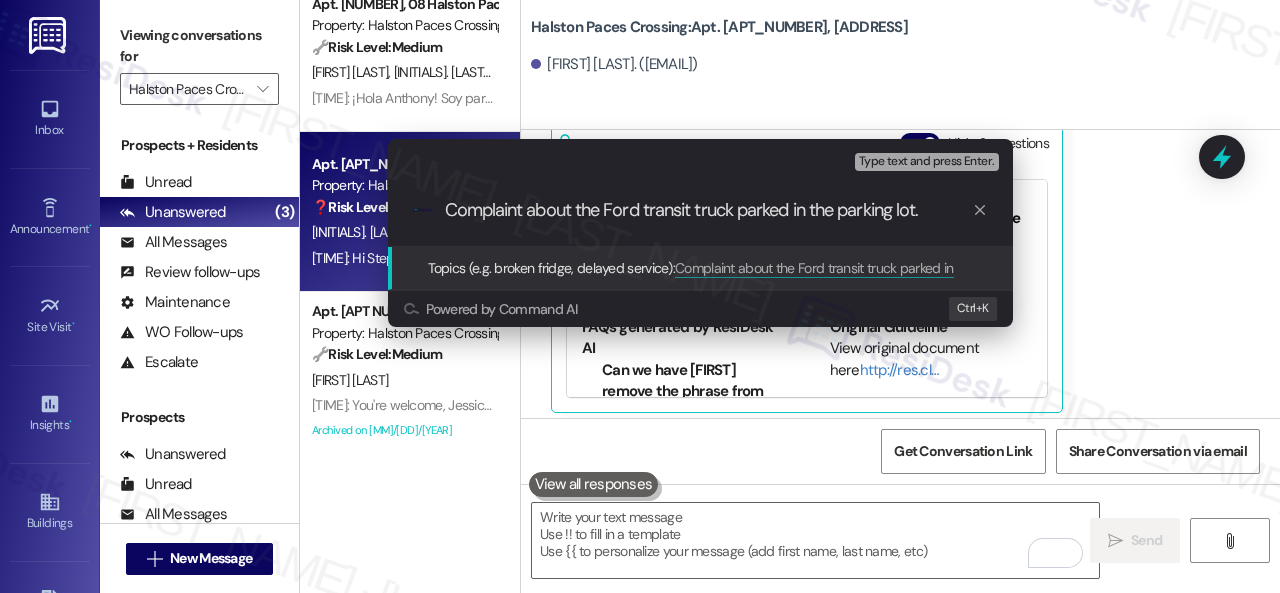 type 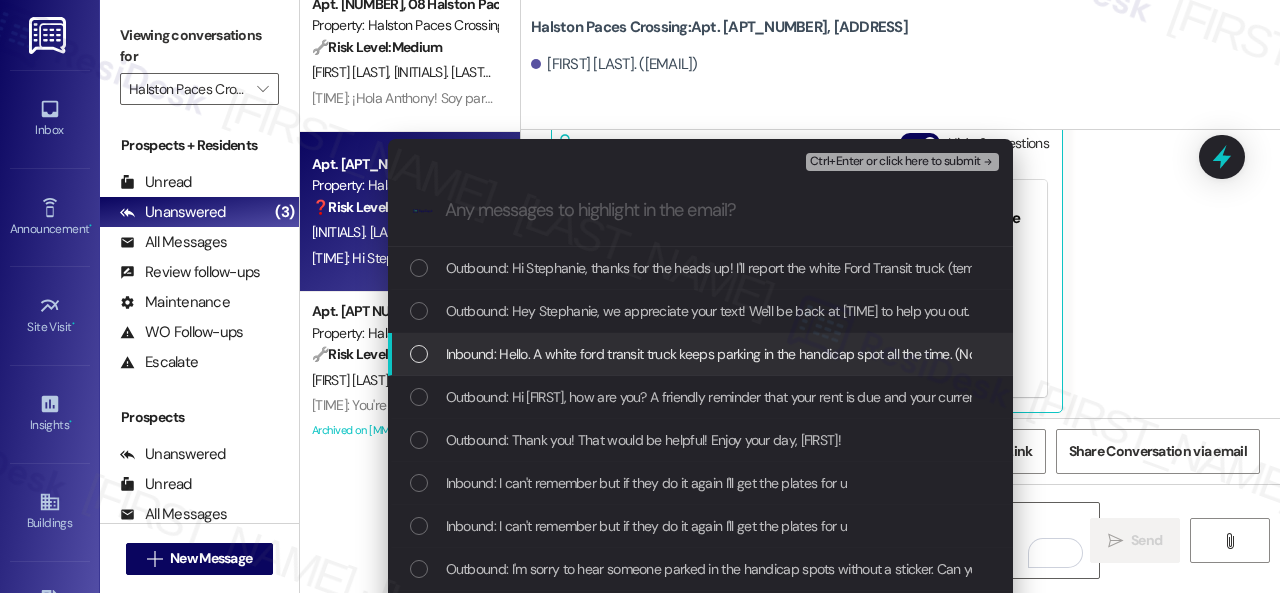 click on "Inbound: Hello. A white ford transit truck keeps parking in the handicap spot all the time. (No handicap sticker).I'm not able to park. It has temp tags P6908466" at bounding box center (891, 354) 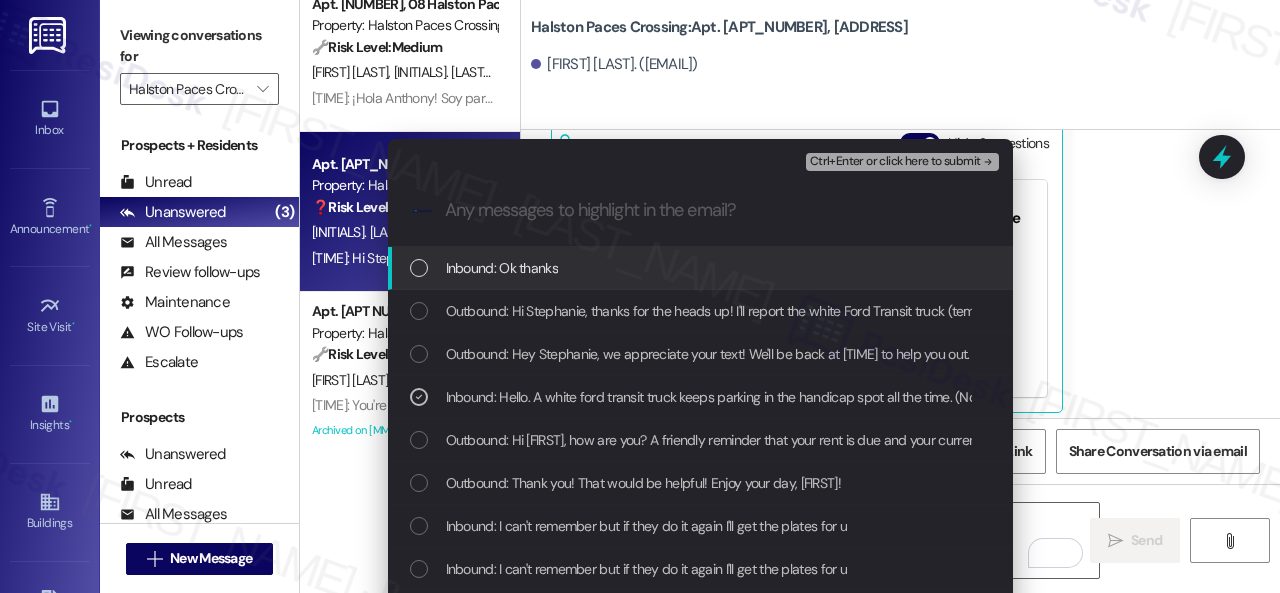 click on "Ctrl+Enter or click here to submit" at bounding box center (895, 162) 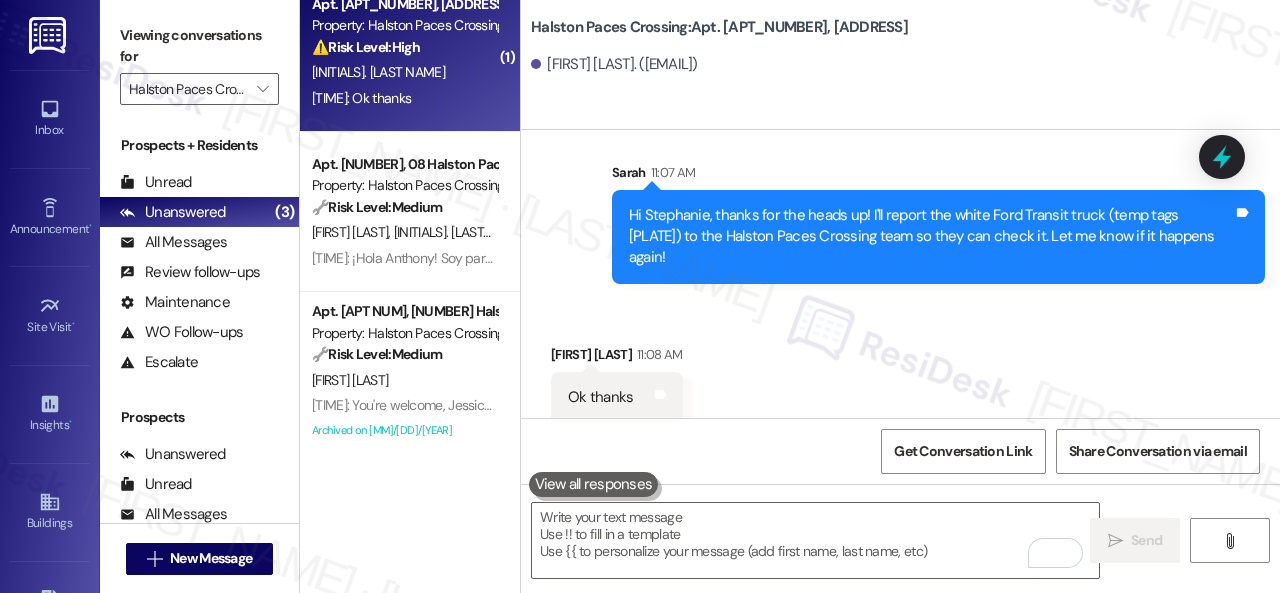 scroll, scrollTop: 24398, scrollLeft: 0, axis: vertical 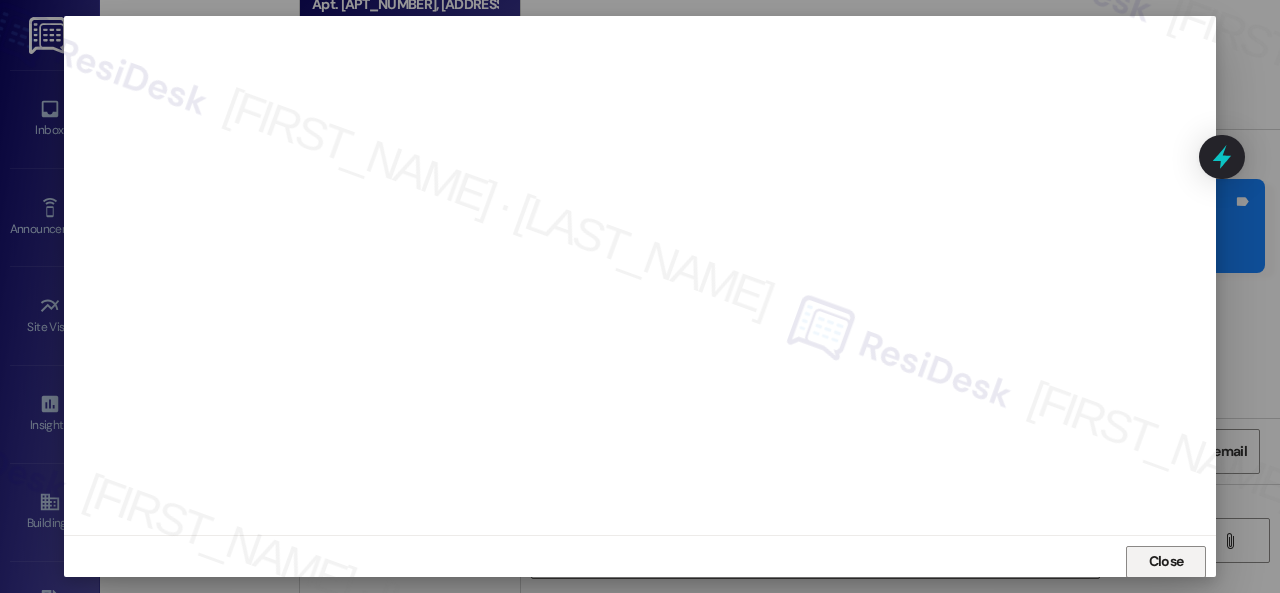 click on "Close" at bounding box center [1166, 561] 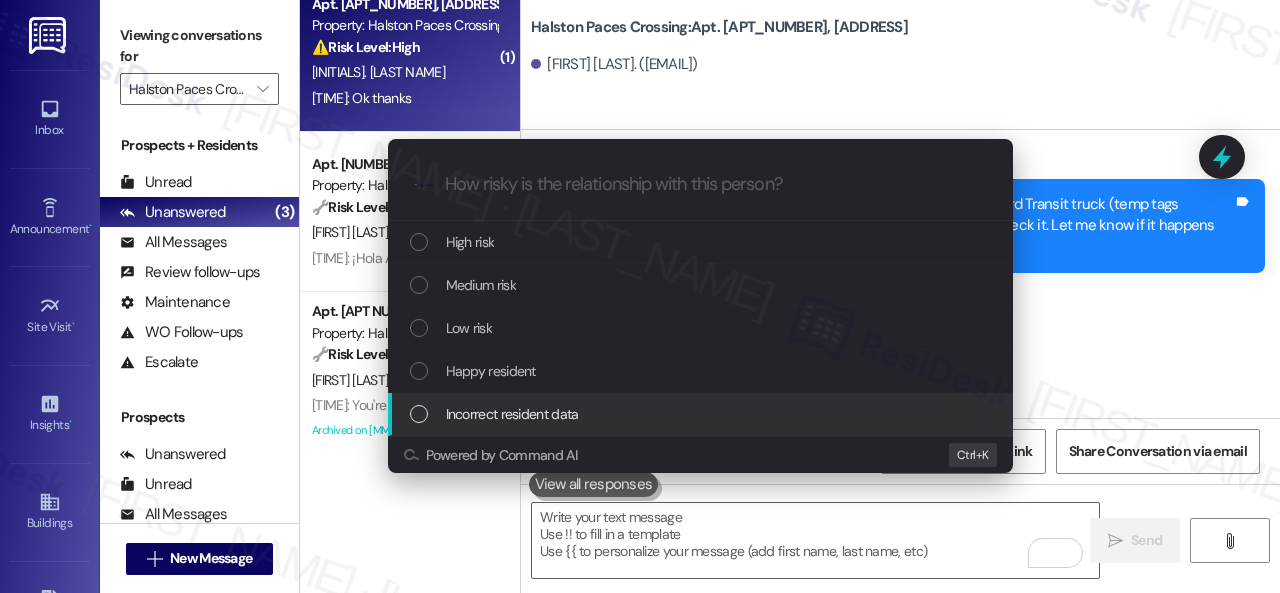 click on "Escalate Conversation How risky is the relationship with this person? Topics (e.g. broken fridge, delayed service) Any messages to highlight in the email? .cls-1{fill:#0a055f;}.cls-2{fill:#0cc4c4;} resideskLogoBlueOrange High risk Medium risk Low risk Happy resident Incorrect resident data Powered by Command AI Ctrl+ K" at bounding box center (640, 296) 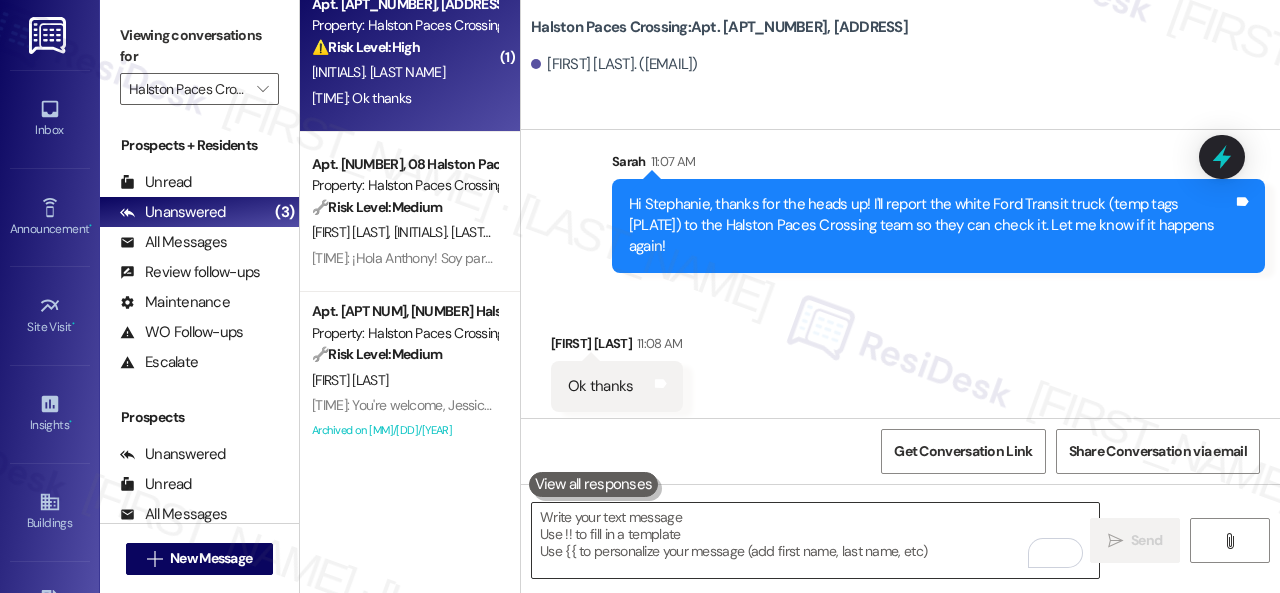 click at bounding box center (815, 540) 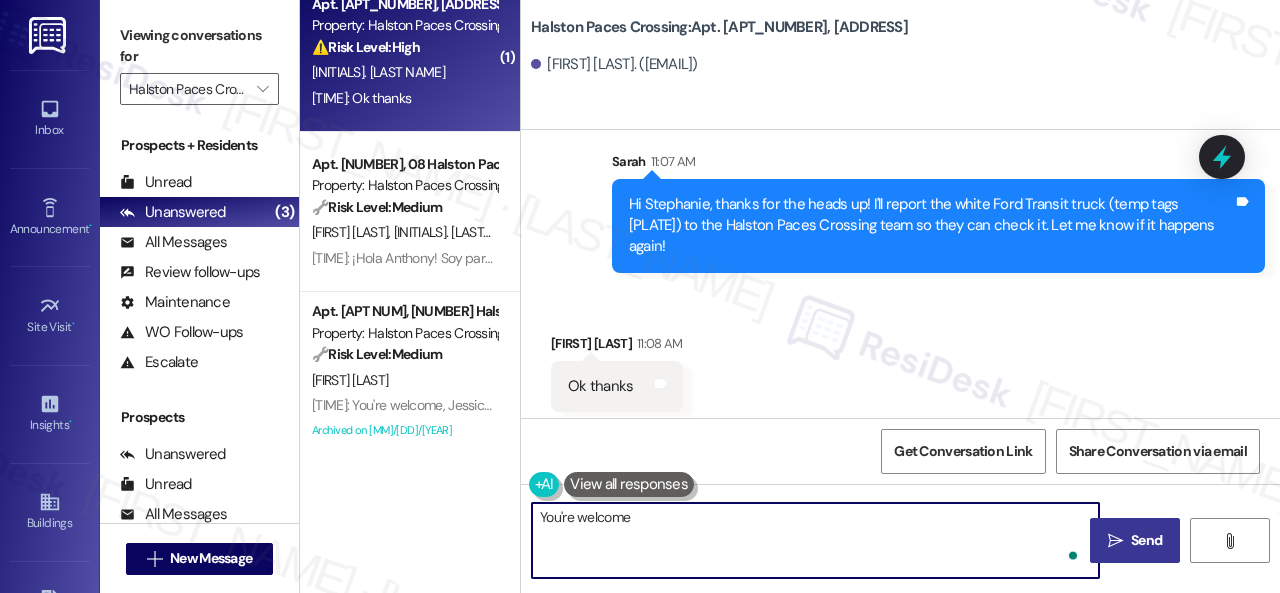 type on "You're welcome." 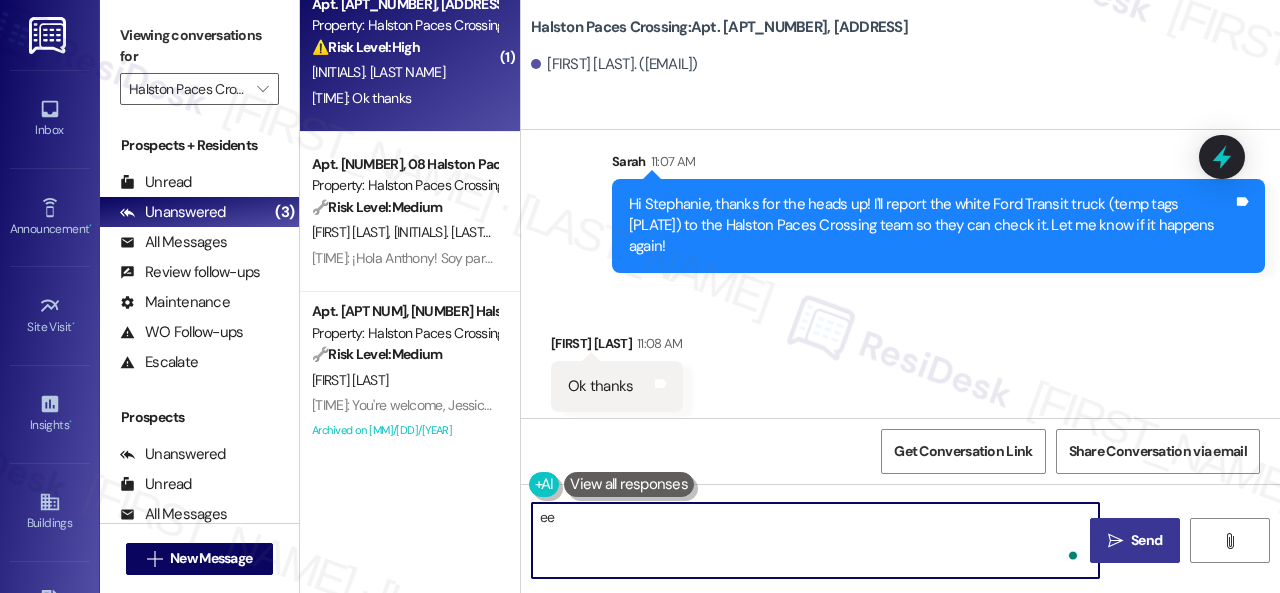 type on "ee" 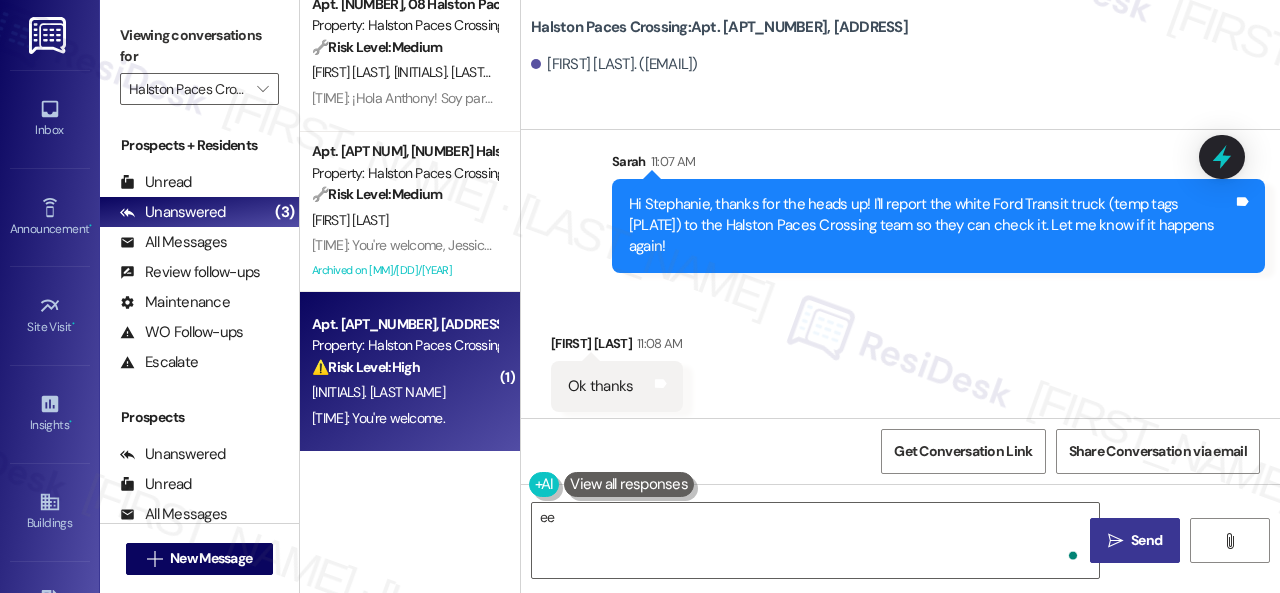 click on "Received via SMS Stephanie Nero 11:08 AM Ok thanks  Tags and notes" at bounding box center [900, 357] 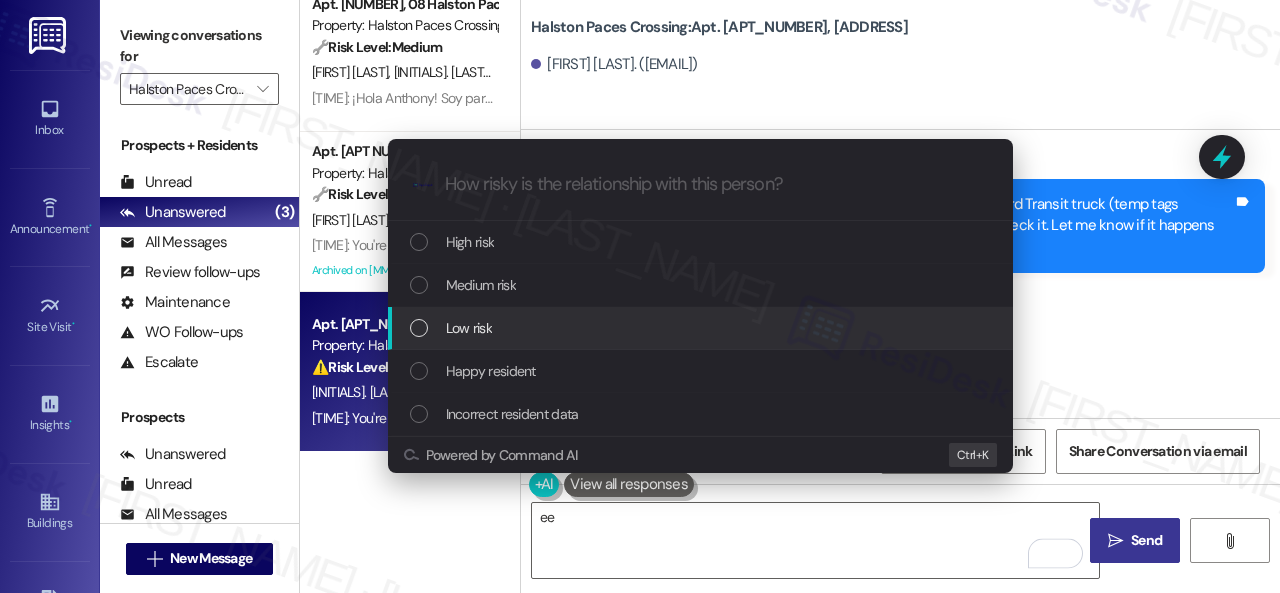 click on "Low risk" at bounding box center [469, 328] 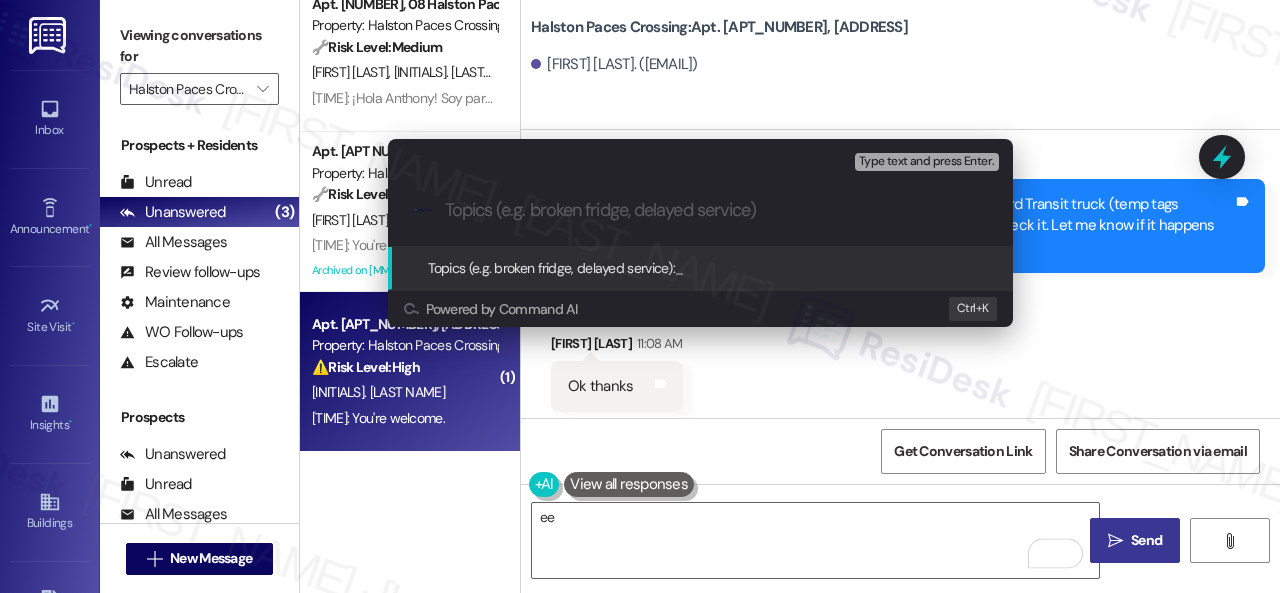 paste on "Complaint about the Ford transit truck parked in the parking lot." 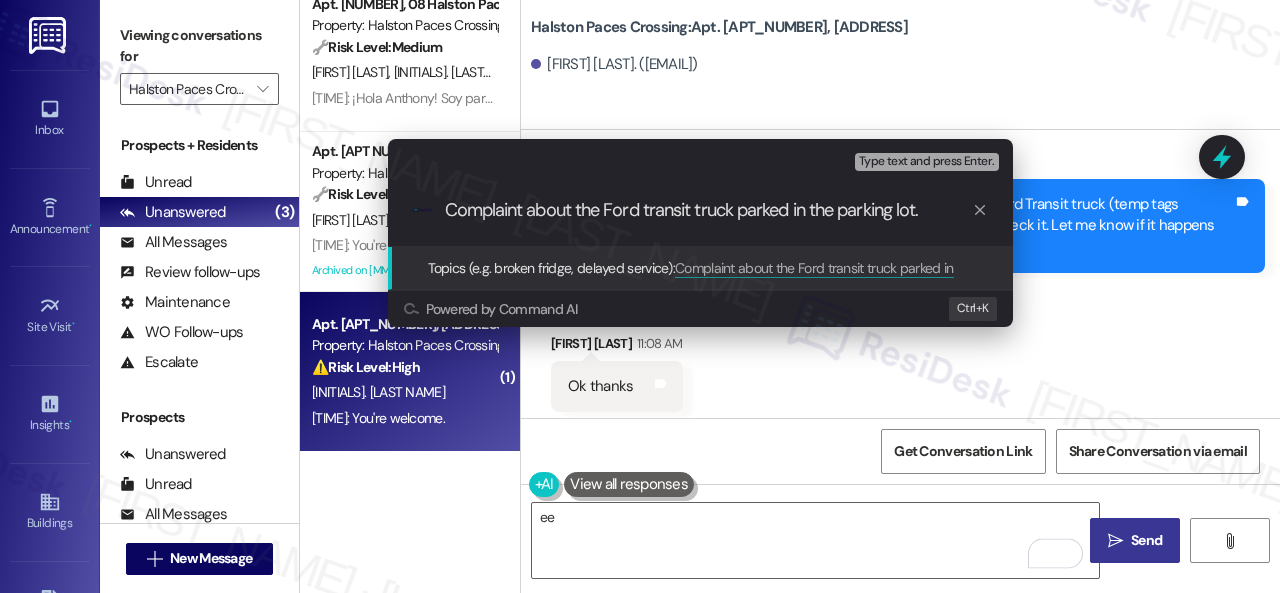 type 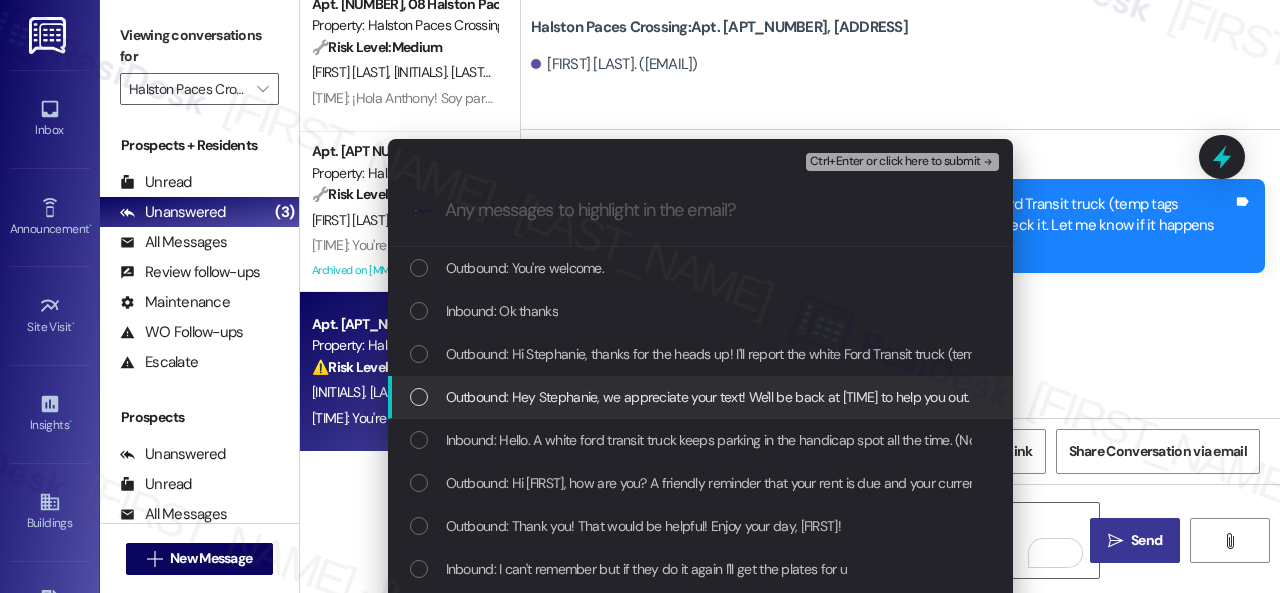 click on "Outbound: Hey Stephanie, we appreciate your text! We'll be back at 11AM to help you out. If this is urgent, please dial our emergency number!" at bounding box center (858, 397) 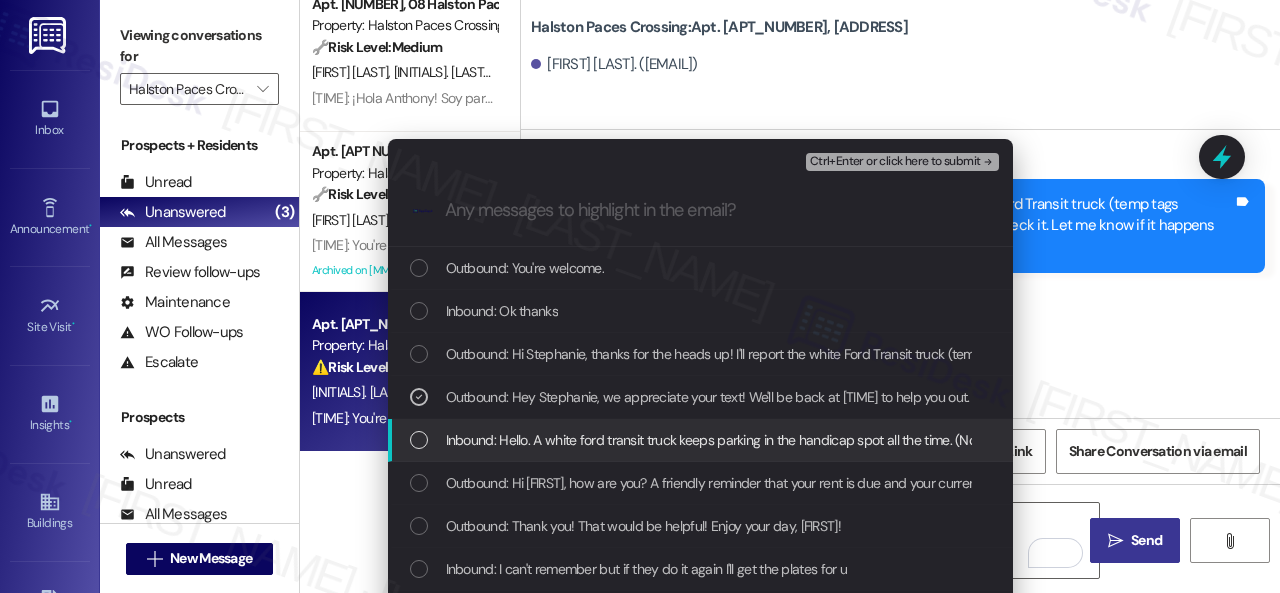 click on "Inbound: Hello. A white ford transit truck keeps parking in the handicap spot all the time. (No handicap sticker).I'm not able to park. It has temp tags P6908466" at bounding box center (891, 440) 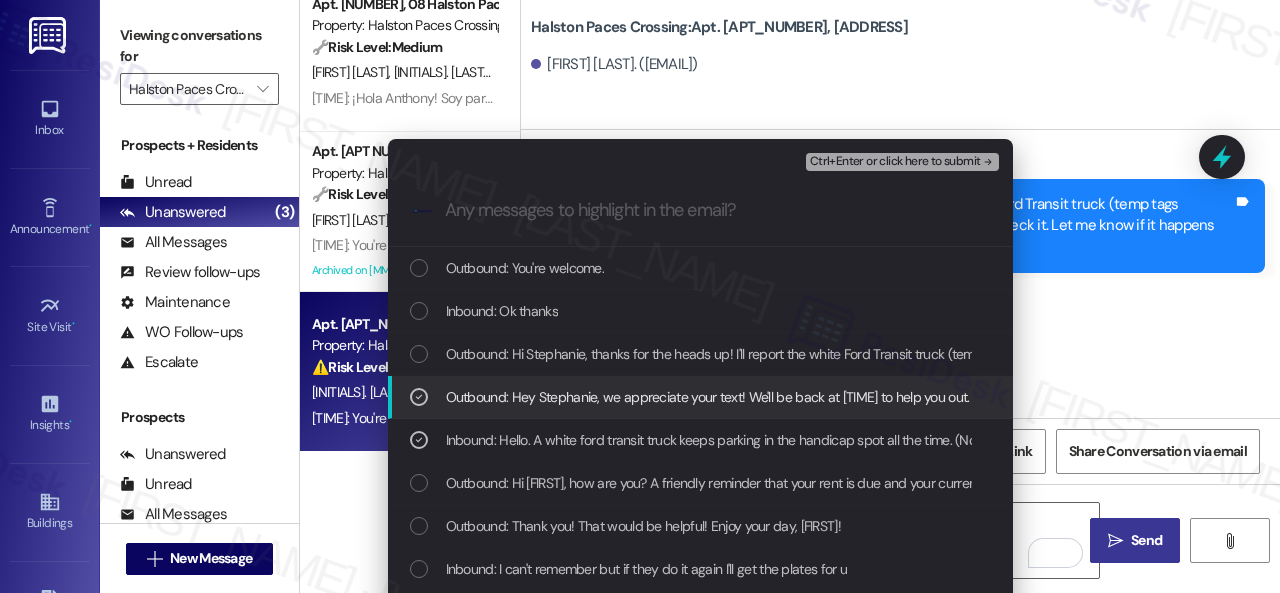 click on "Outbound: Hey Stephanie, we appreciate your text! We'll be back at 11AM to help you out. If this is urgent, please dial our emergency number!" at bounding box center [858, 397] 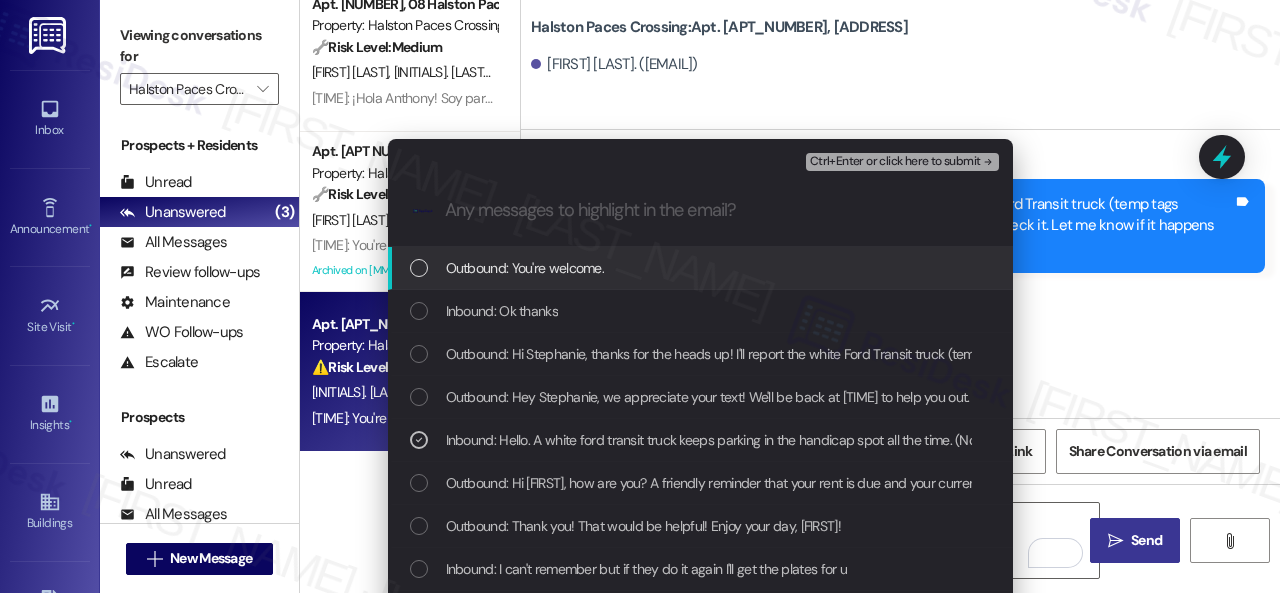 click on "Ctrl+Enter or click here to submit" at bounding box center (904, 162) 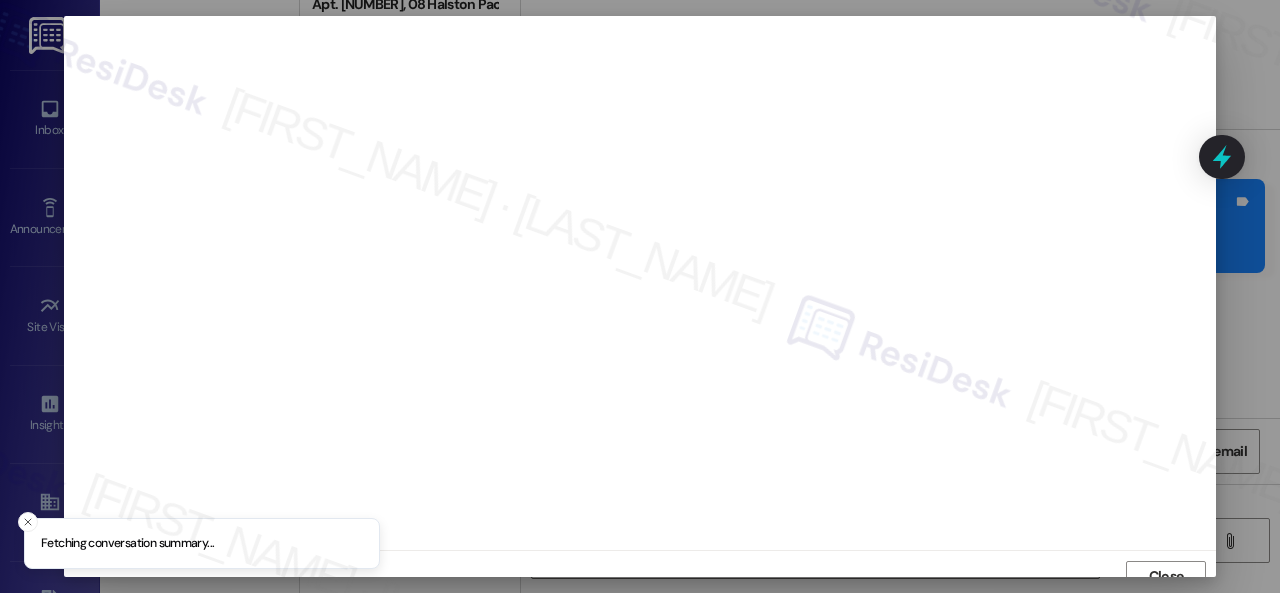 scroll, scrollTop: 15, scrollLeft: 0, axis: vertical 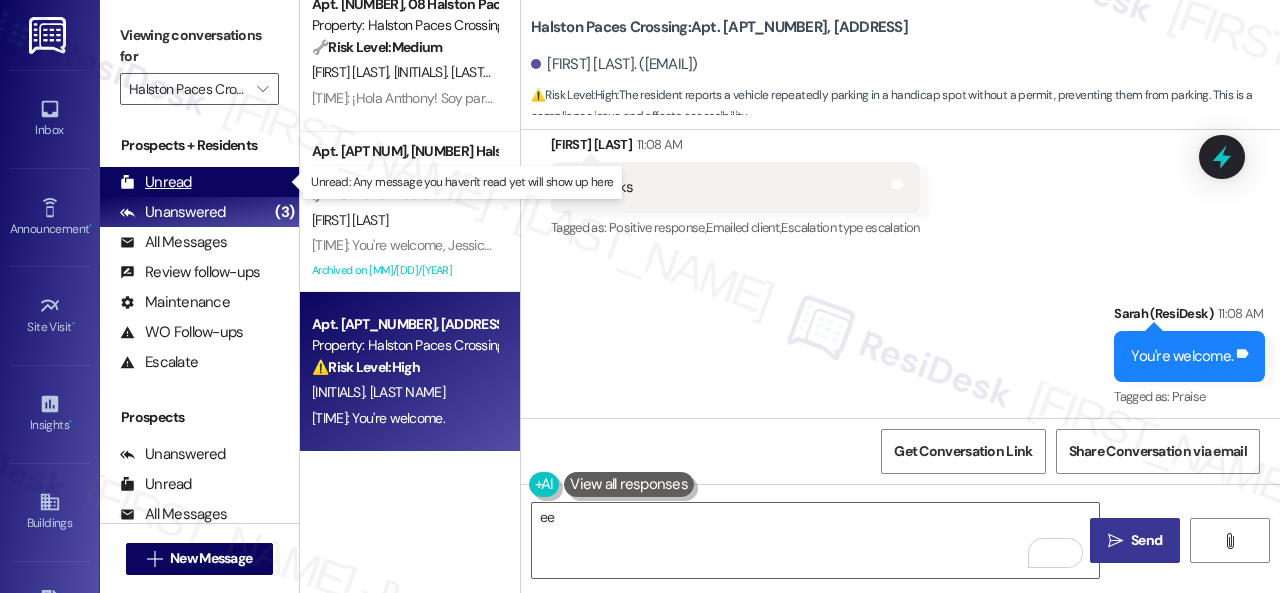 click on "Unread" at bounding box center (156, 182) 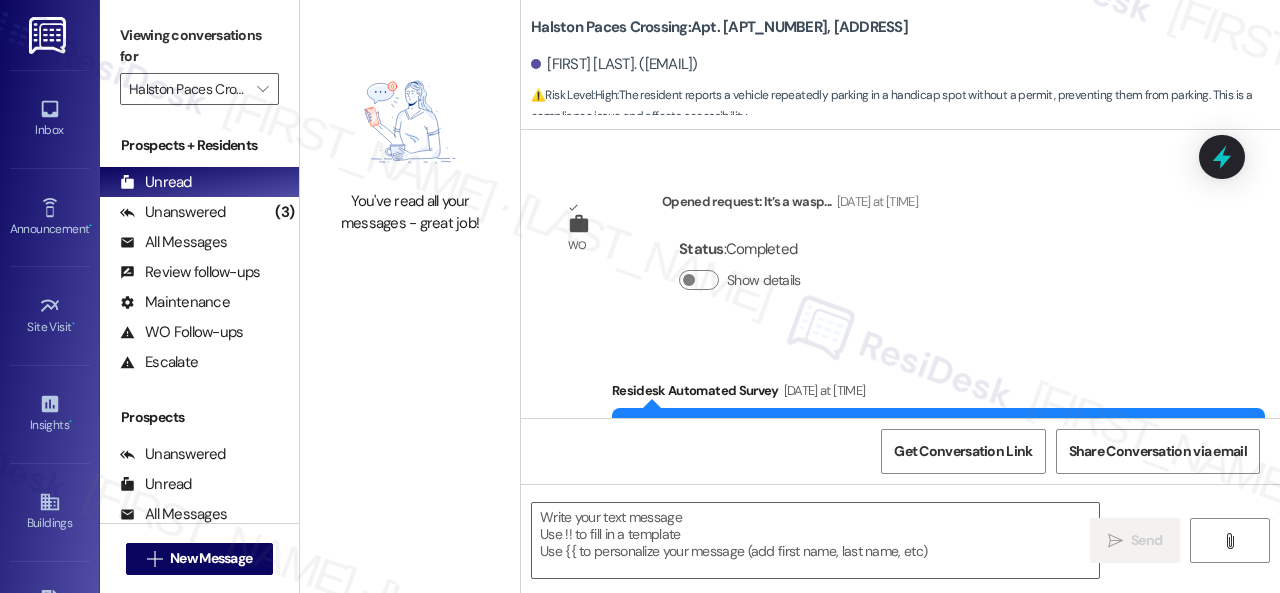 scroll, scrollTop: 24219, scrollLeft: 0, axis: vertical 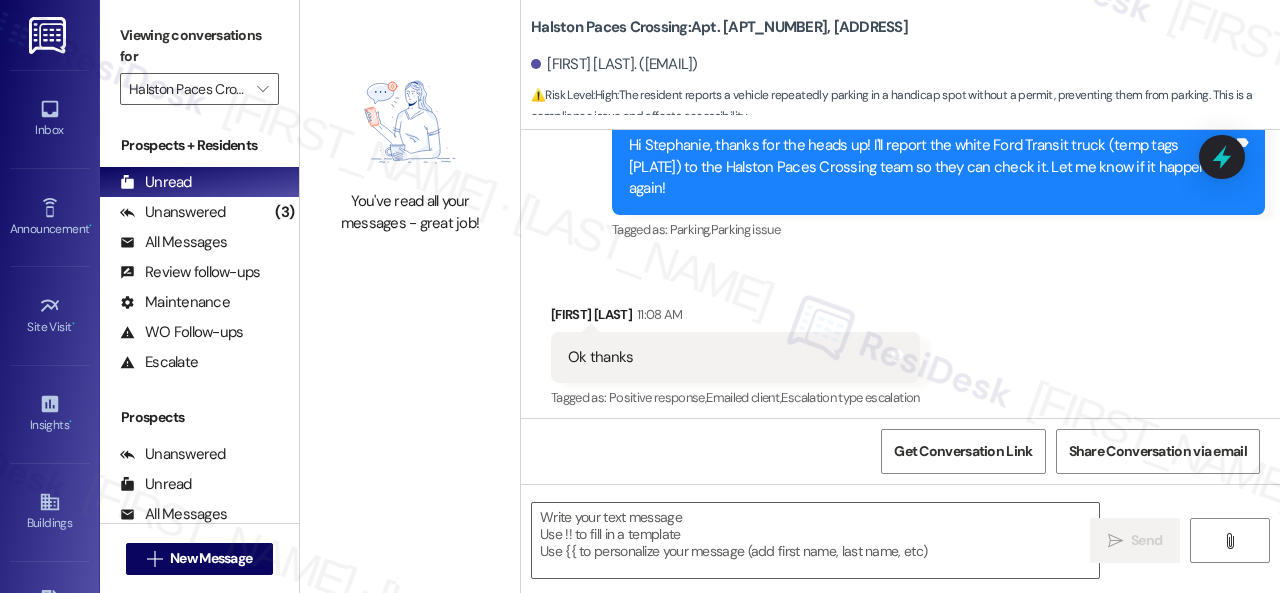 type on "Fetching suggested responses. Please feel free to read through the conversation in the meantime." 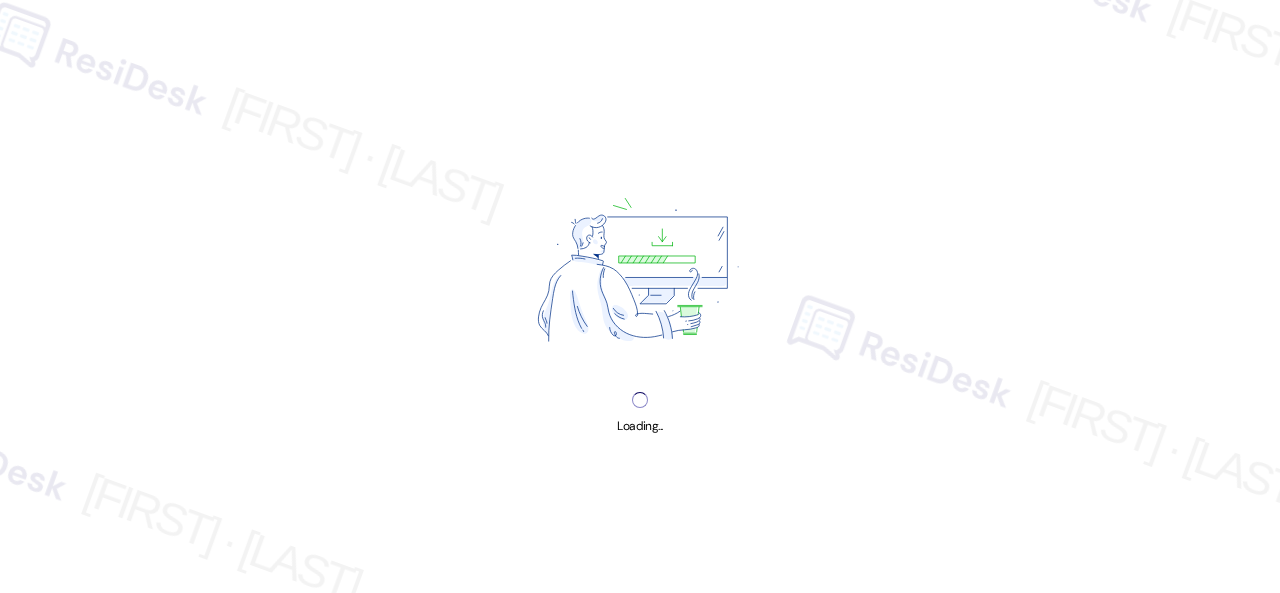 scroll, scrollTop: 0, scrollLeft: 0, axis: both 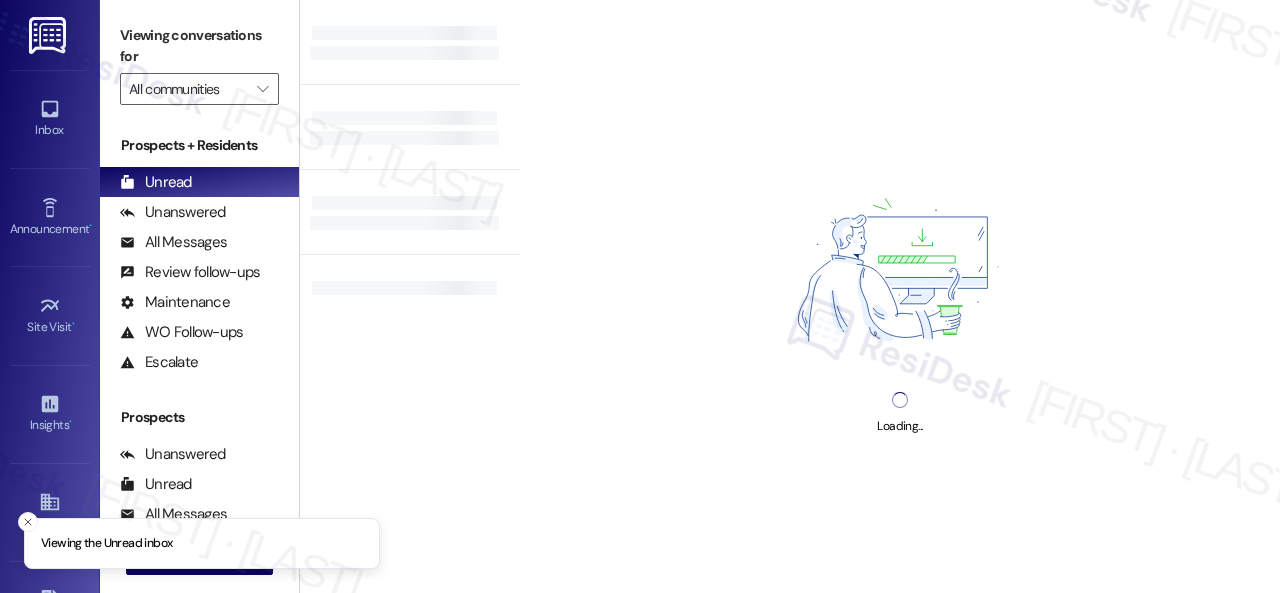 type on "Halston Paces Crossing" 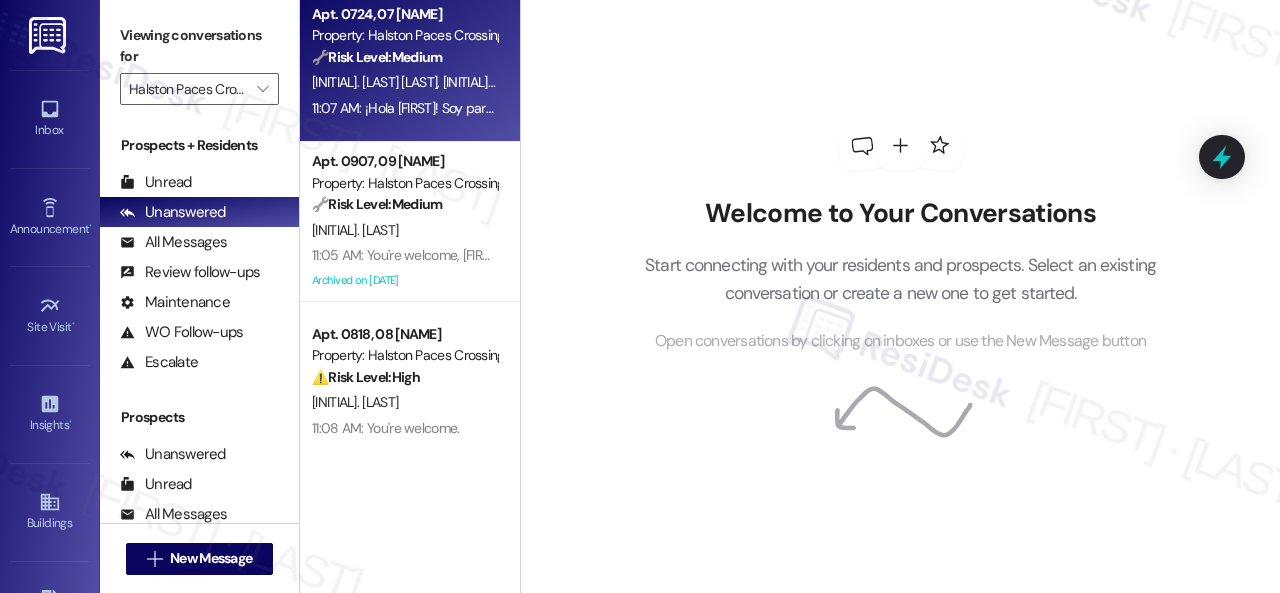 scroll, scrollTop: 28, scrollLeft: 0, axis: vertical 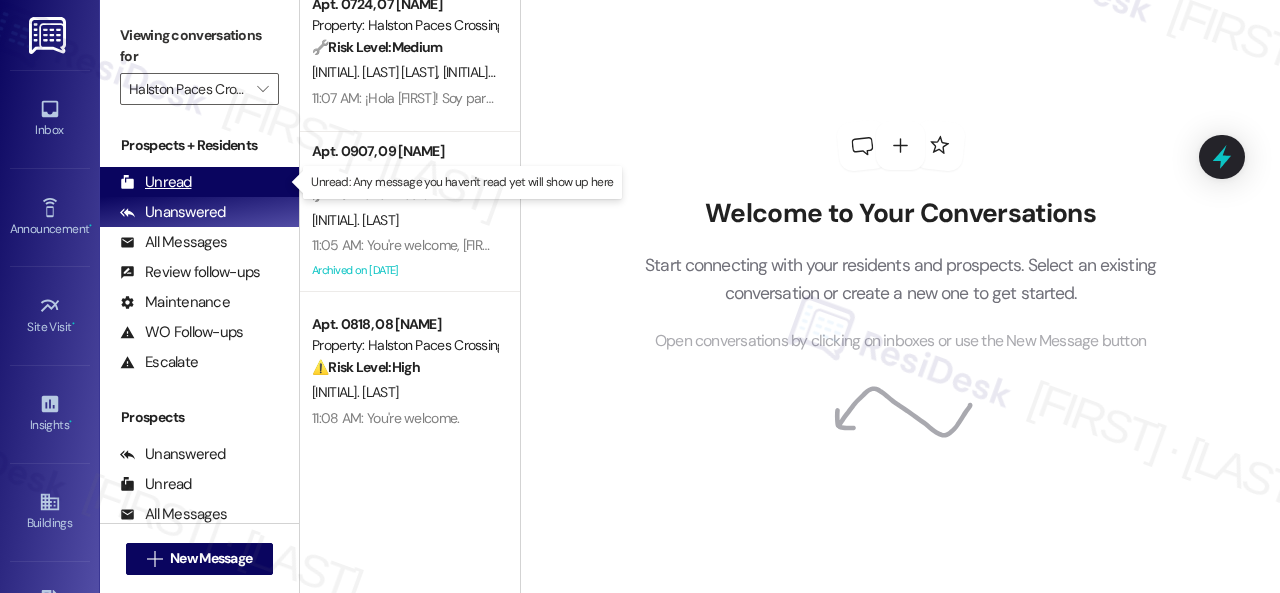 click on "Unread" at bounding box center [156, 182] 